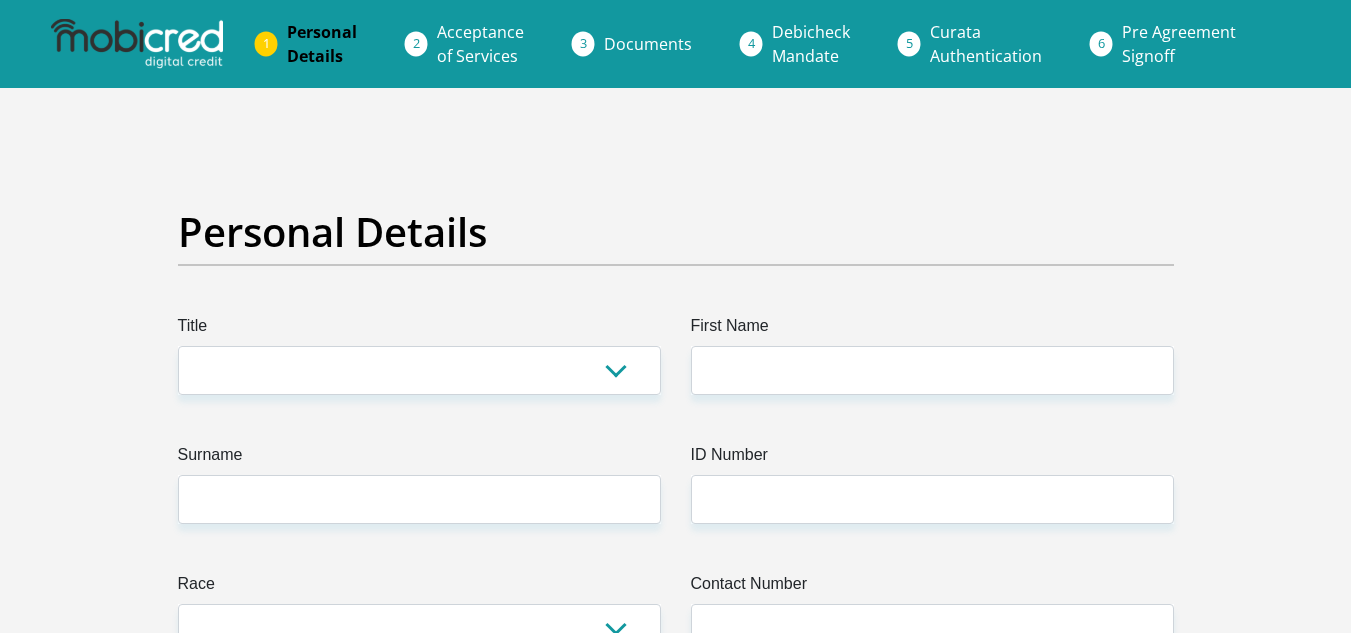scroll, scrollTop: 0, scrollLeft: 0, axis: both 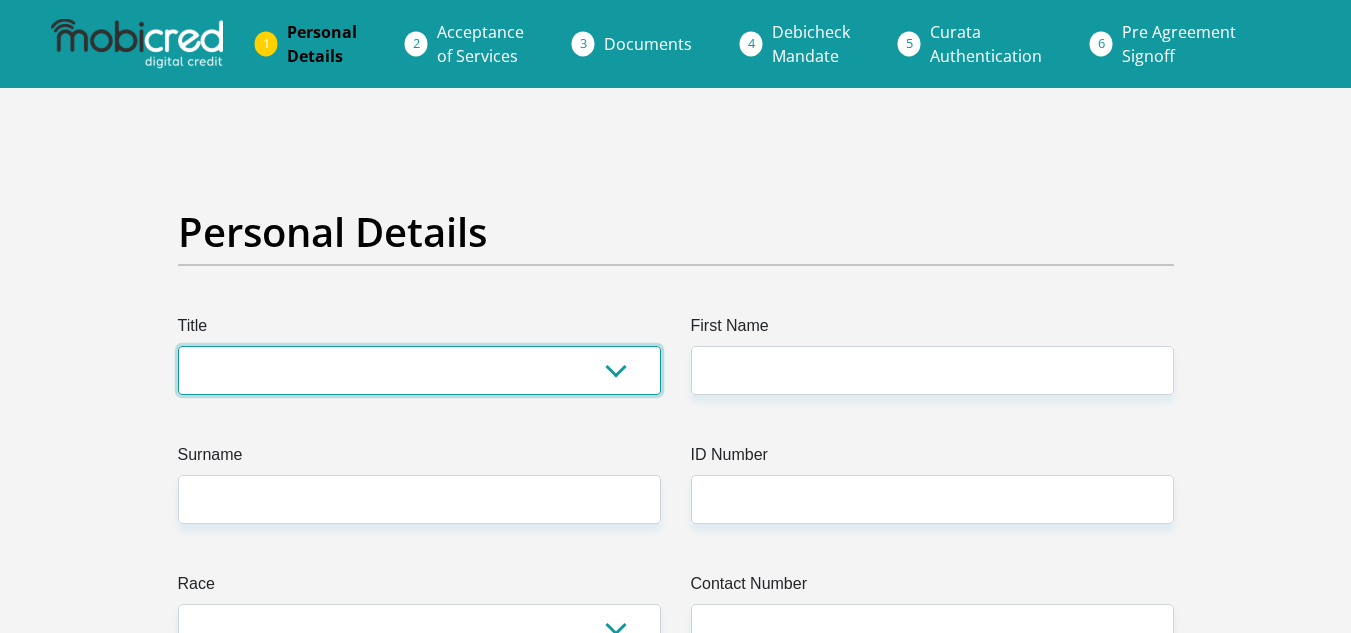 click on "Mr
Ms
Mrs
Dr
Other" at bounding box center [419, 370] 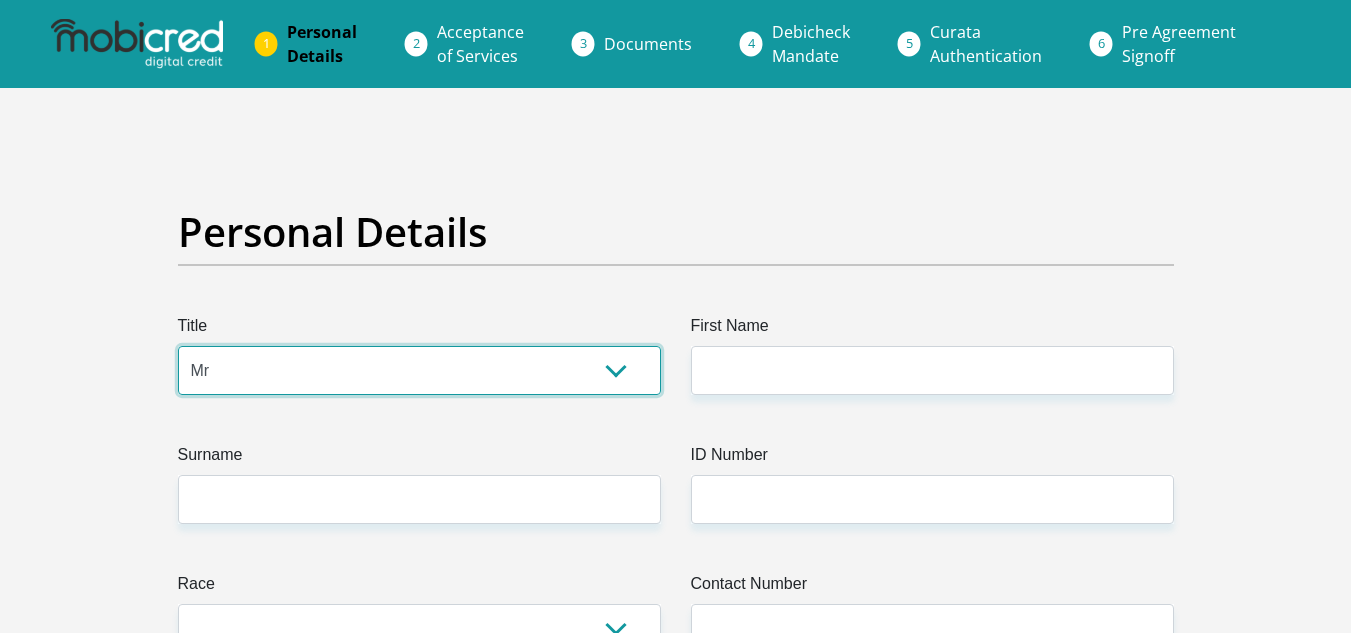 click on "Mr
Ms
Mrs
Dr
Other" at bounding box center [419, 370] 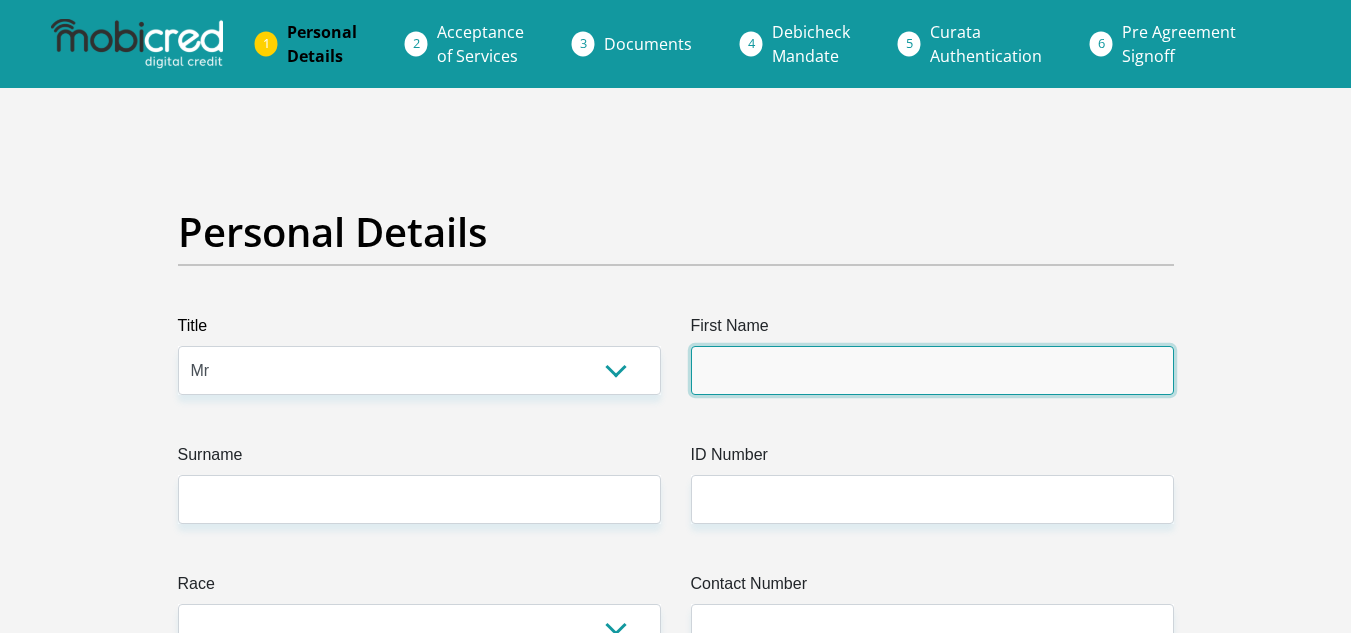 click on "First Name" at bounding box center [932, 370] 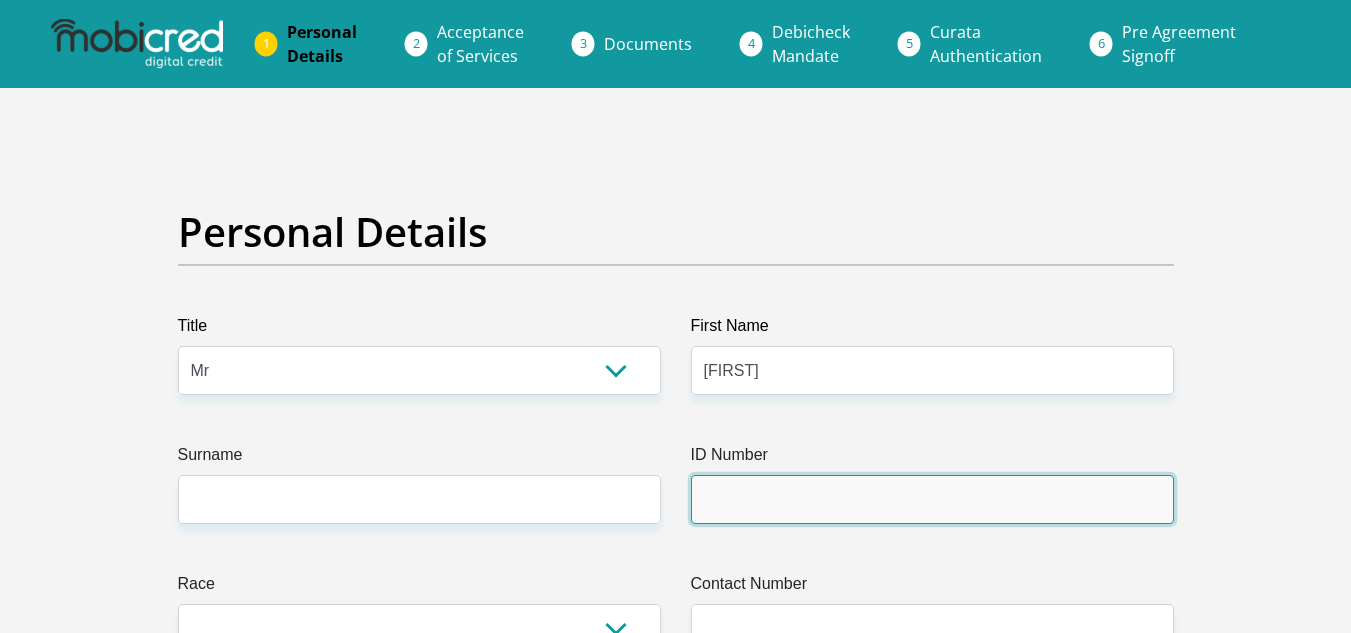 click on "ID Number" at bounding box center [932, 499] 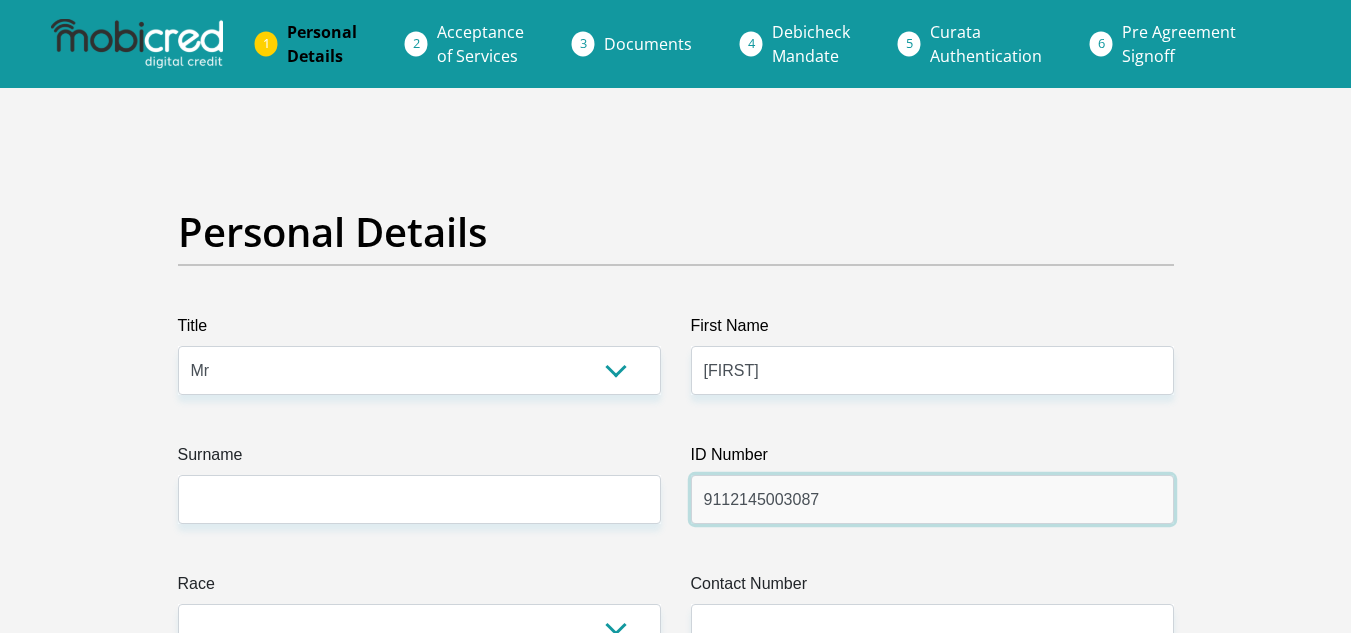 type on "9112145003087" 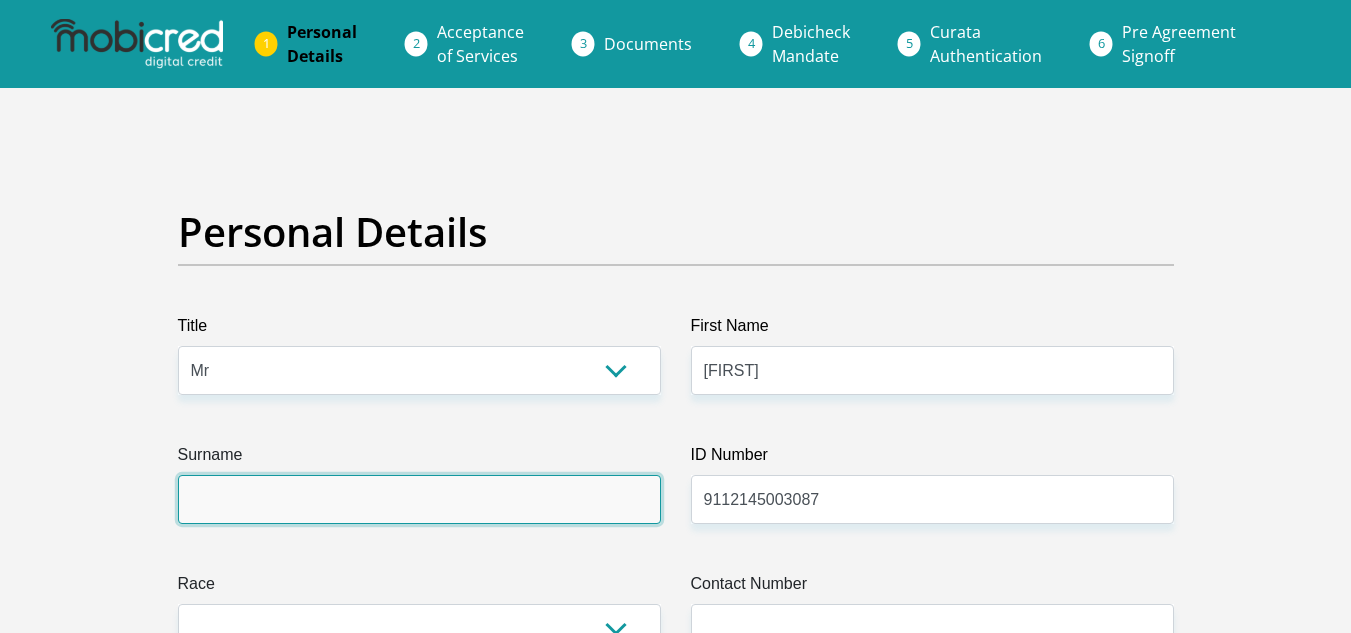 click on "Surname" at bounding box center [419, 499] 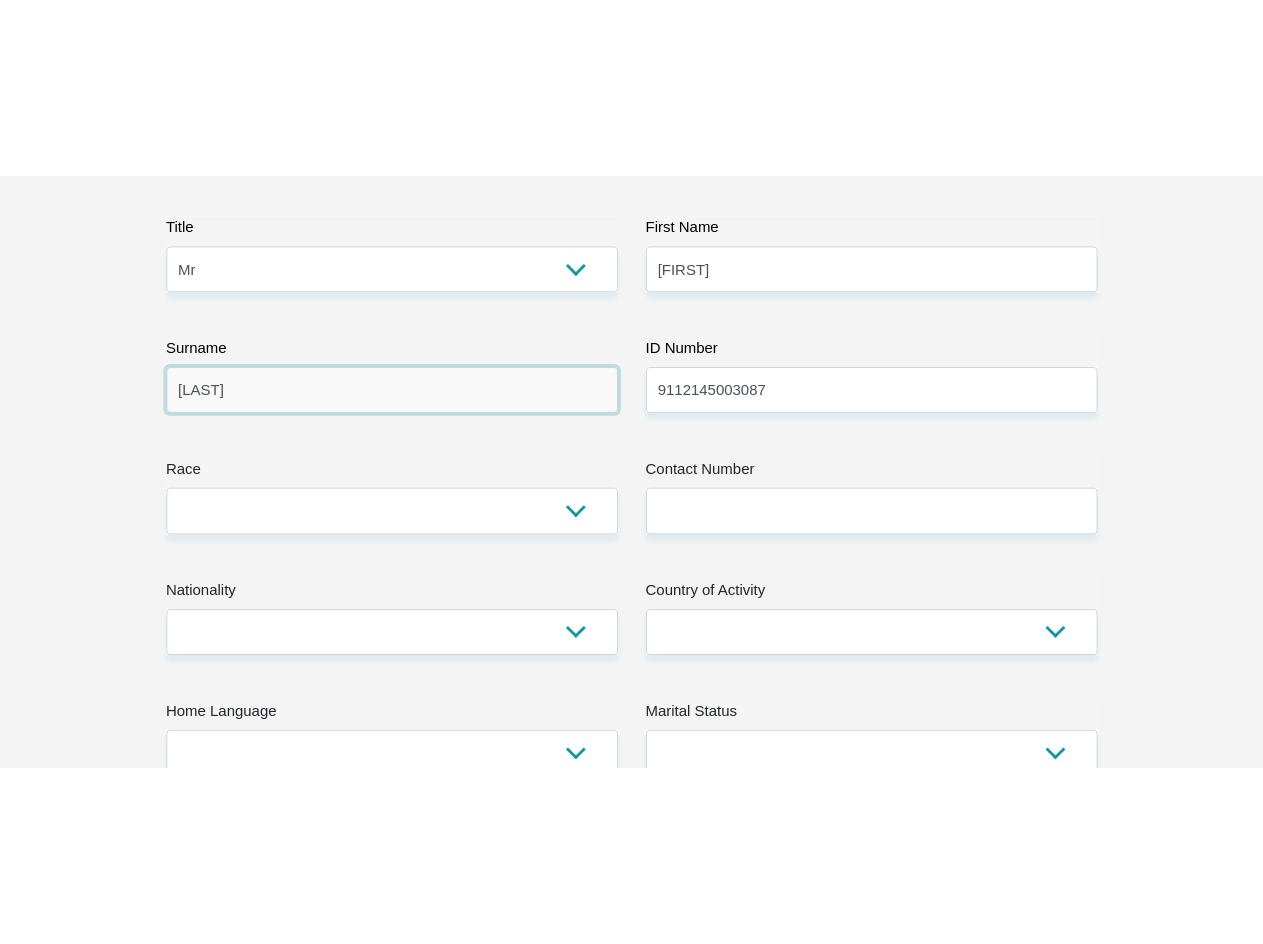 scroll, scrollTop: 300, scrollLeft: 0, axis: vertical 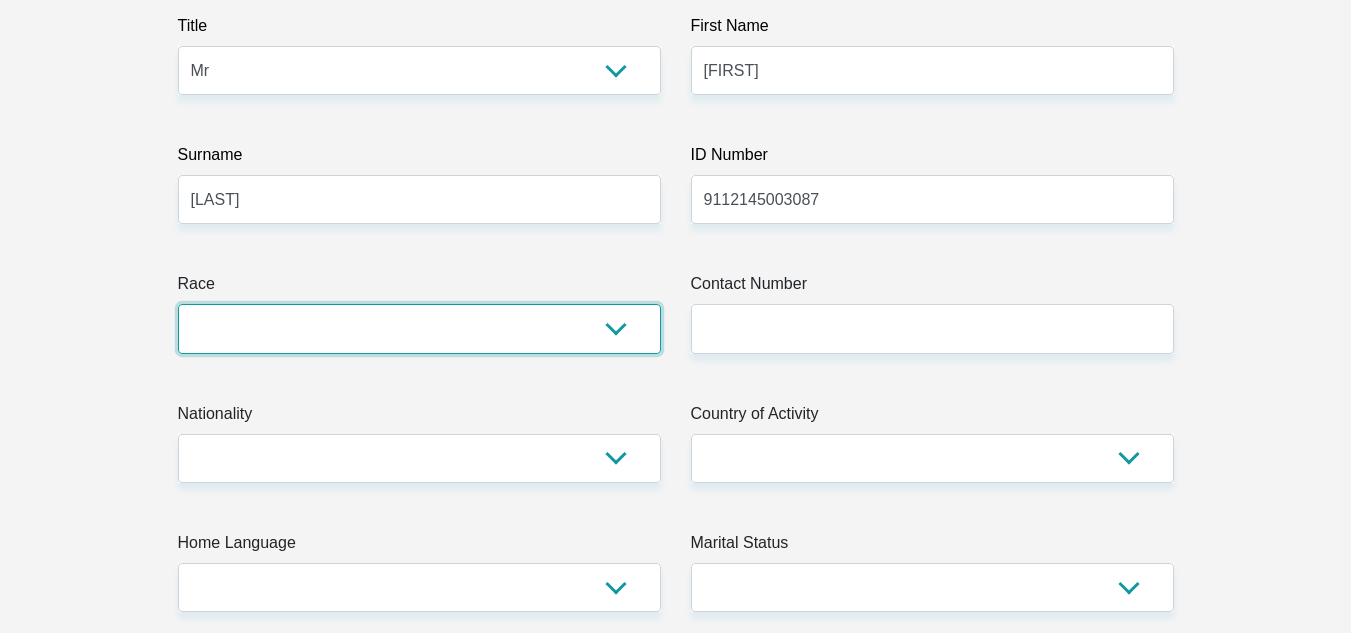 click on "Black
Coloured
Indian
White
Other" at bounding box center [419, 328] 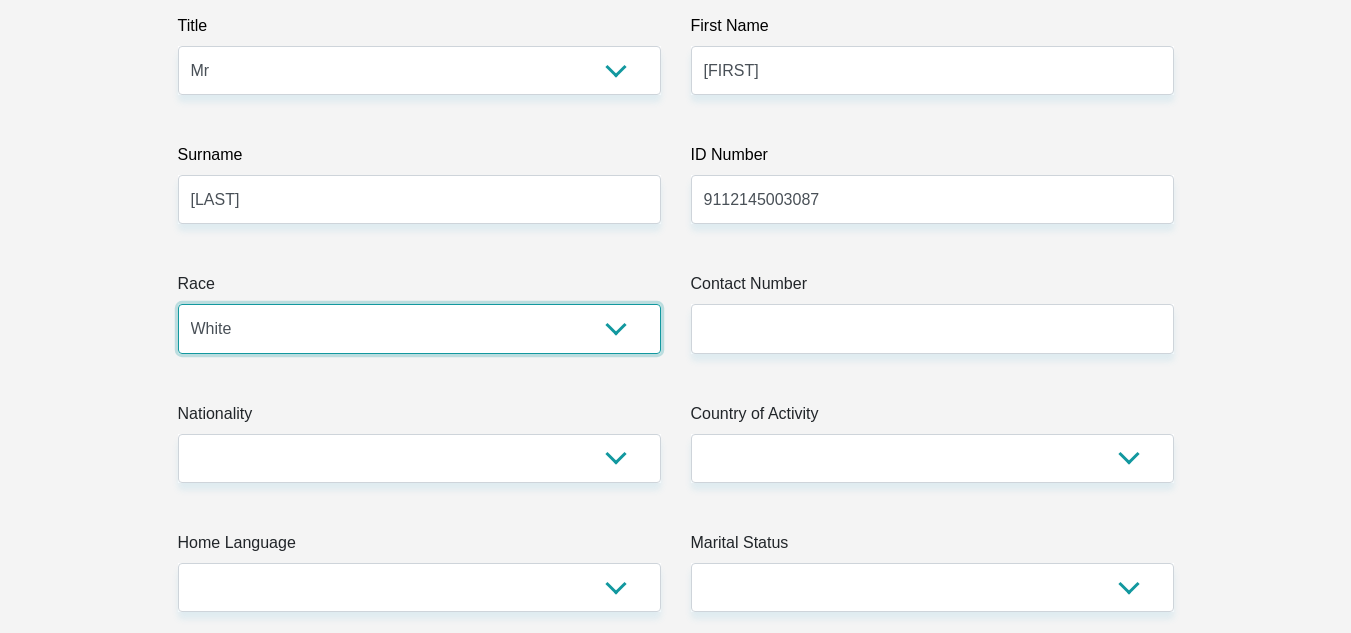 click on "Black
Coloured
Indian
White
Other" at bounding box center (419, 328) 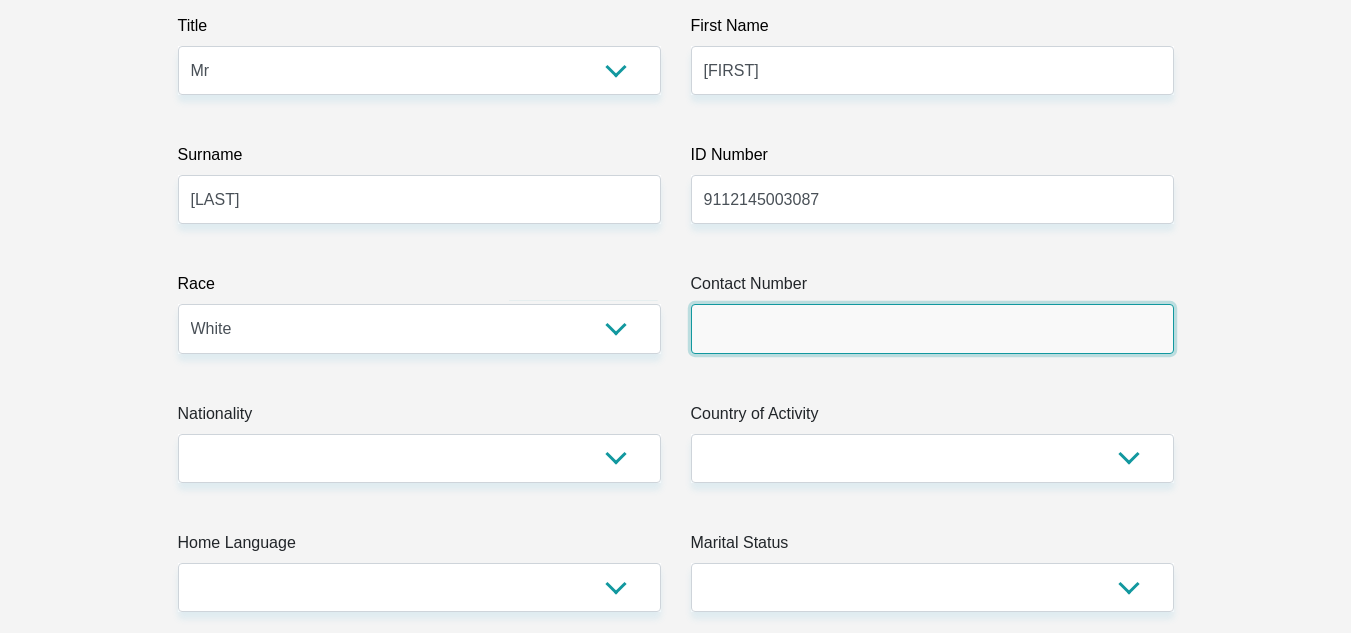 click on "Contact Number" at bounding box center [932, 328] 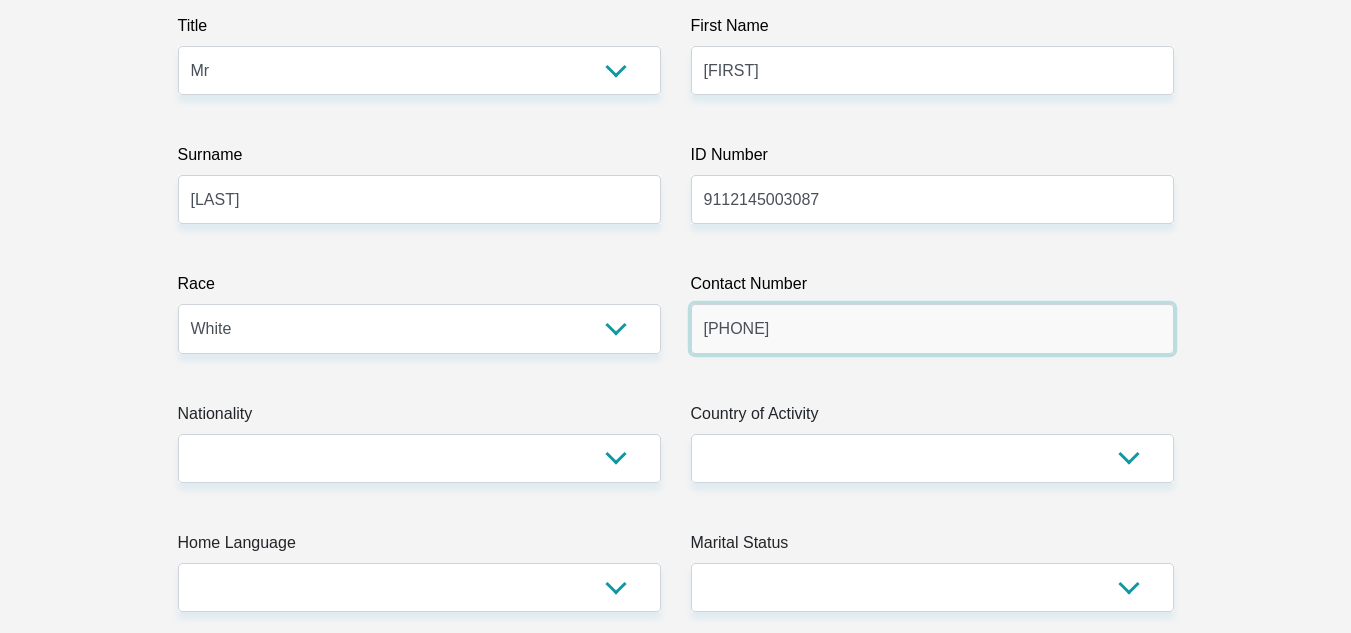 type on "0784162159" 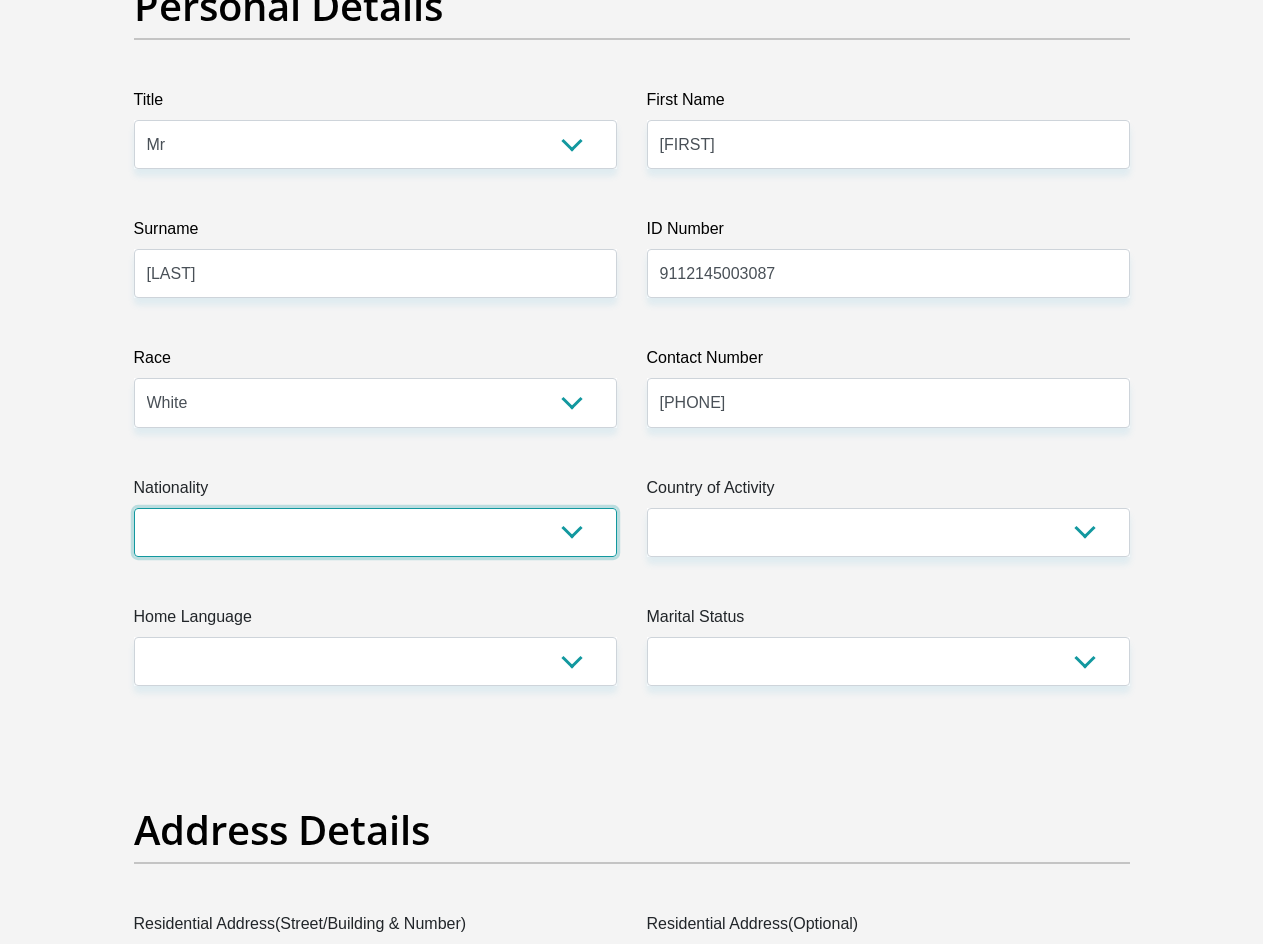 click on "South Africa
Afghanistan
Aland Islands
Albania
Algeria
America Samoa
American Virgin Islands
Andorra
Angola
Anguilla
Antarctica
Antigua and Barbuda
Argentina
Armenia
Aruba
Ascension Island
Australia
Austria
Azerbaijan
Bahamas
Bahrain
Bangladesh
Barbados
Chad" at bounding box center [375, 532] 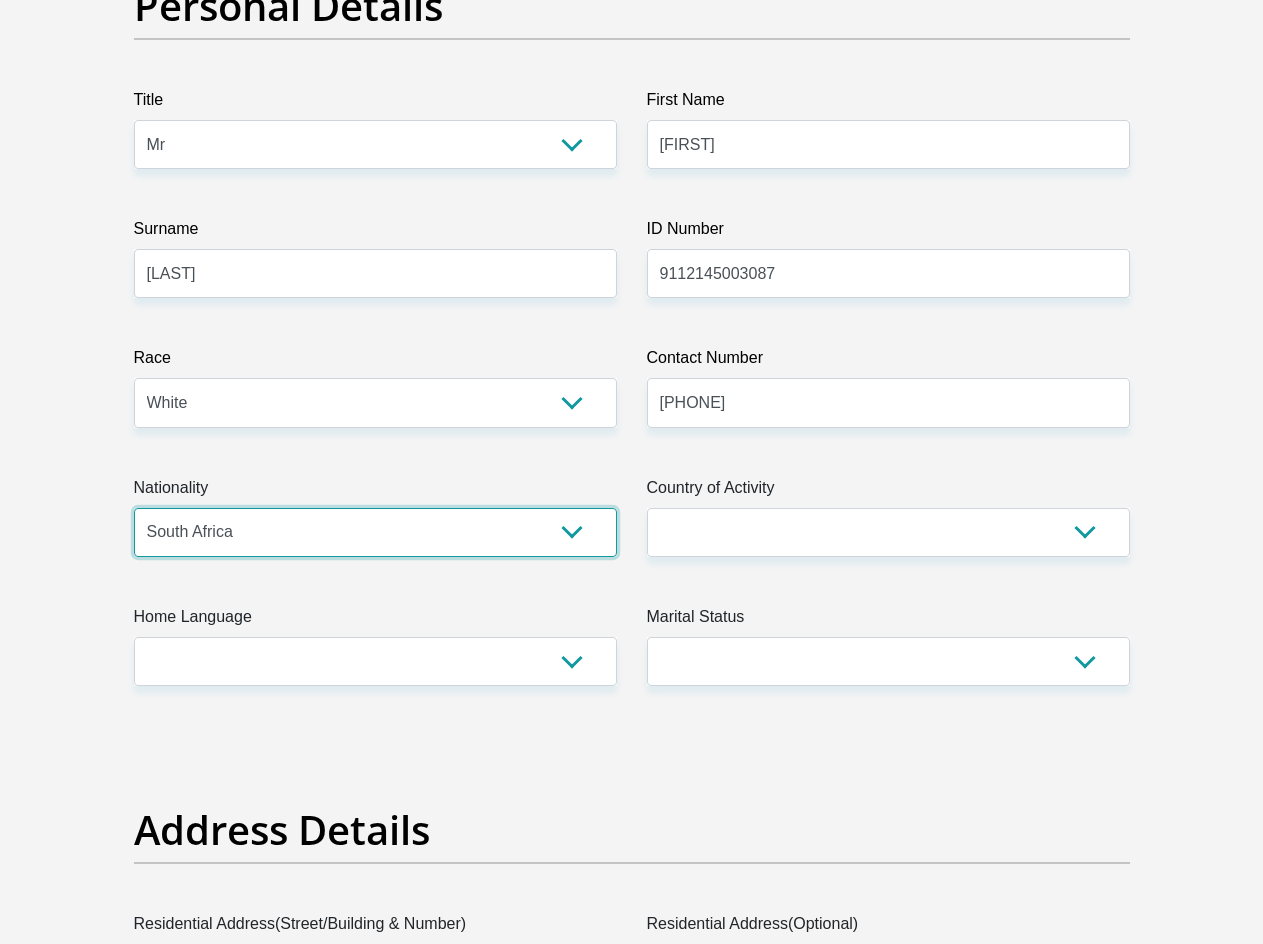 click on "South Africa
Afghanistan
Aland Islands
Albania
Algeria
America Samoa
American Virgin Islands
Andorra
Angola
Anguilla
Antarctica
Antigua and Barbuda
Argentina
Armenia
Aruba
Ascension Island
Australia
Austria
Azerbaijan
Bahamas
Bahrain
Bangladesh
Barbados
Chad" at bounding box center (375, 532) 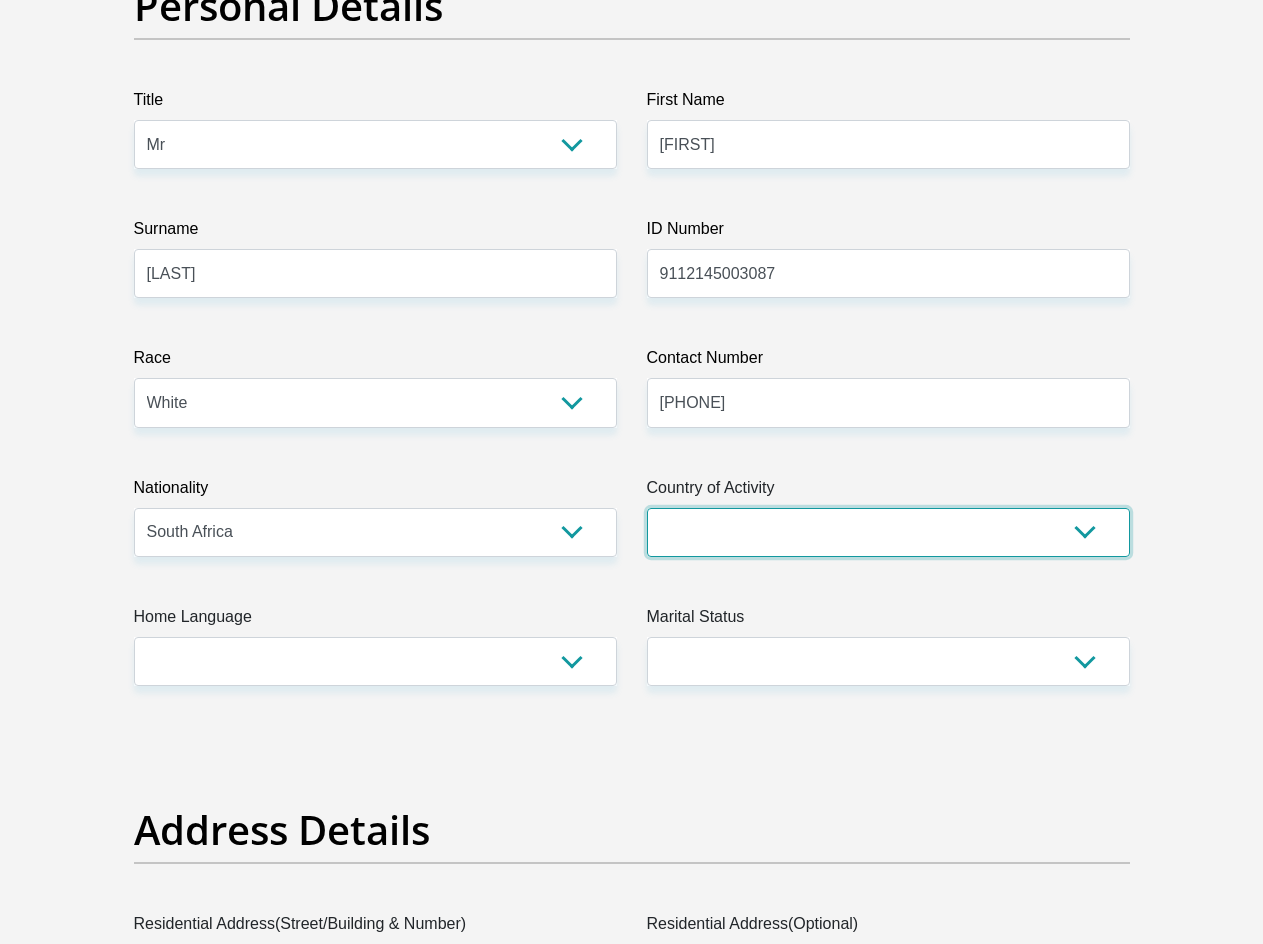 click on "South Africa
Afghanistan
Aland Islands
Albania
Algeria
America Samoa
American Virgin Islands
Andorra
Angola
Anguilla
Antarctica
Antigua and Barbuda
Argentina
Armenia
Aruba
Ascension Island
Australia
Austria
Azerbaijan
Chad" at bounding box center (888, 532) 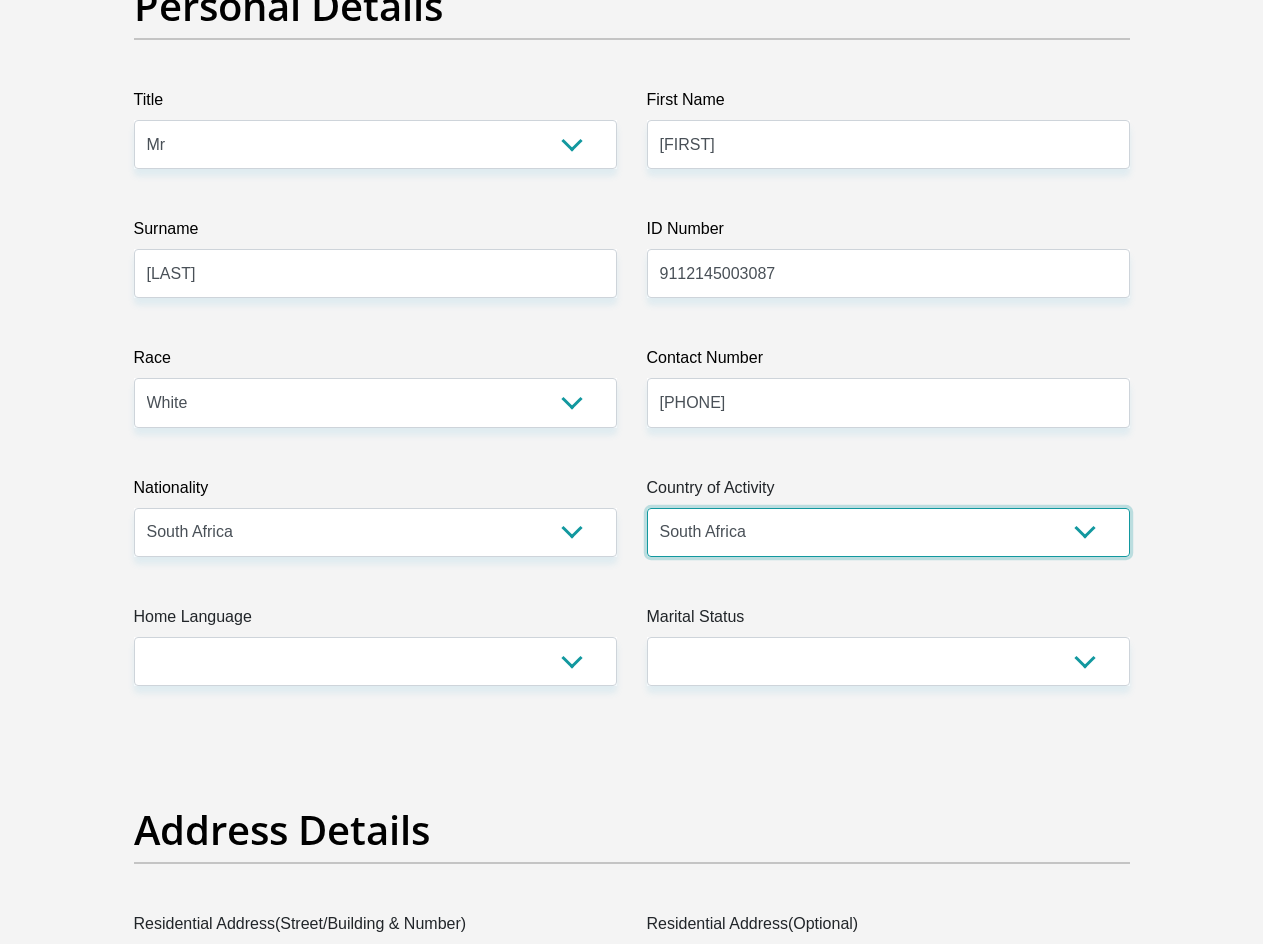 click on "South Africa
Afghanistan
Aland Islands
Albania
Algeria
America Samoa
American Virgin Islands
Andorra
Angola
Anguilla
Antarctica
Antigua and Barbuda
Argentina
Armenia
Aruba
Ascension Island
Australia
Austria
Azerbaijan
Chad" at bounding box center [888, 532] 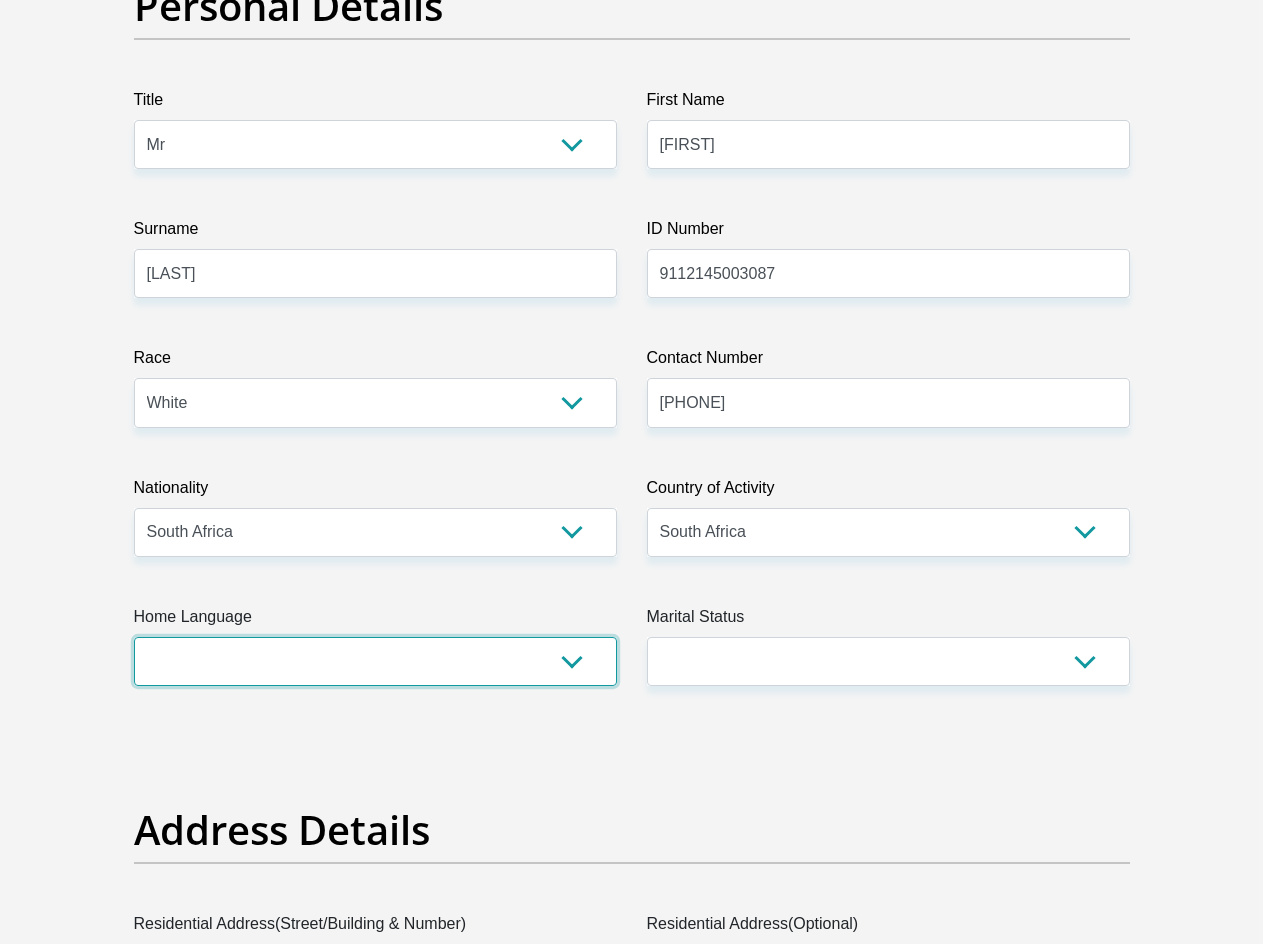 click on "Afrikaans
English
Sepedi
South Ndebele
Southern Sotho
Swati
Tsonga
Tswana
Venda
Xhosa
Zulu
Other" at bounding box center [375, 661] 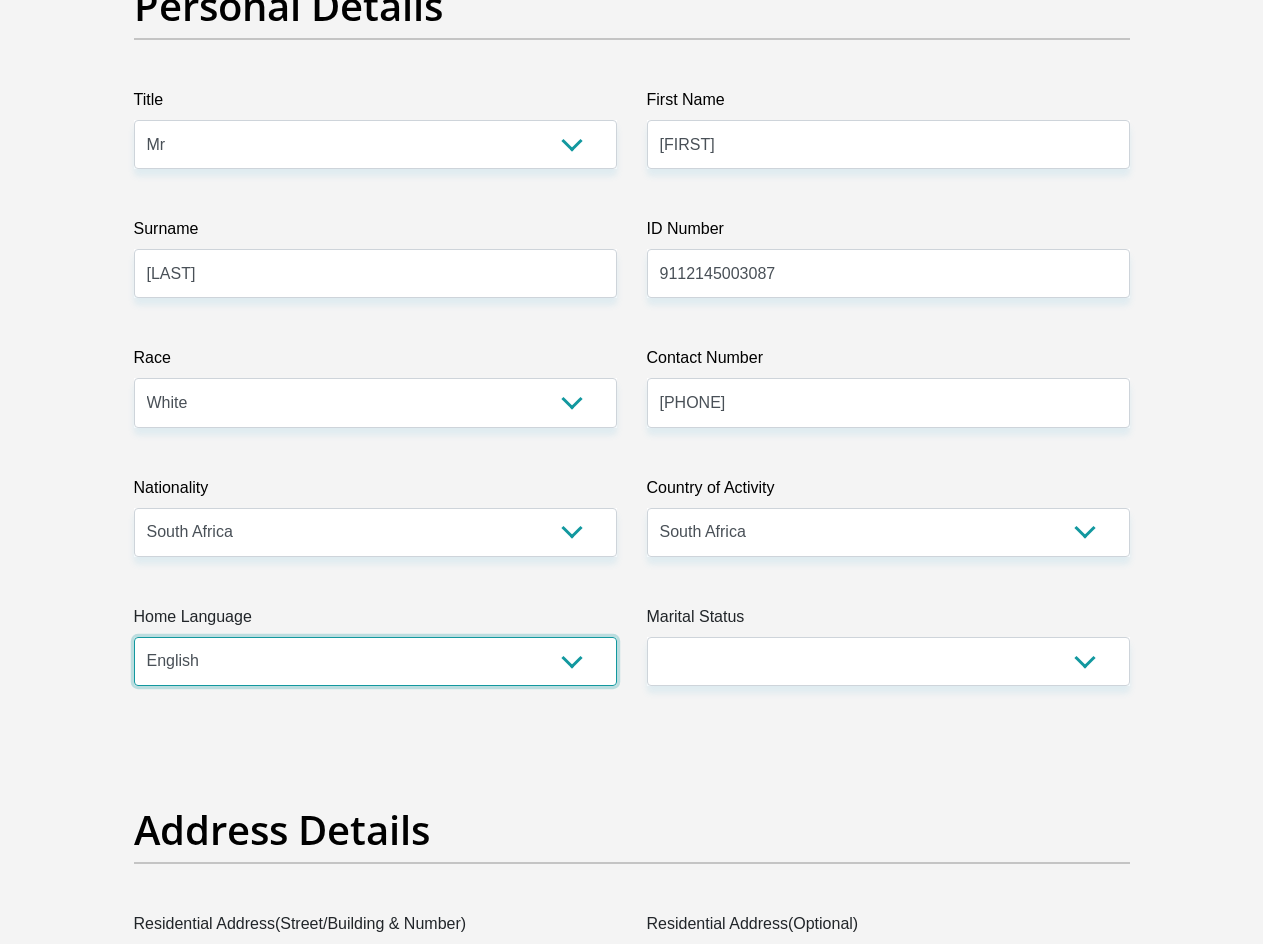 click on "Afrikaans
English
Sepedi
South Ndebele
Southern Sotho
Swati
Tsonga
Tswana
Venda
Xhosa
Zulu
Other" at bounding box center [375, 661] 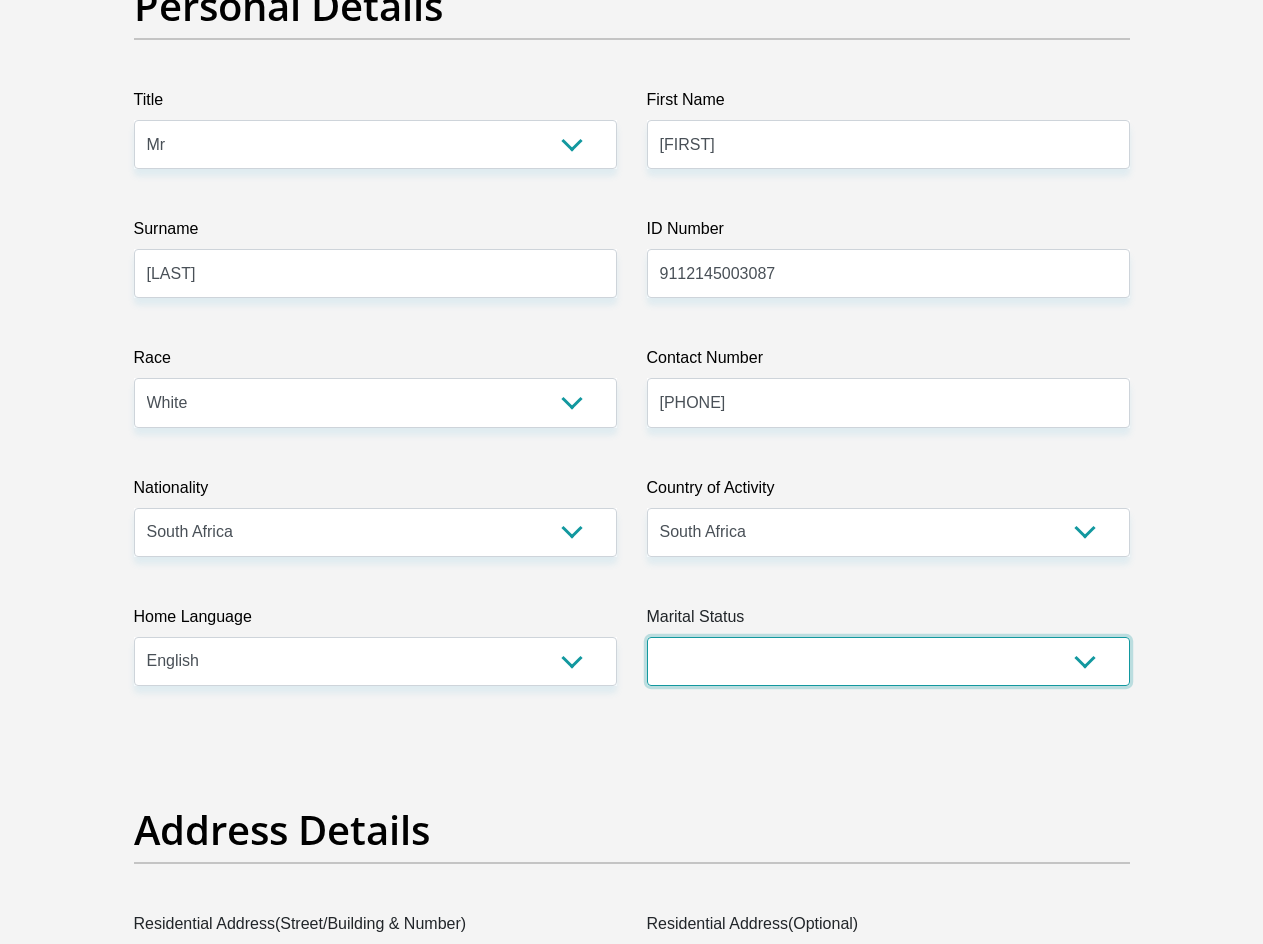 click on "Married ANC
Single
Divorced
Widowed
Married COP or Customary Law" at bounding box center [888, 661] 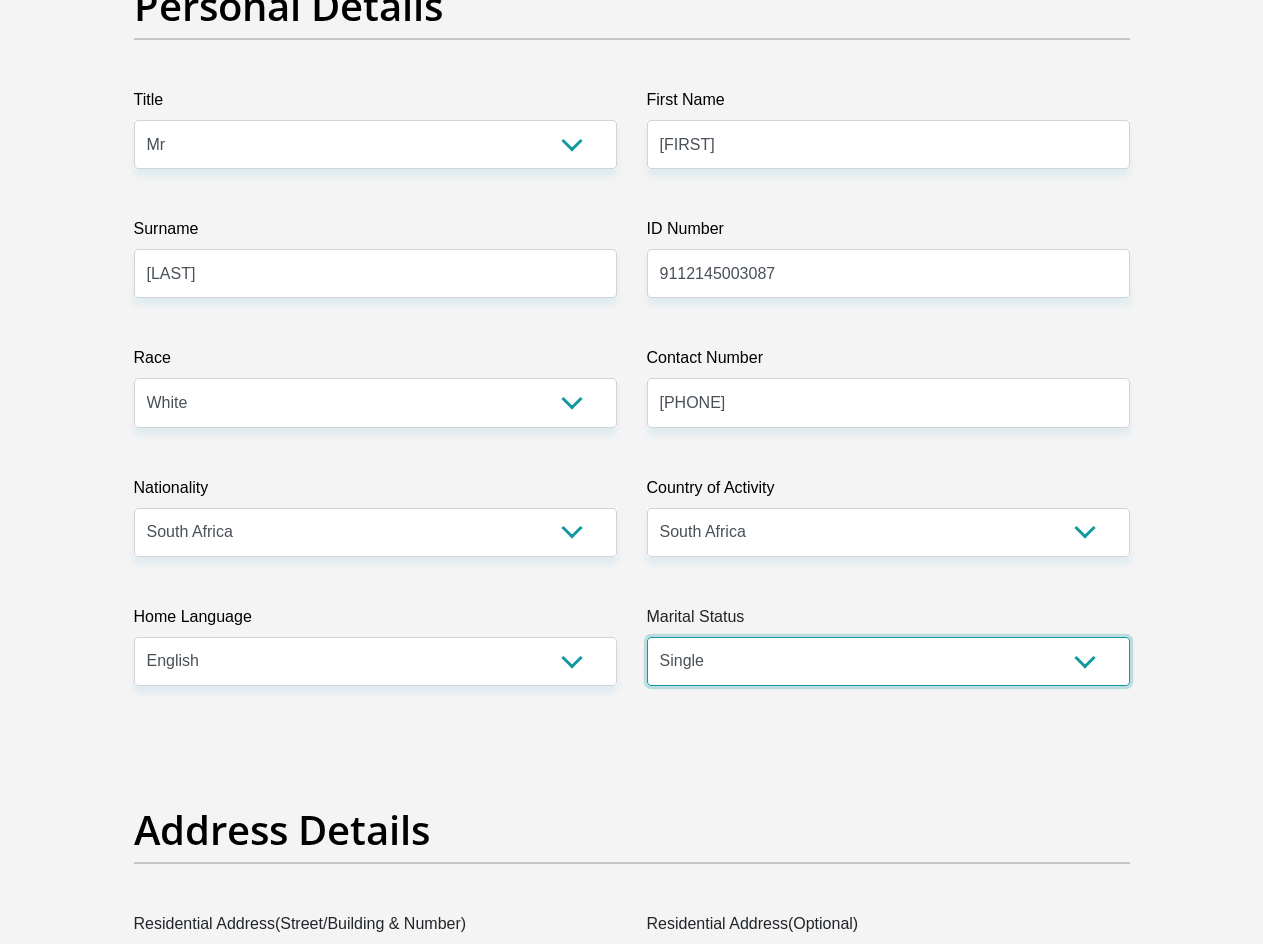 click on "Married ANC
Single
Divorced
Widowed
Married COP or Customary Law" at bounding box center [888, 661] 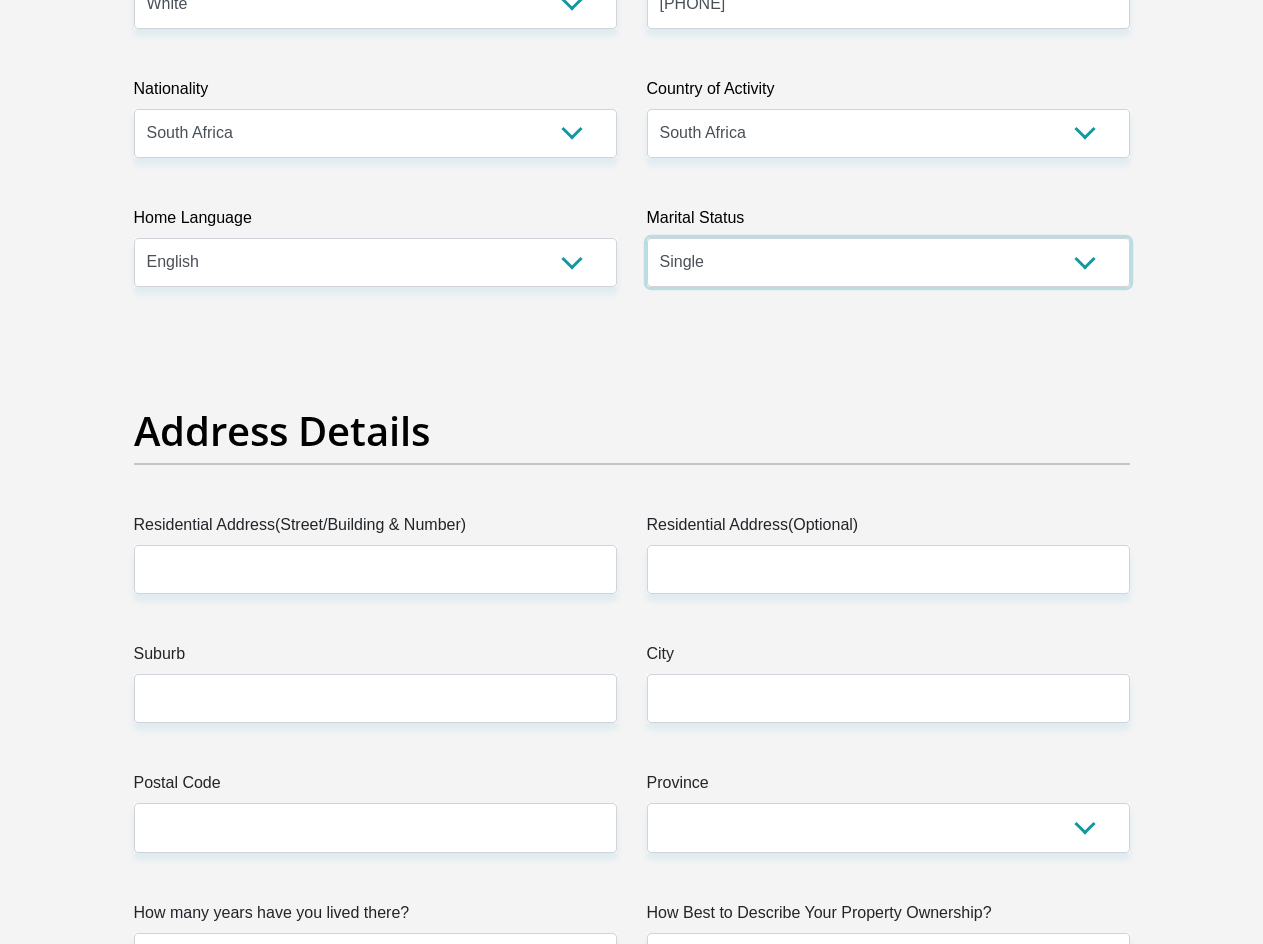 scroll, scrollTop: 700, scrollLeft: 0, axis: vertical 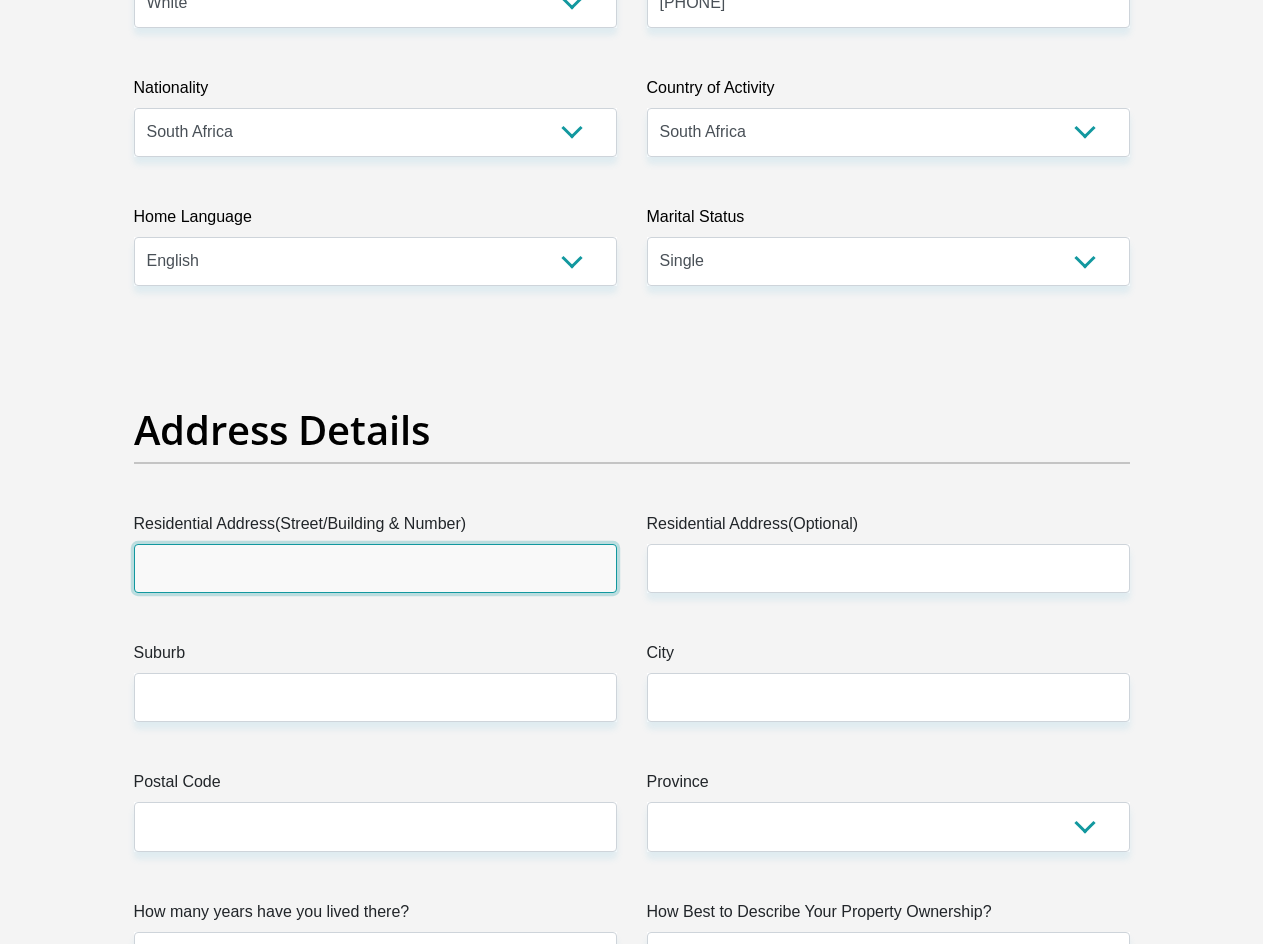click on "Residential Address(Street/Building & Number)" at bounding box center (375, 568) 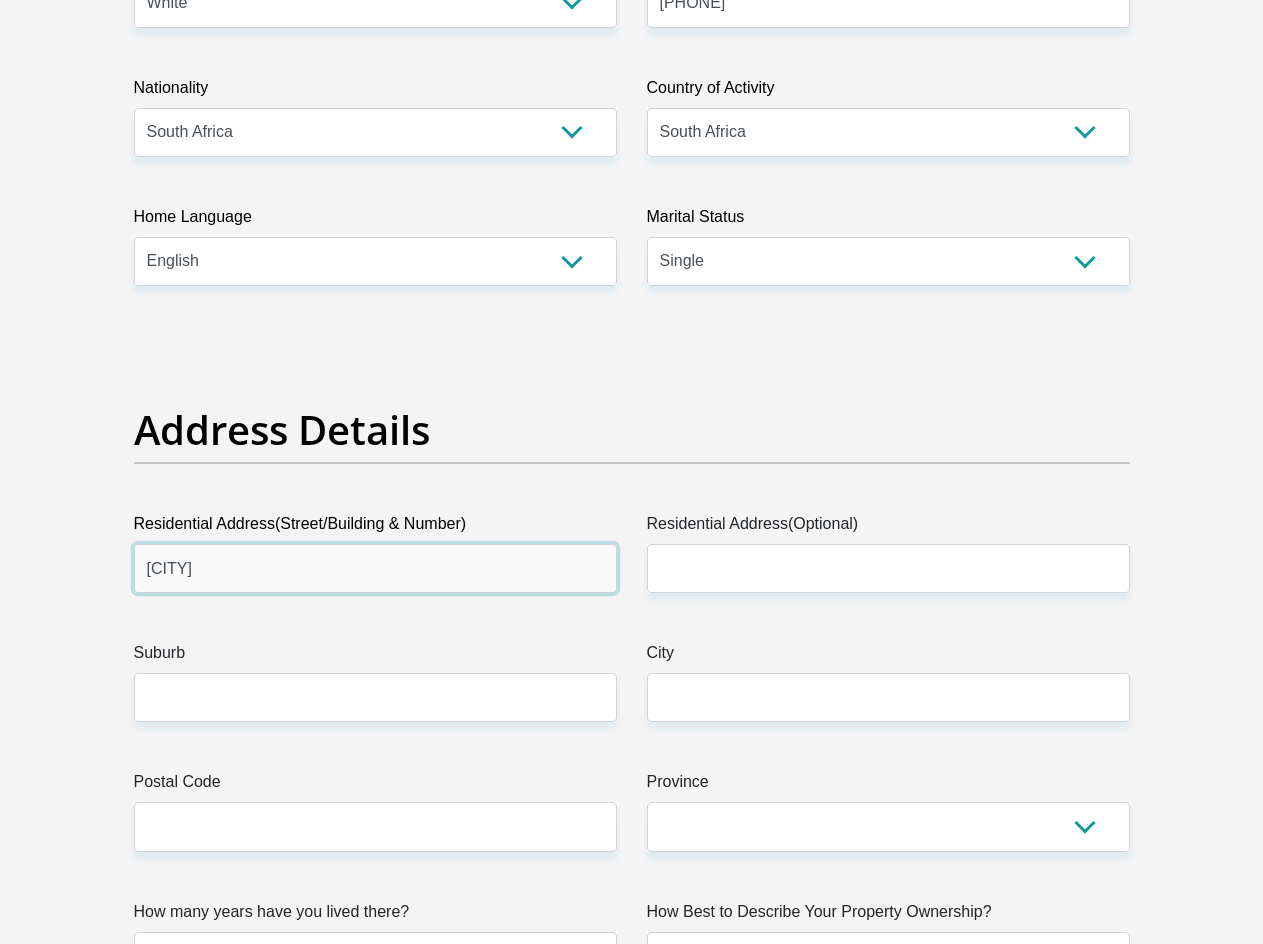type on "Glendower" 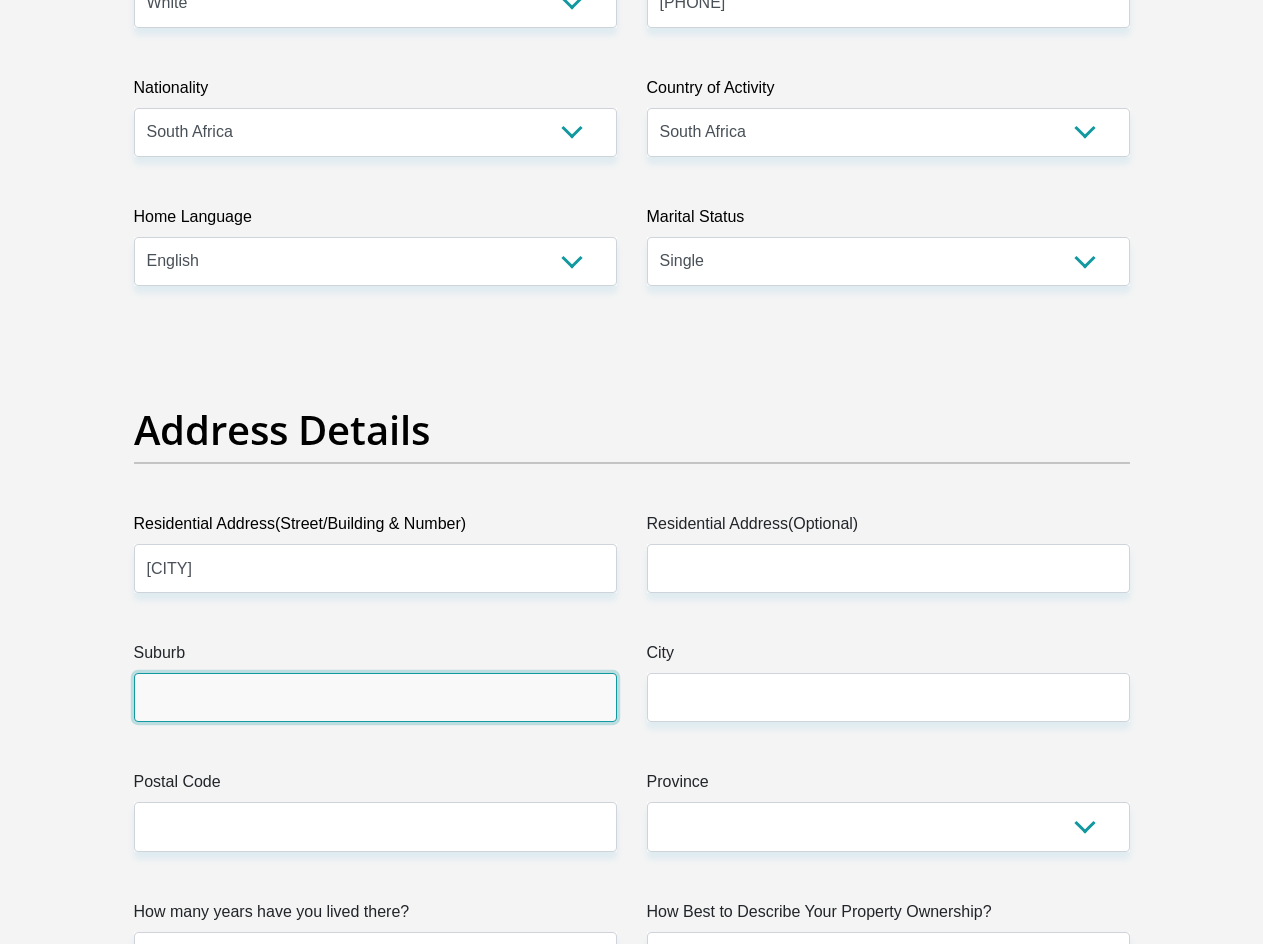 click on "Suburb" at bounding box center (375, 697) 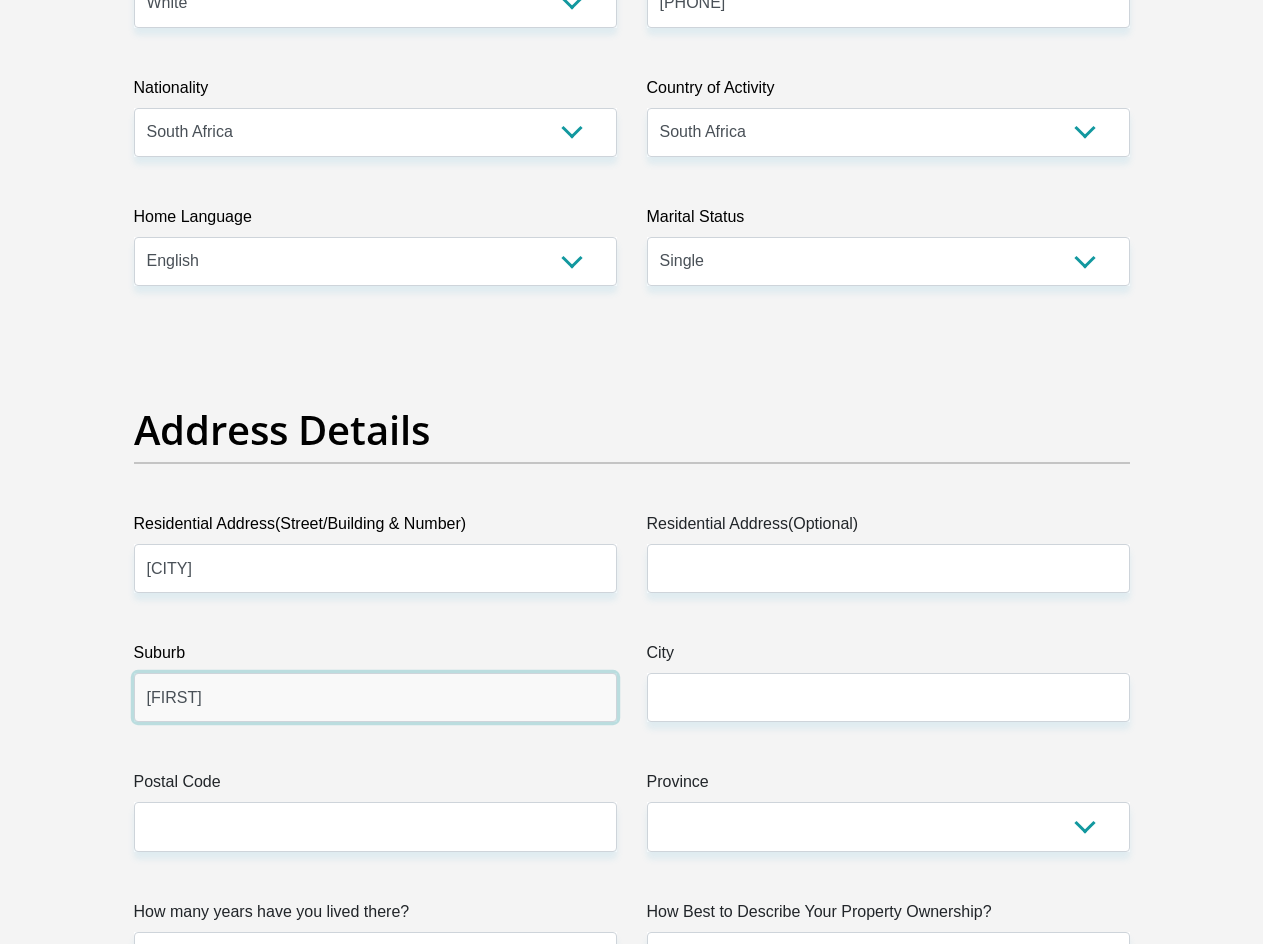 type on "Kwambonambi" 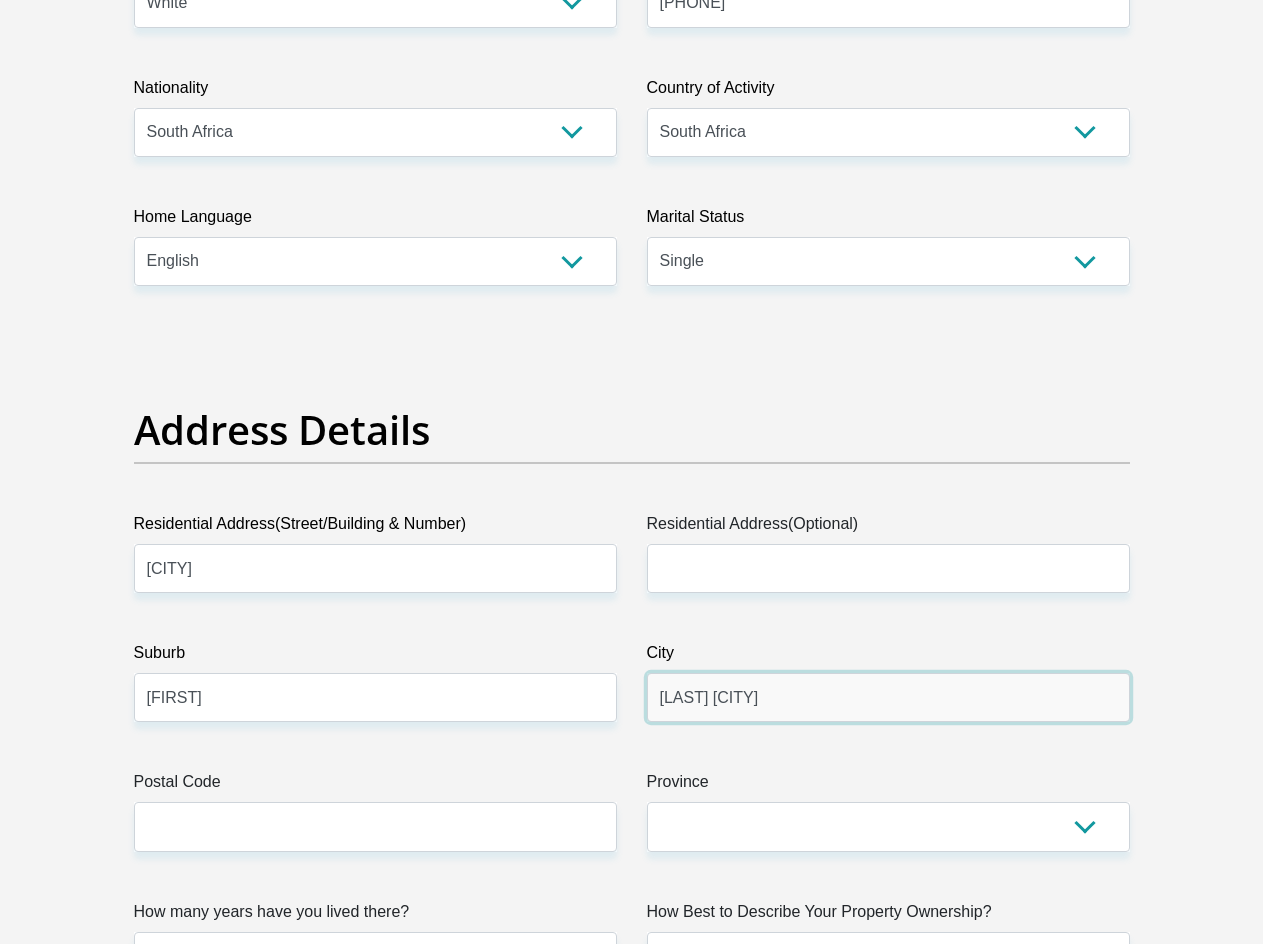 click on "RIchards Bay" at bounding box center [888, 697] 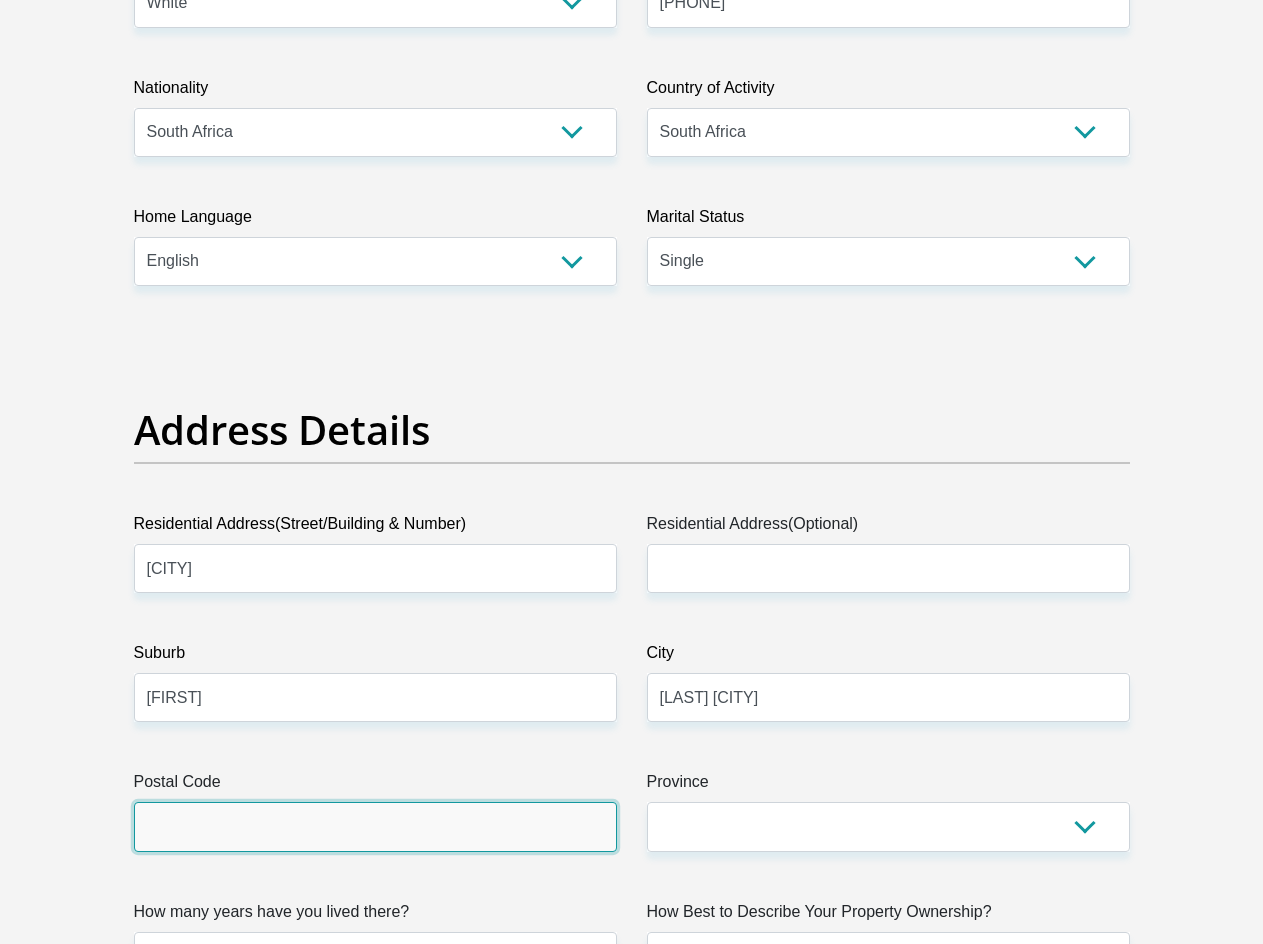 click on "Postal Code" at bounding box center [375, 826] 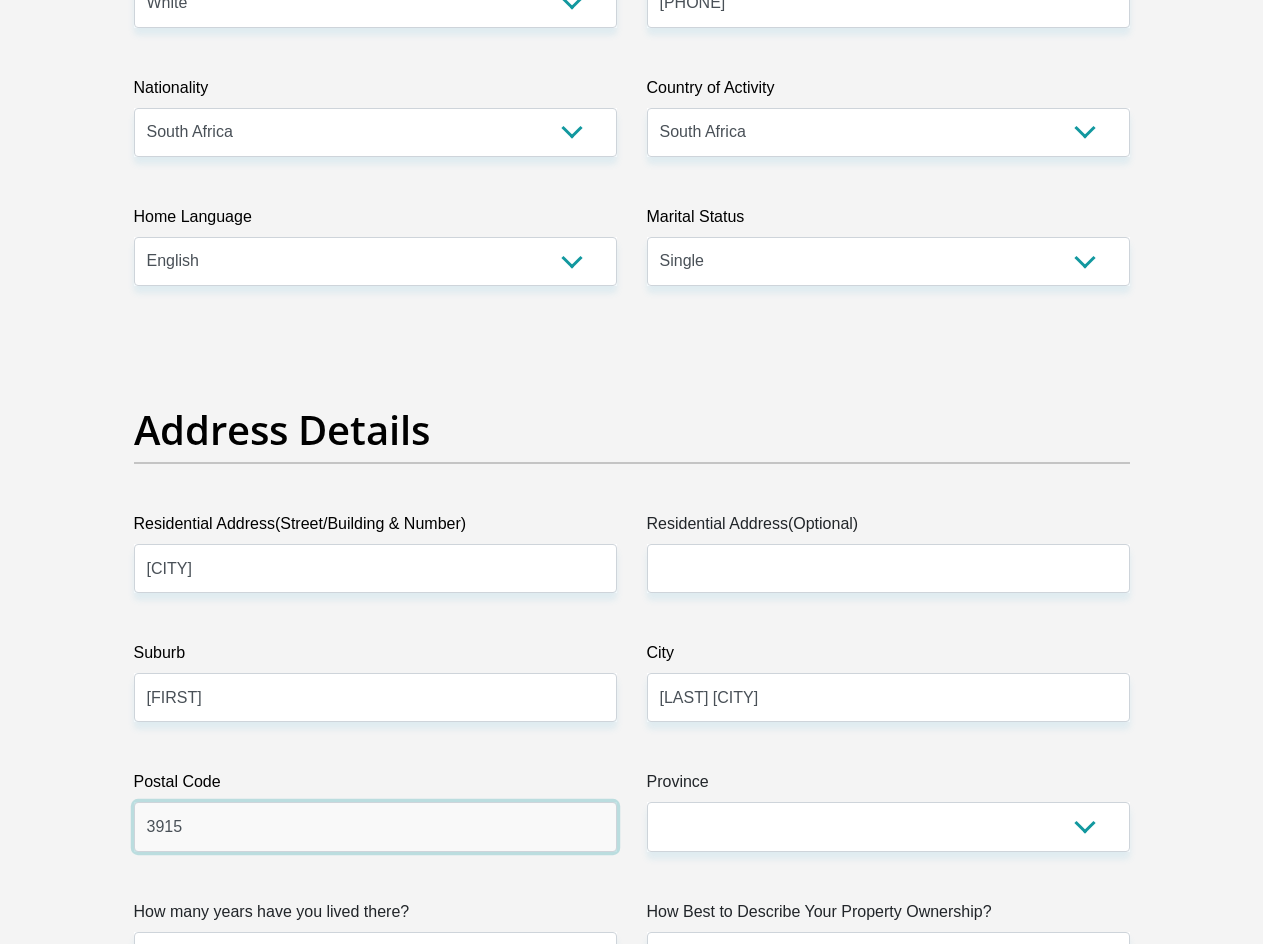 type on "3915" 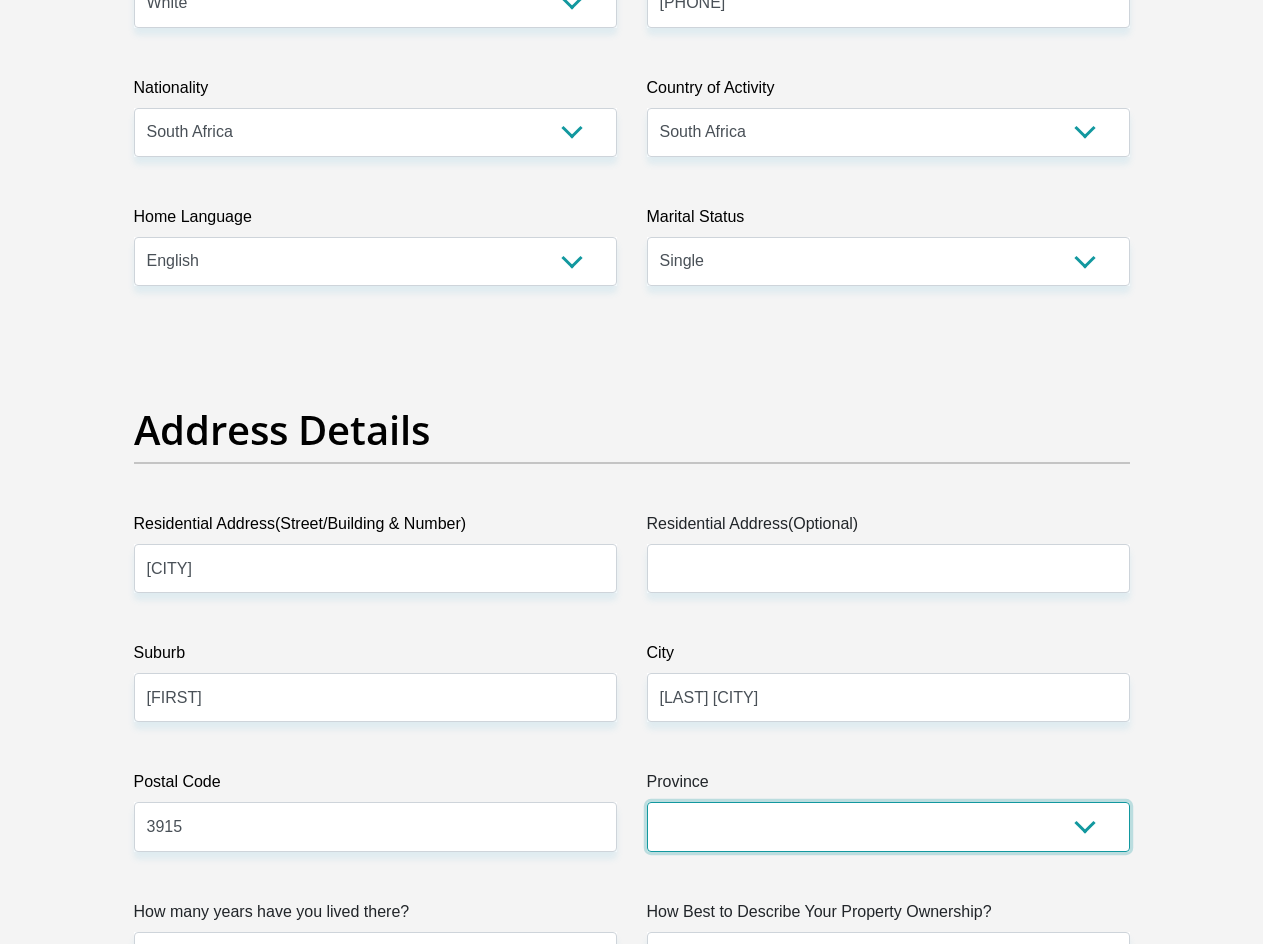 click on "Eastern Cape
Free State
Gauteng
KwaZulu-Natal
Limpopo
Mpumalanga
Northern Cape
North West
Western Cape" at bounding box center (888, 826) 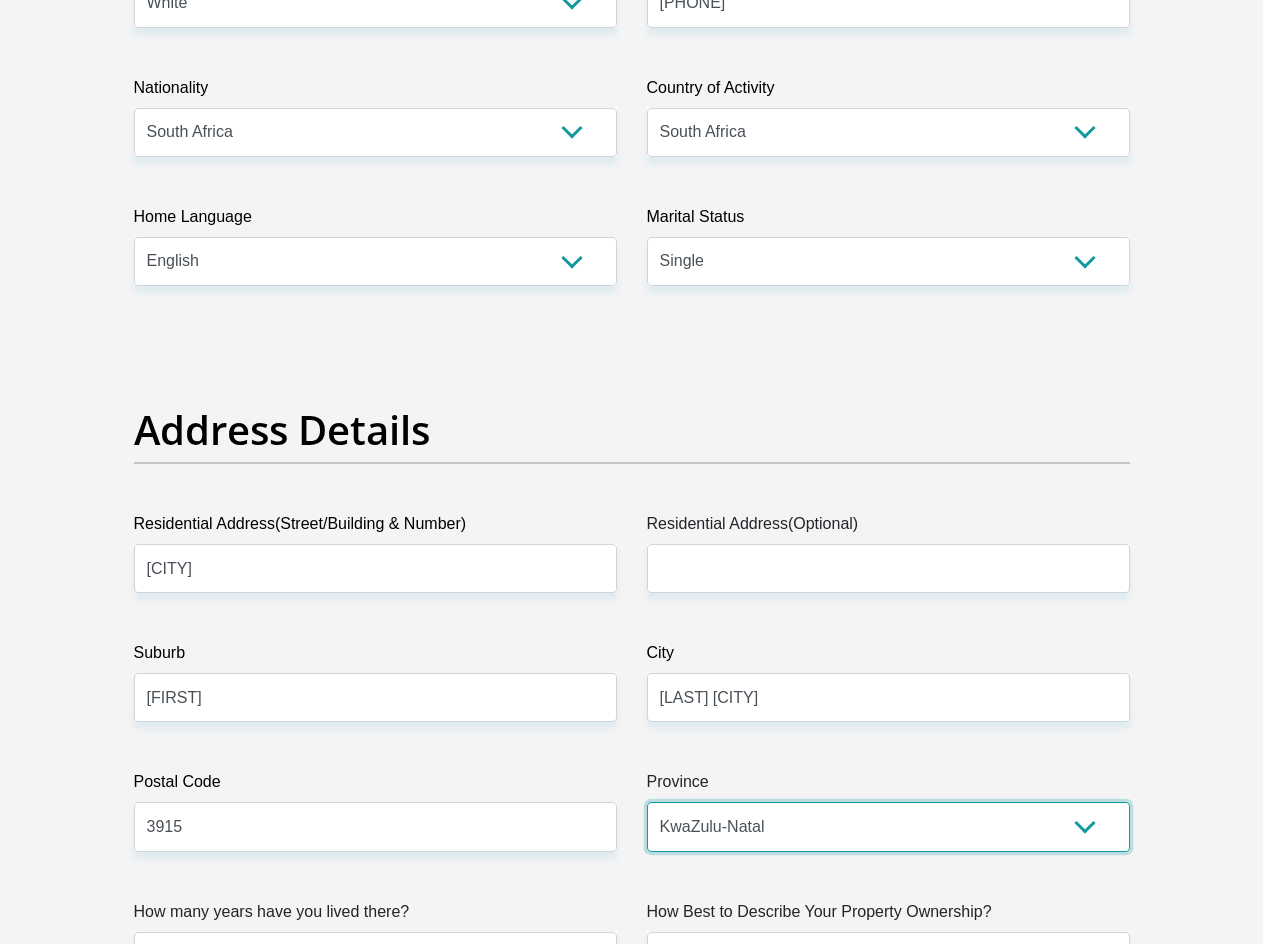 click on "Eastern Cape
Free State
Gauteng
KwaZulu-Natal
Limpopo
Mpumalanga
Northern Cape
North West
Western Cape" at bounding box center (888, 826) 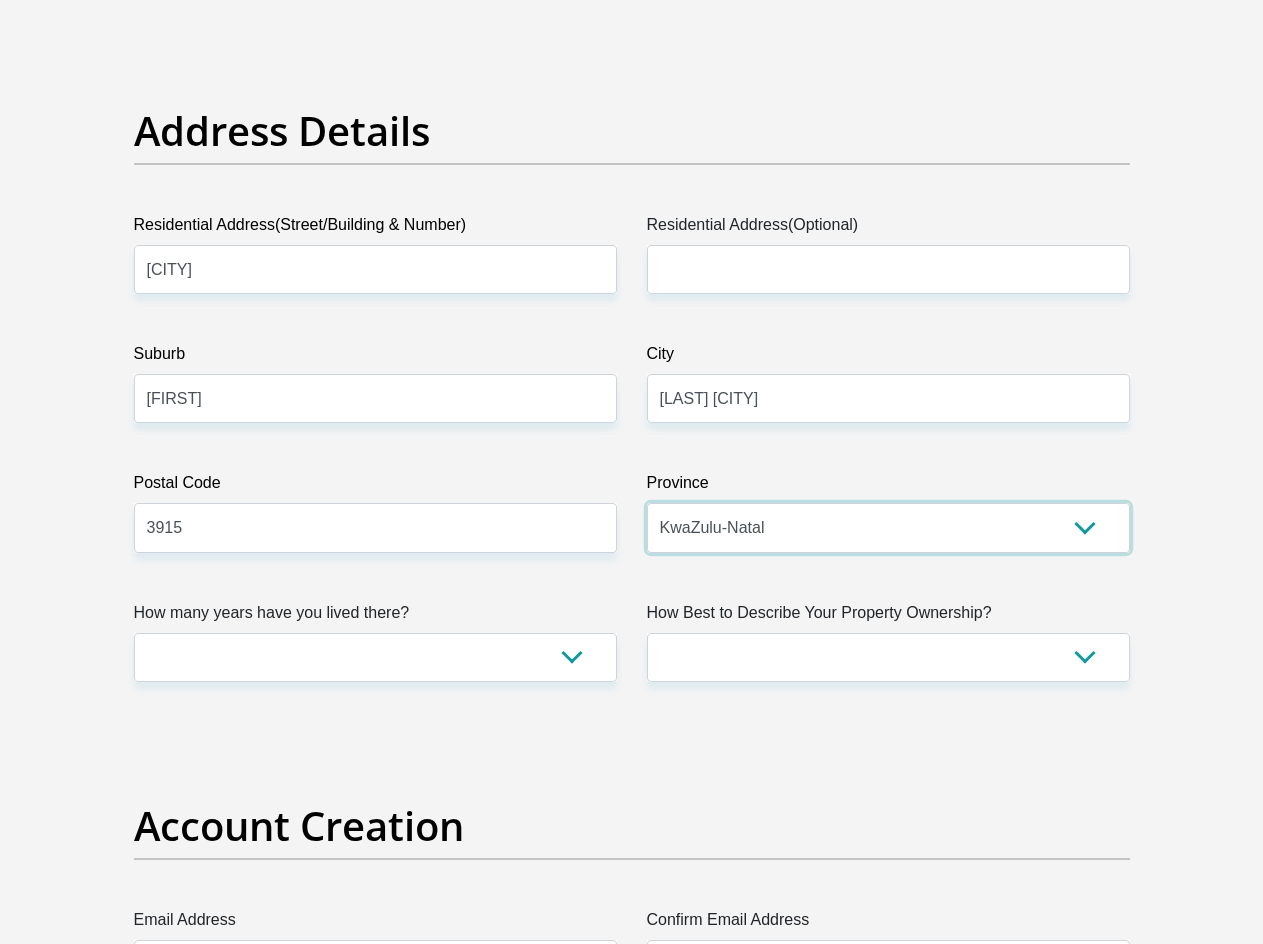 scroll, scrollTop: 1100, scrollLeft: 0, axis: vertical 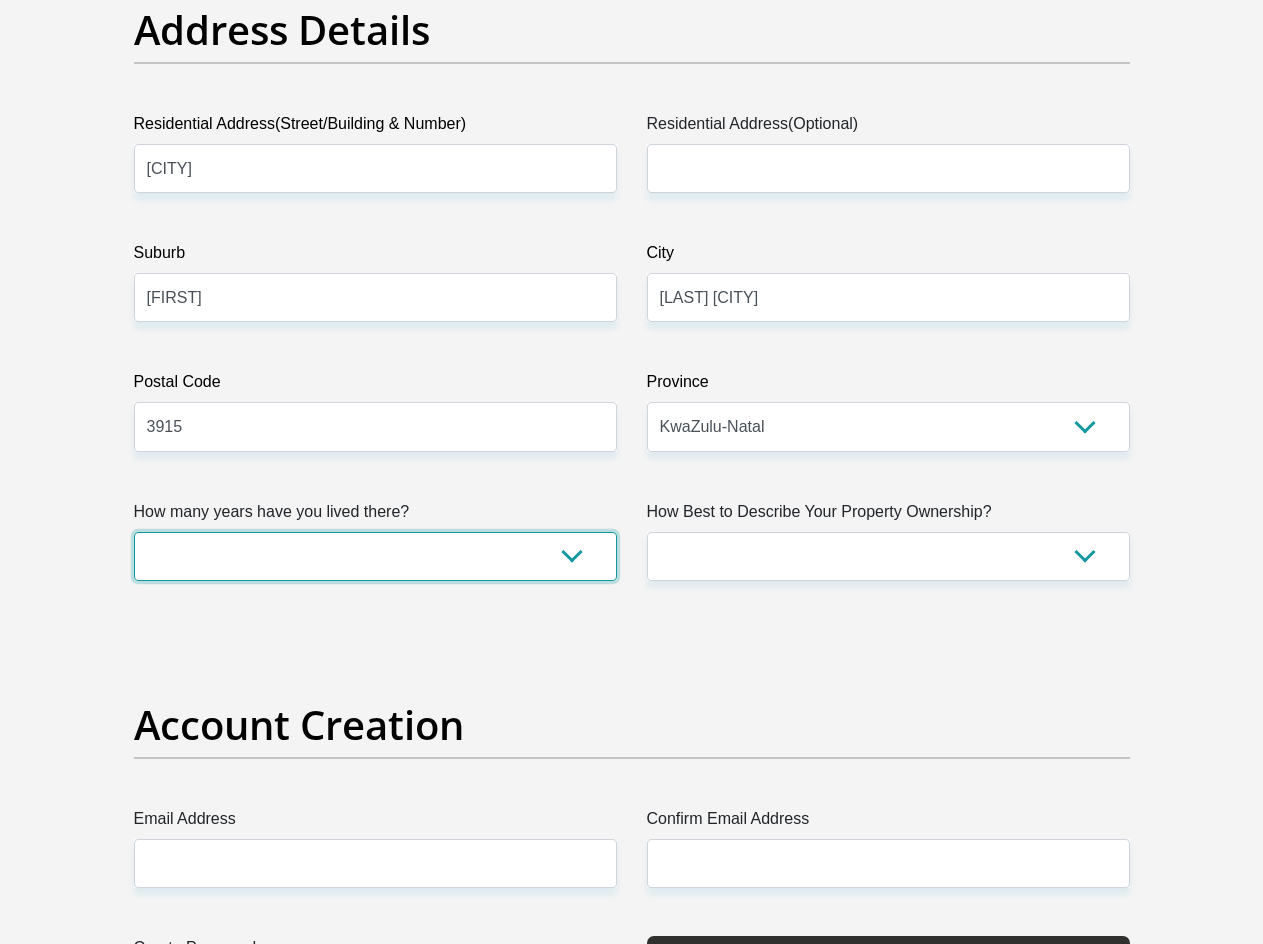 click on "less than 1 year
1-3 years
3-5 years
5+ years" at bounding box center [375, 556] 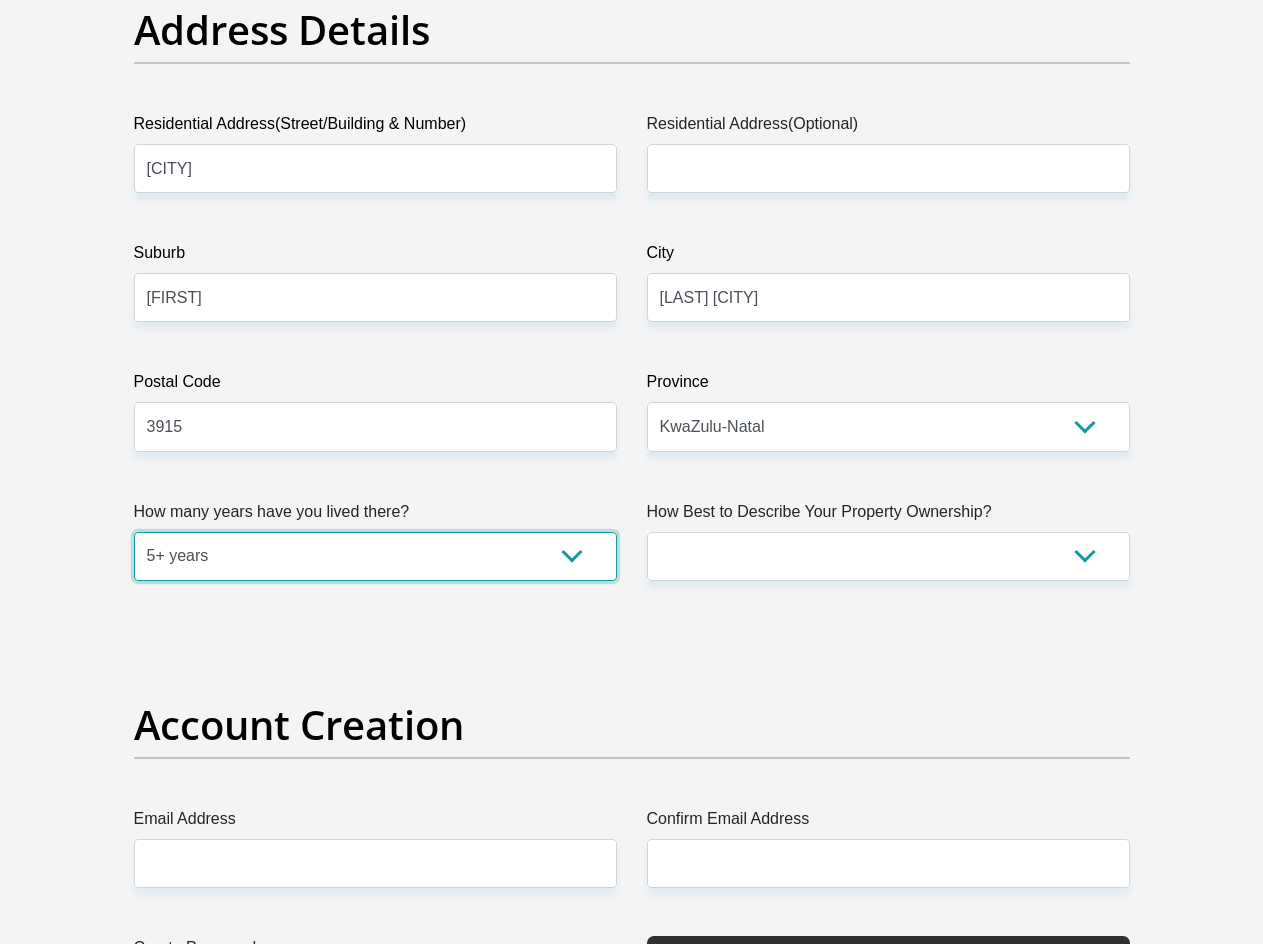 click on "less than 1 year
1-3 years
3-5 years
5+ years" at bounding box center [375, 556] 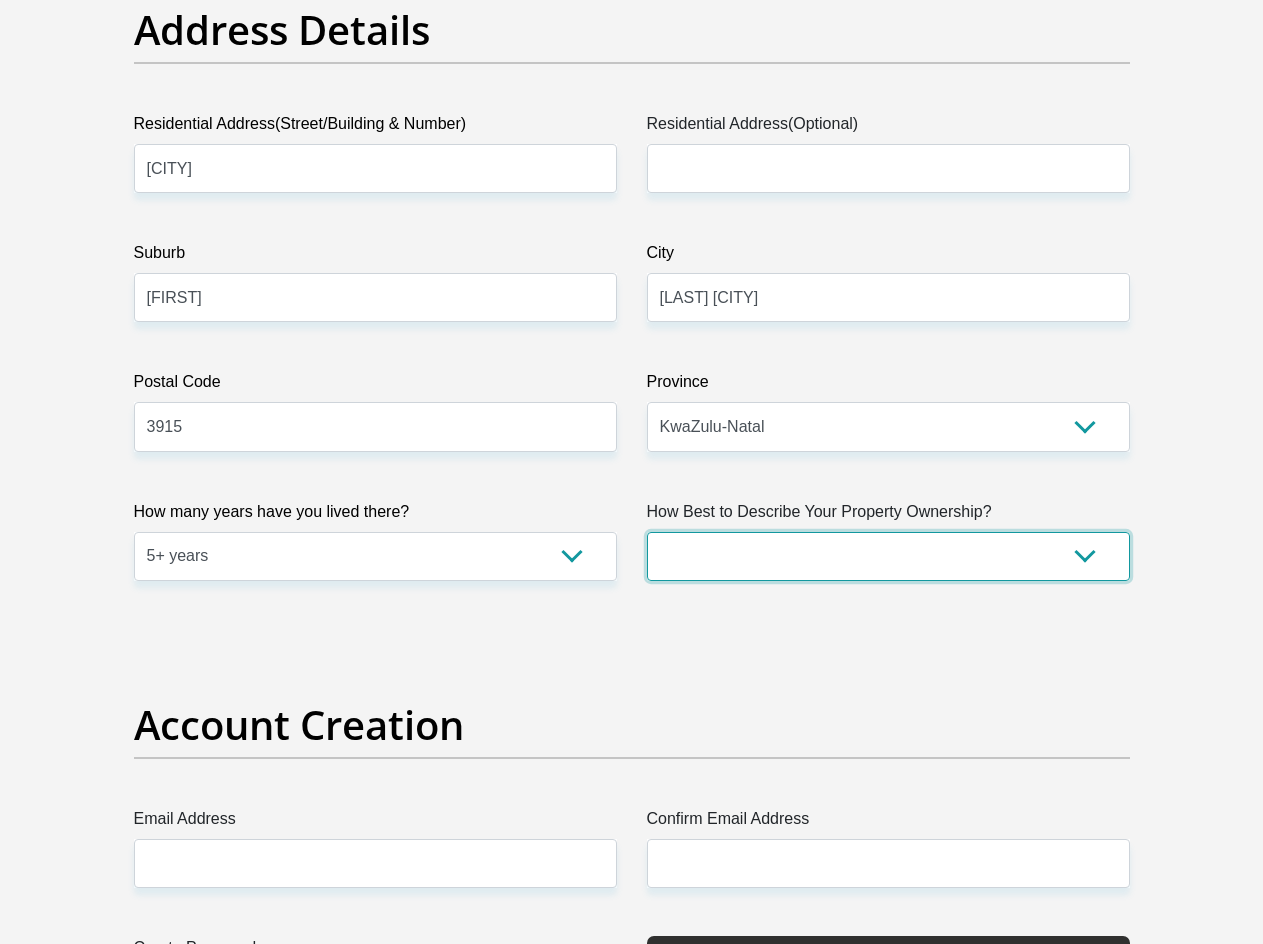 click on "Owned
Rented
Family Owned
Company Dwelling" at bounding box center [888, 556] 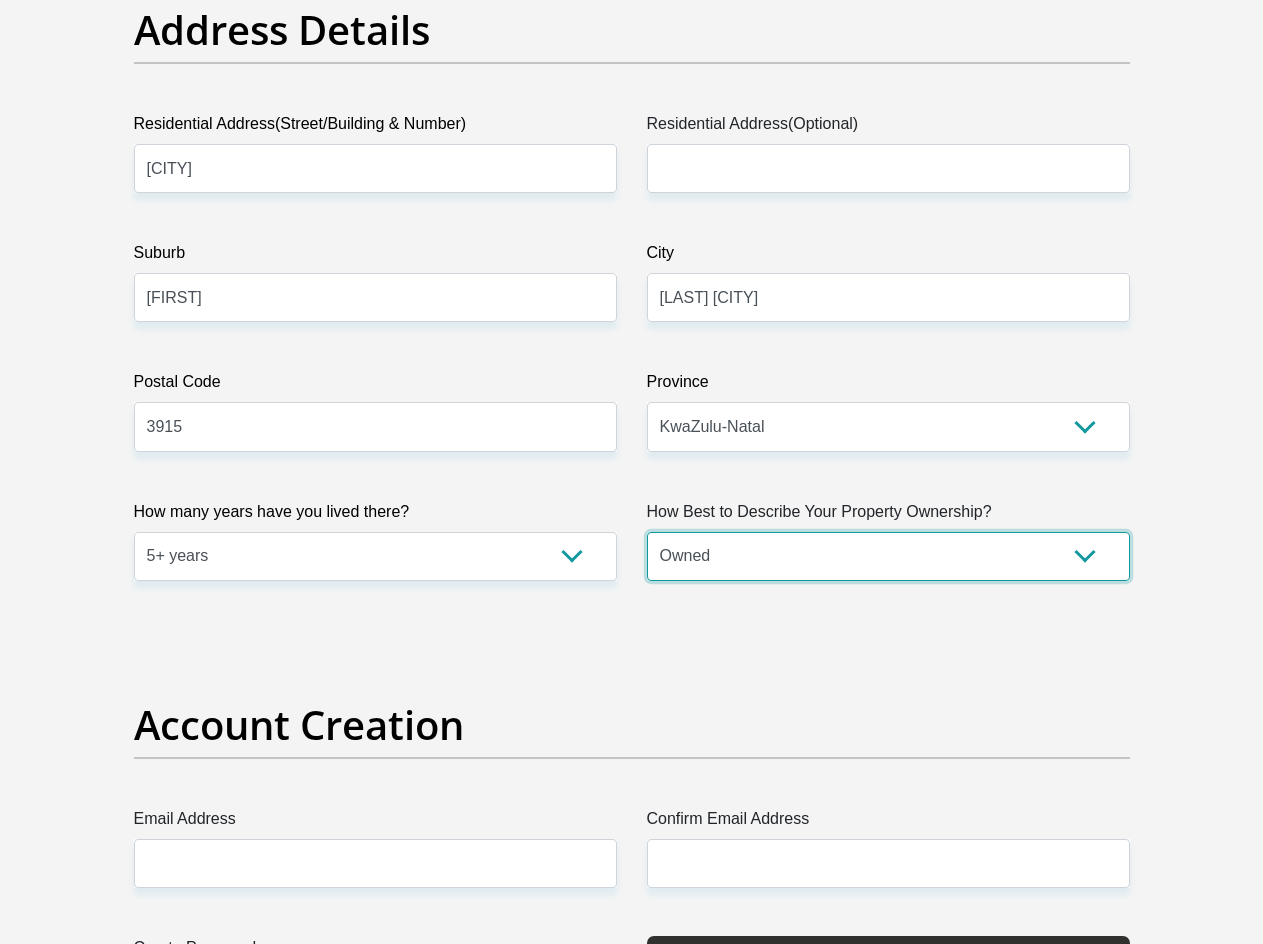 click on "Owned
Rented
Family Owned
Company Dwelling" at bounding box center [888, 556] 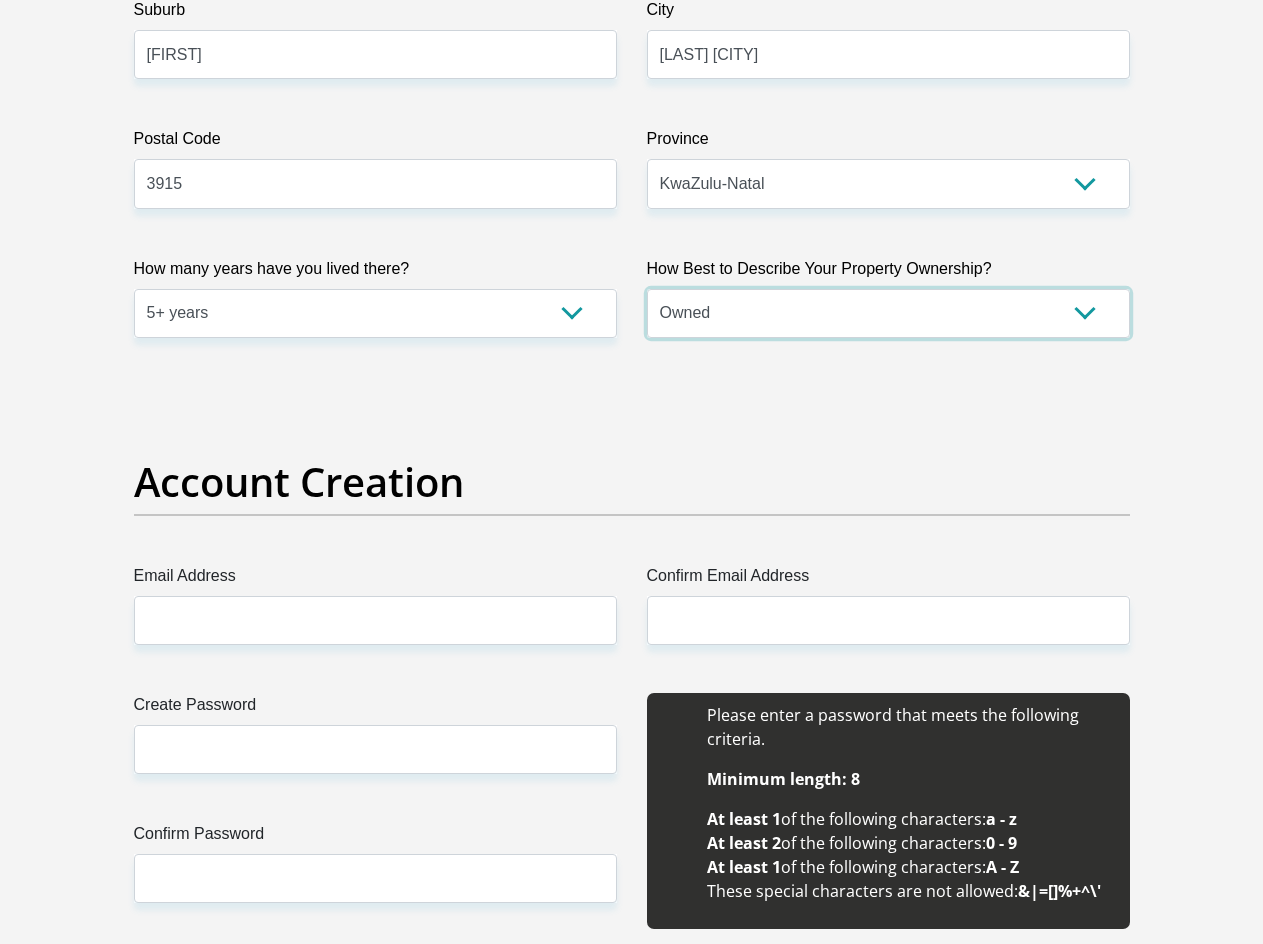 scroll, scrollTop: 1400, scrollLeft: 0, axis: vertical 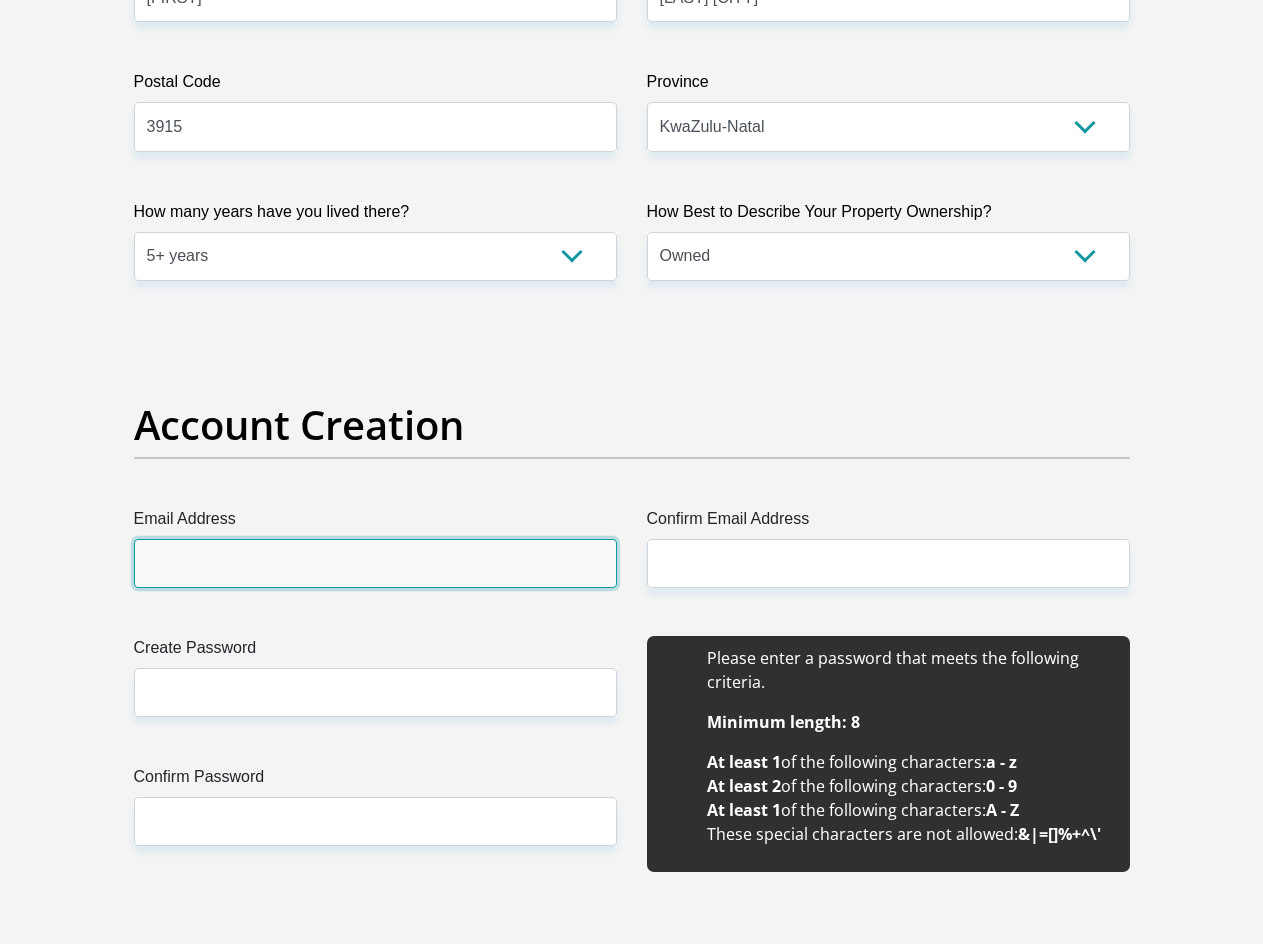 click on "Email Address" at bounding box center [375, 563] 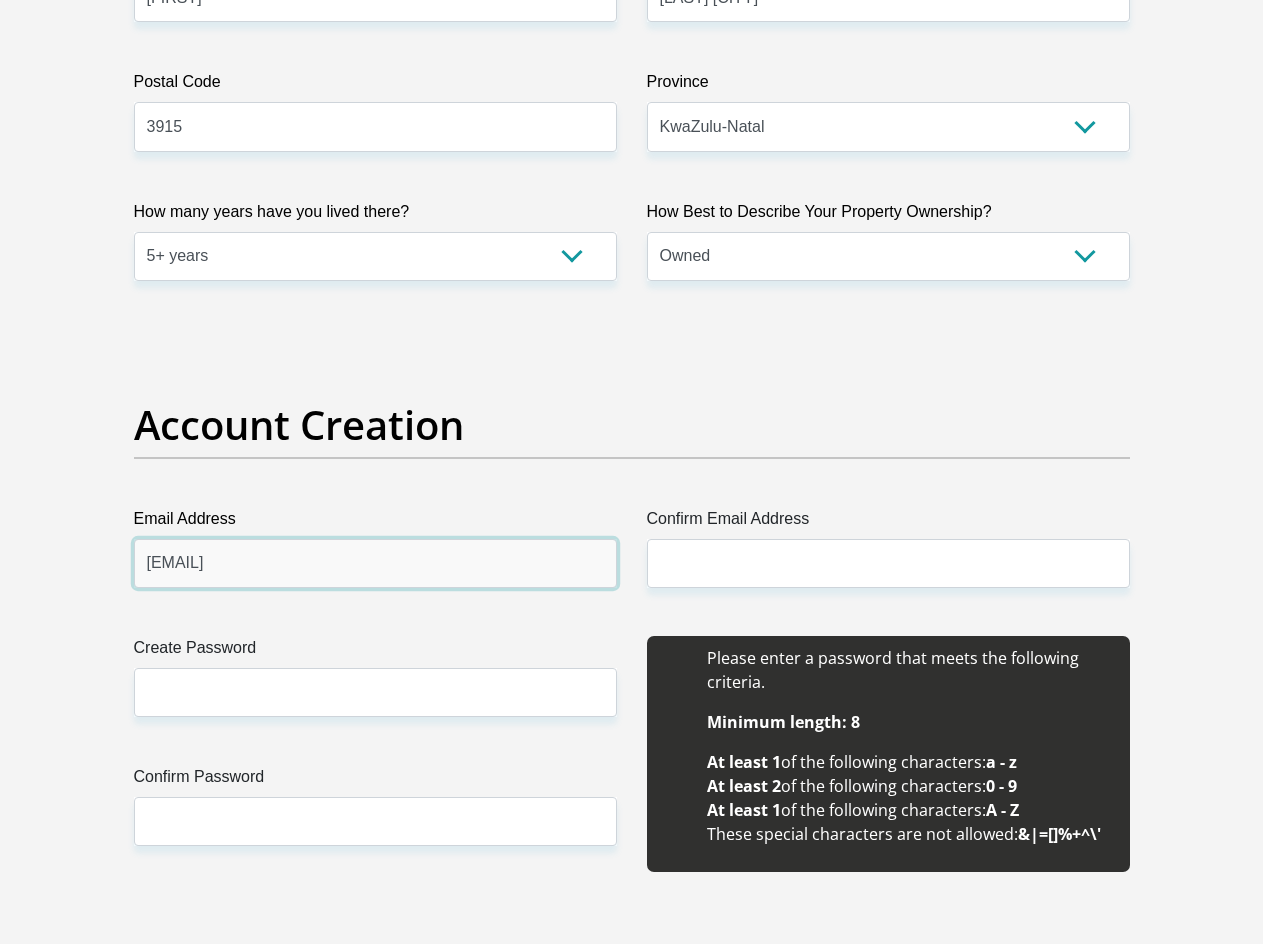 type on "christo.mienie@gmail.com" 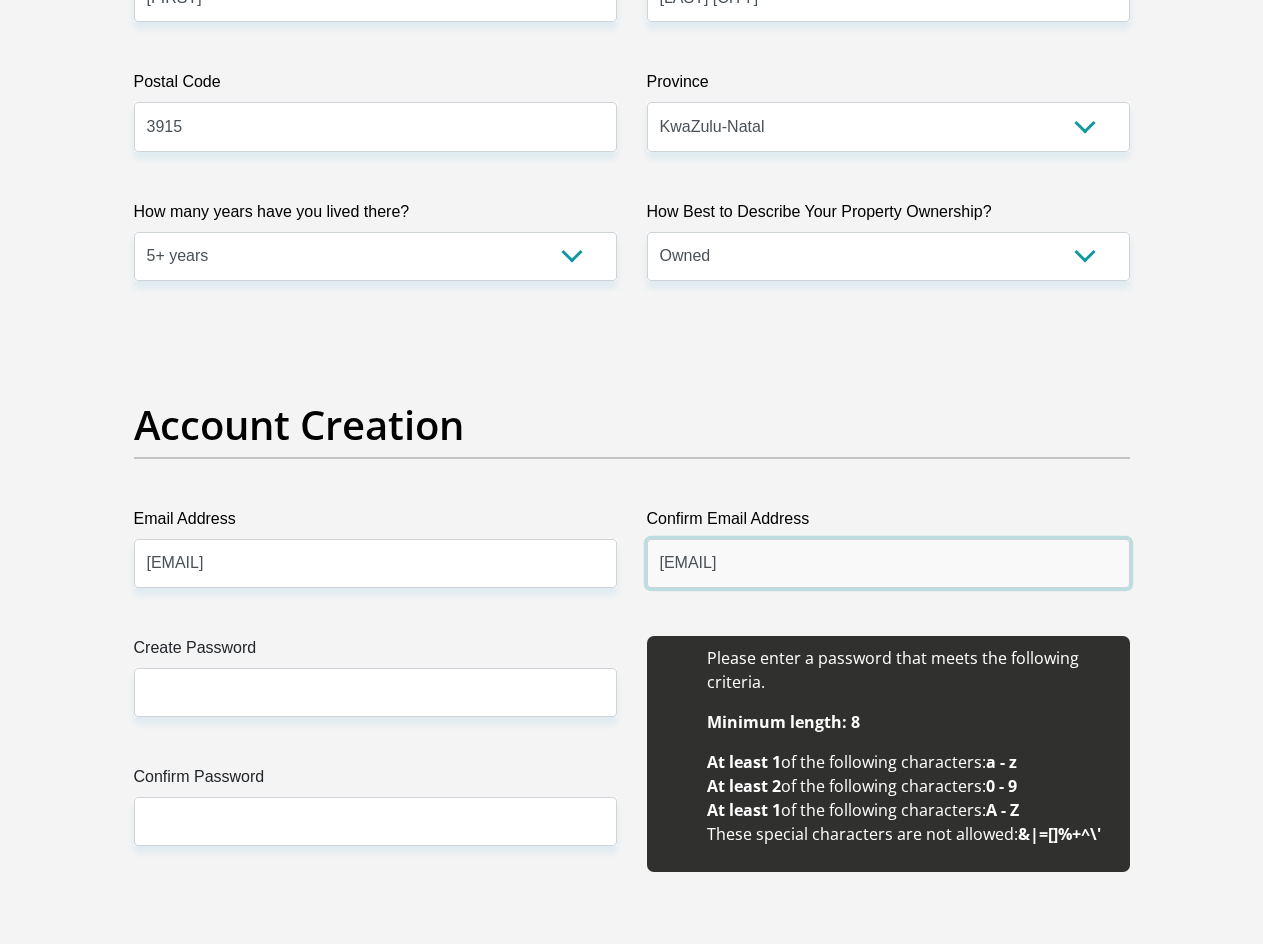 type on "christo.mienie@gmail.com" 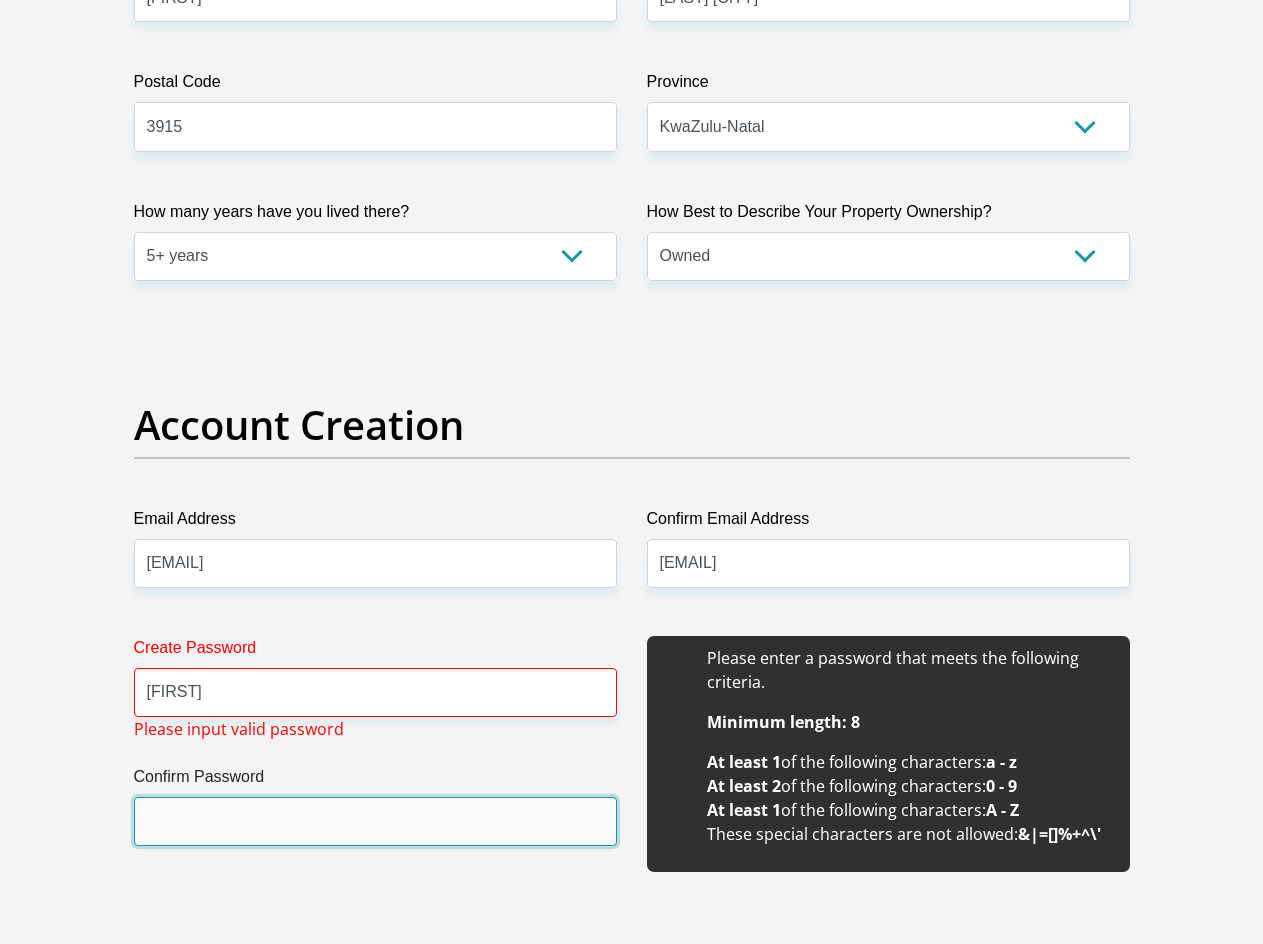 click on "Confirm Password" at bounding box center [375, 821] 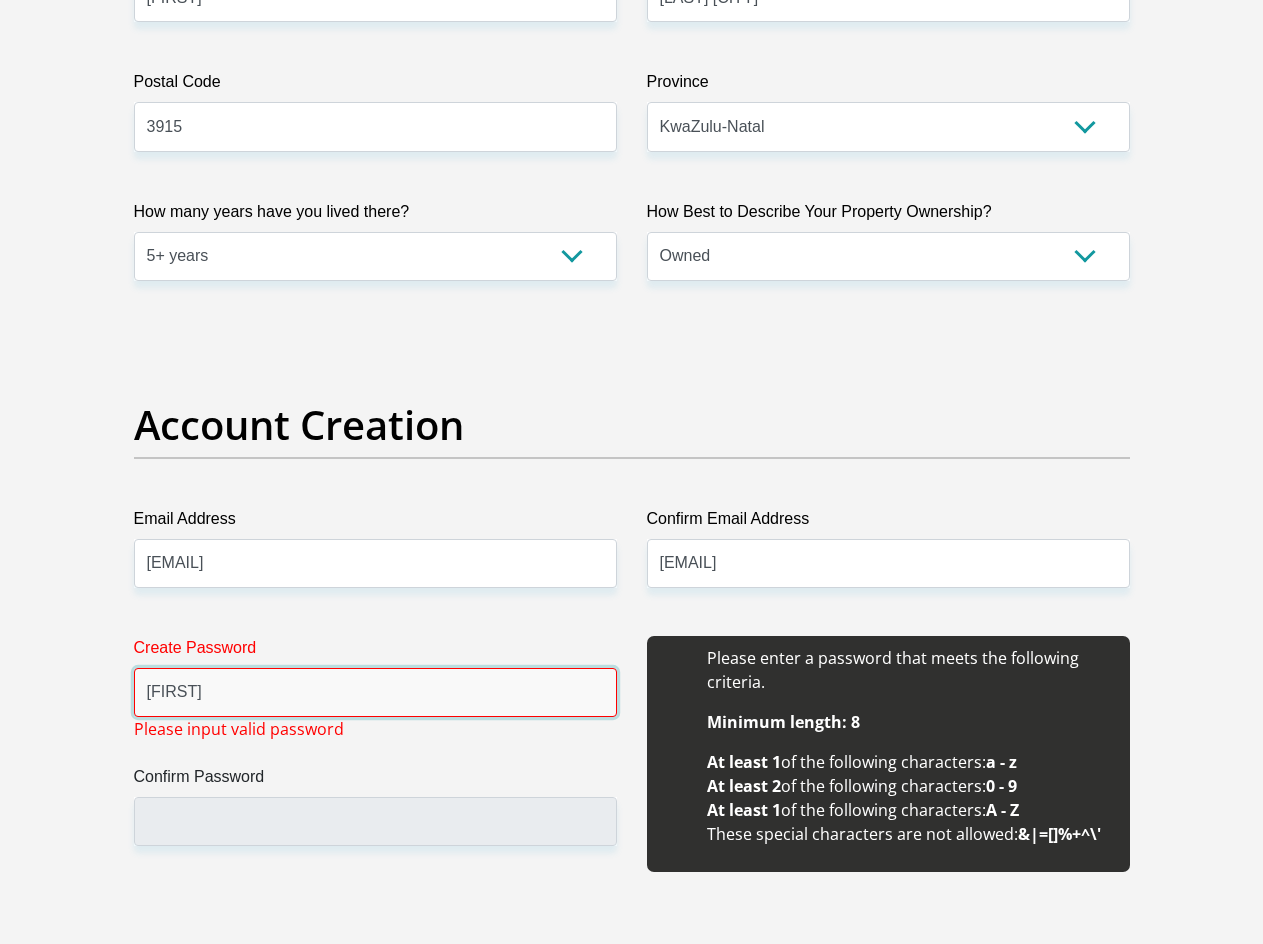 click on "!ChrisSolo69" at bounding box center [375, 692] 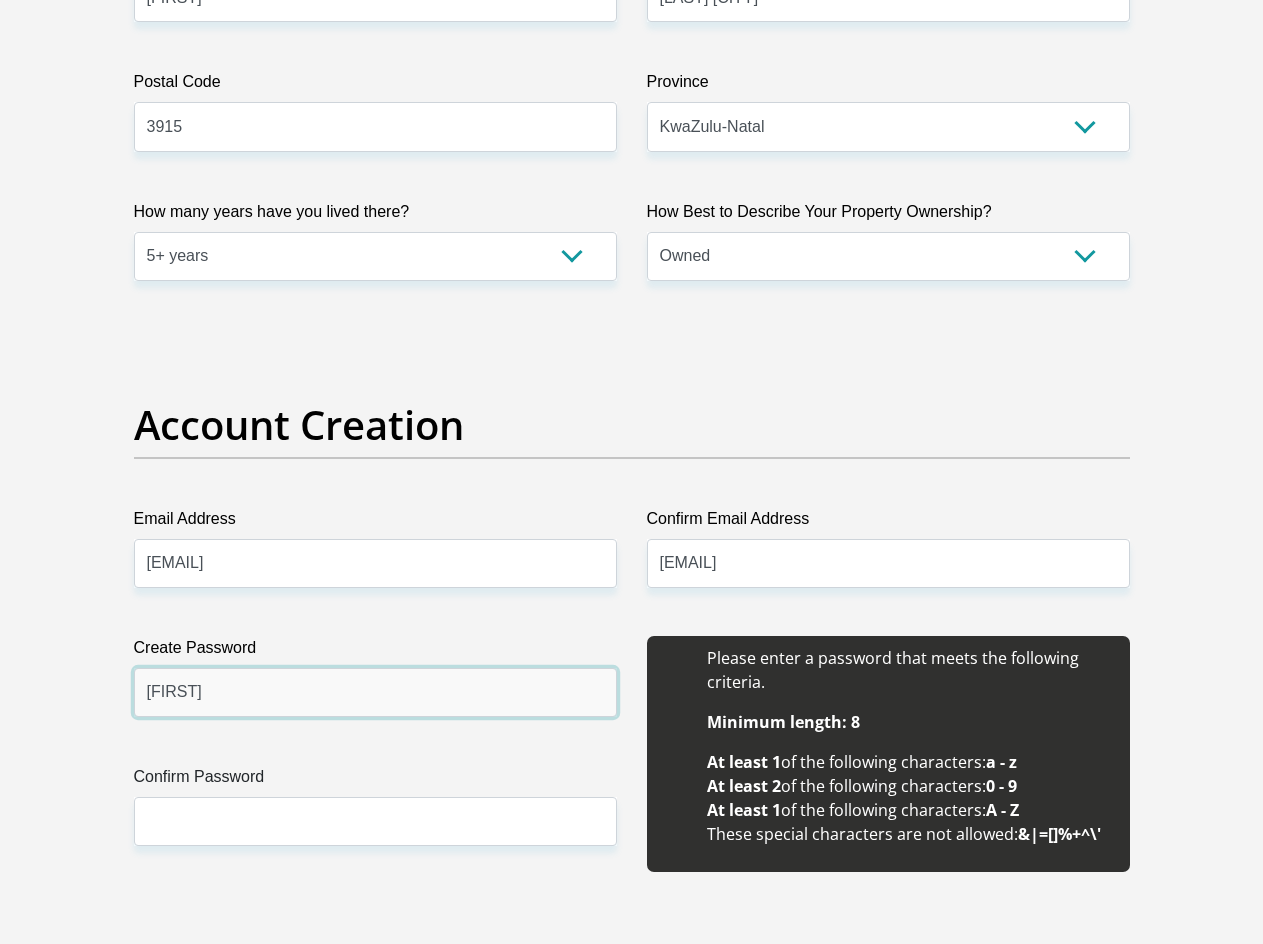 type on "ChrisSolo69" 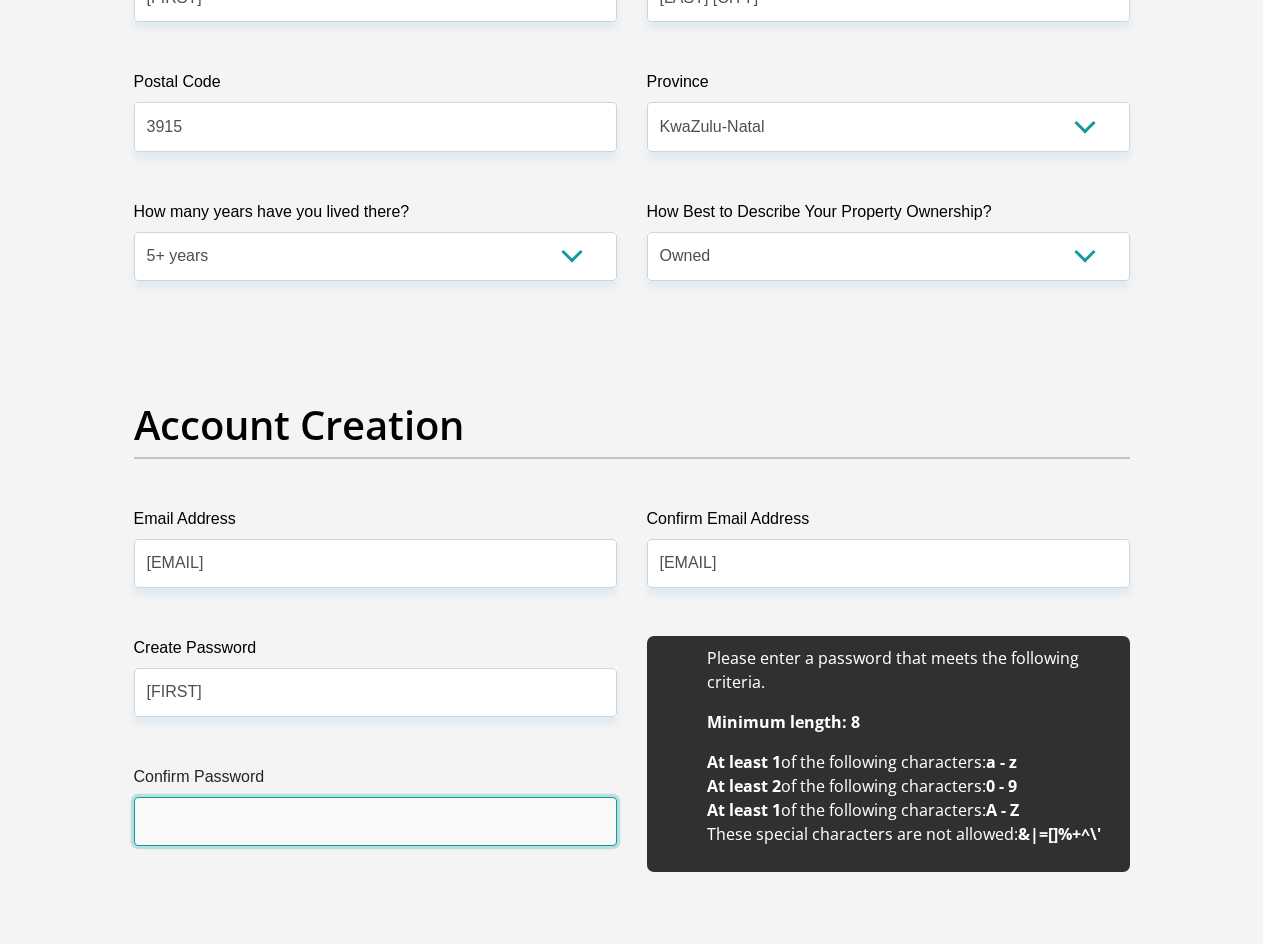 click on "Confirm Password" at bounding box center (375, 821) 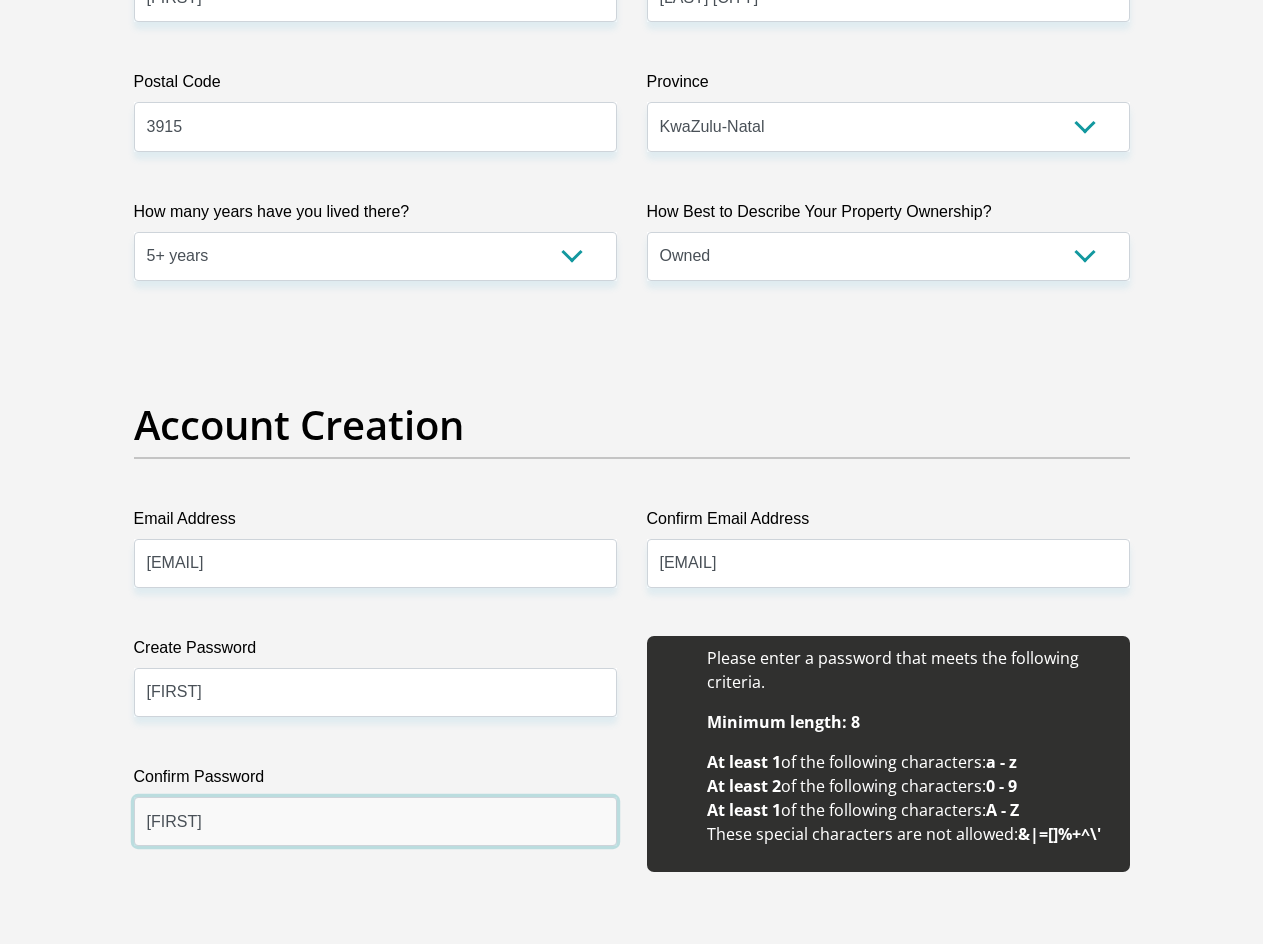 type on "ChrisSolo69" 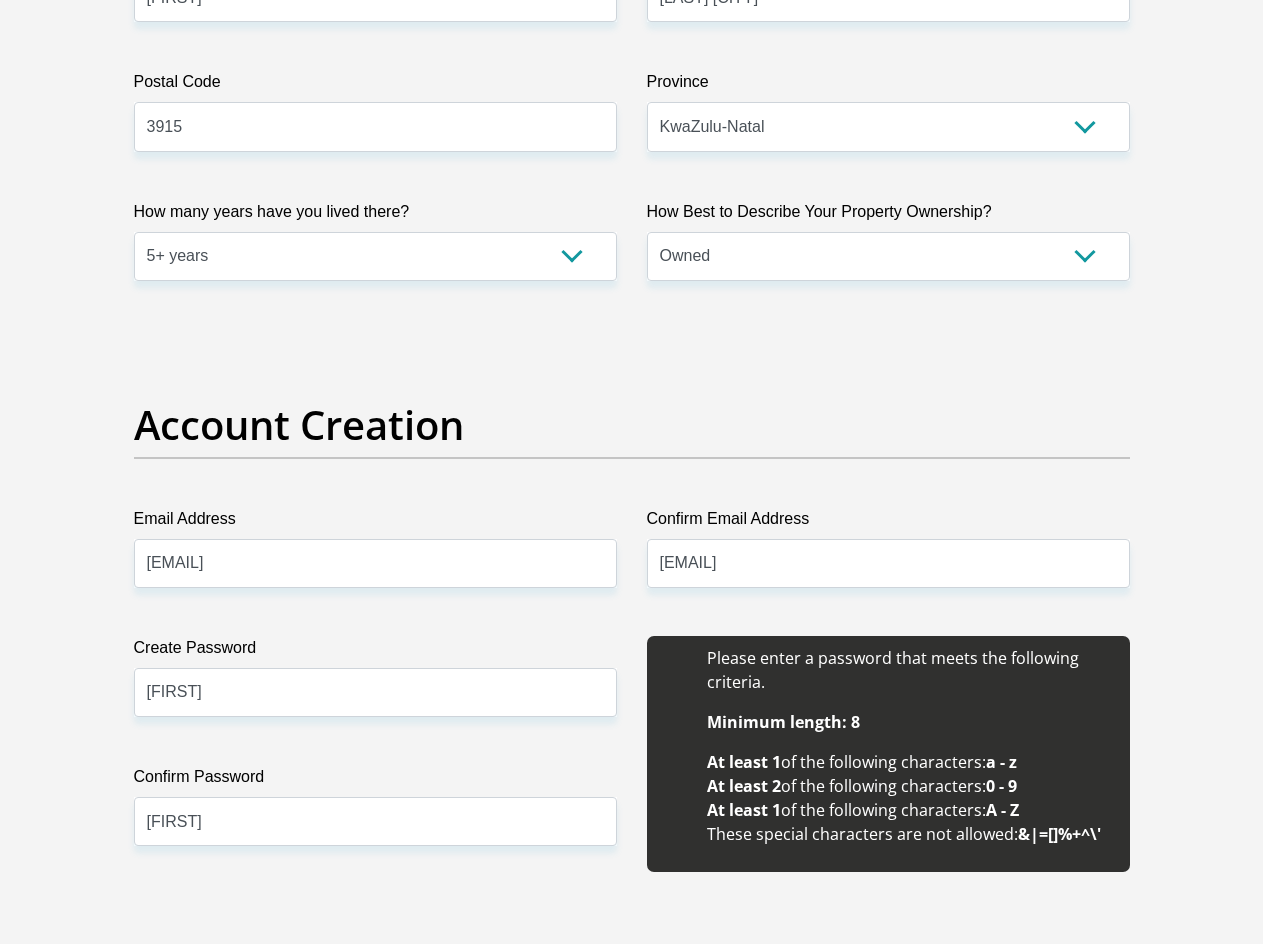 click on "Title
Mr
Ms
Mrs
Dr
Other
First Name
Christo
Surname
Mienie
ID Number
9112145003087
Please input valid ID number
Race
Black
Coloured
Indian
White
Other
Contact Number
0784162159
Please input valid contact number
Nationality
South Africa
Afghanistan
Aland Islands  Albania  Algeria" at bounding box center (632, 2241) 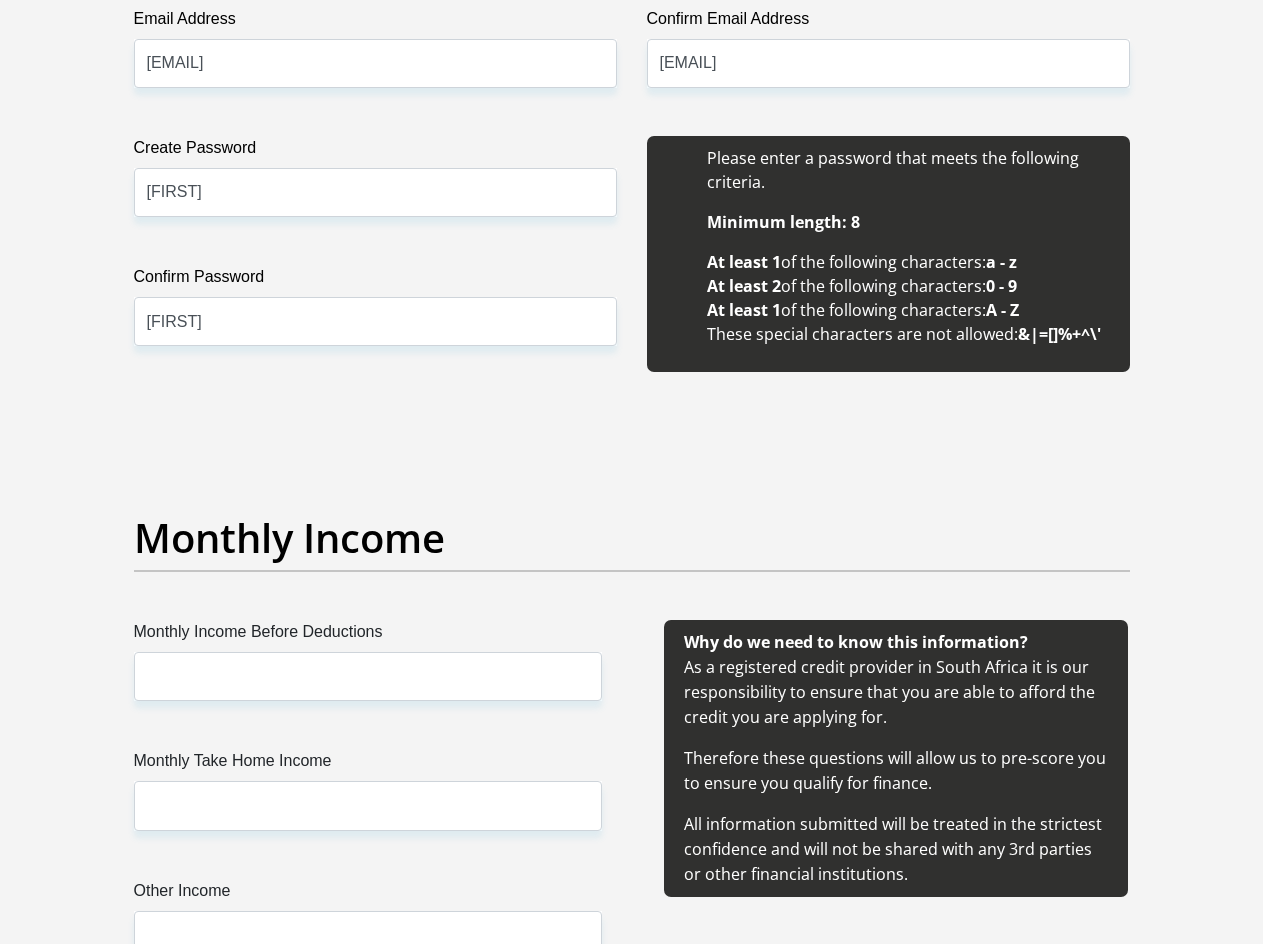 scroll, scrollTop: 2000, scrollLeft: 0, axis: vertical 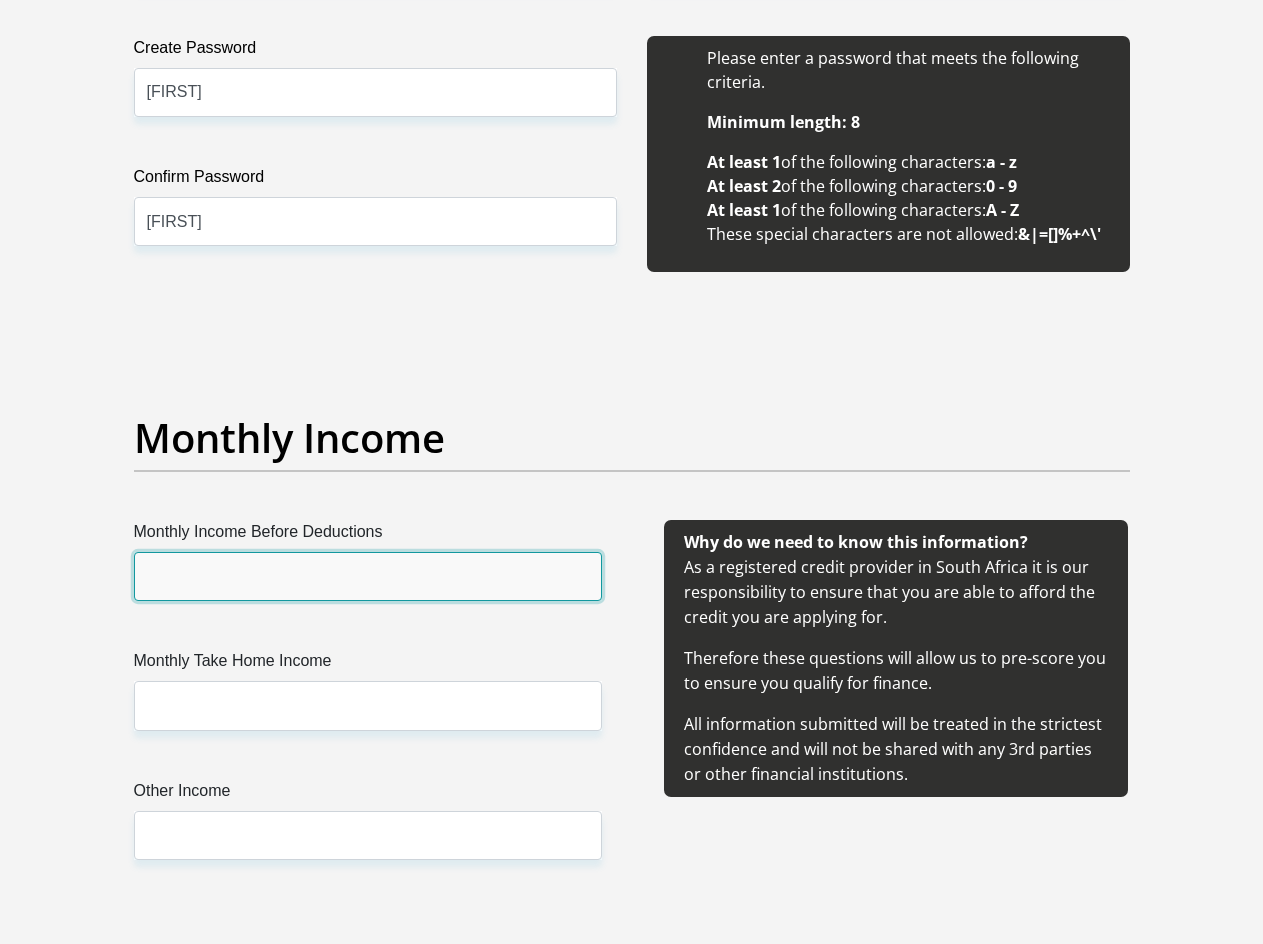 click on "Monthly Income Before Deductions" at bounding box center [368, 576] 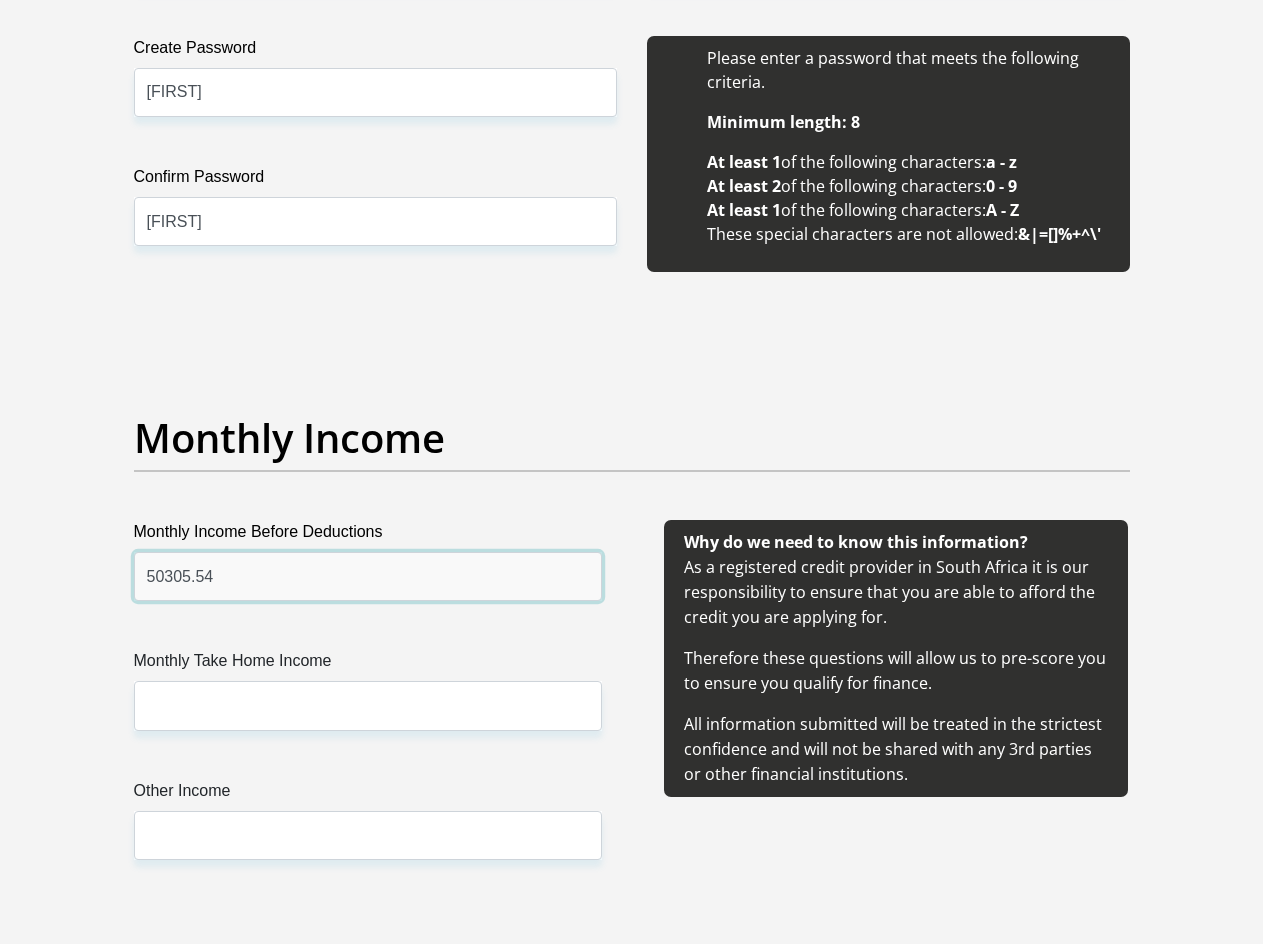 type on "50305.54" 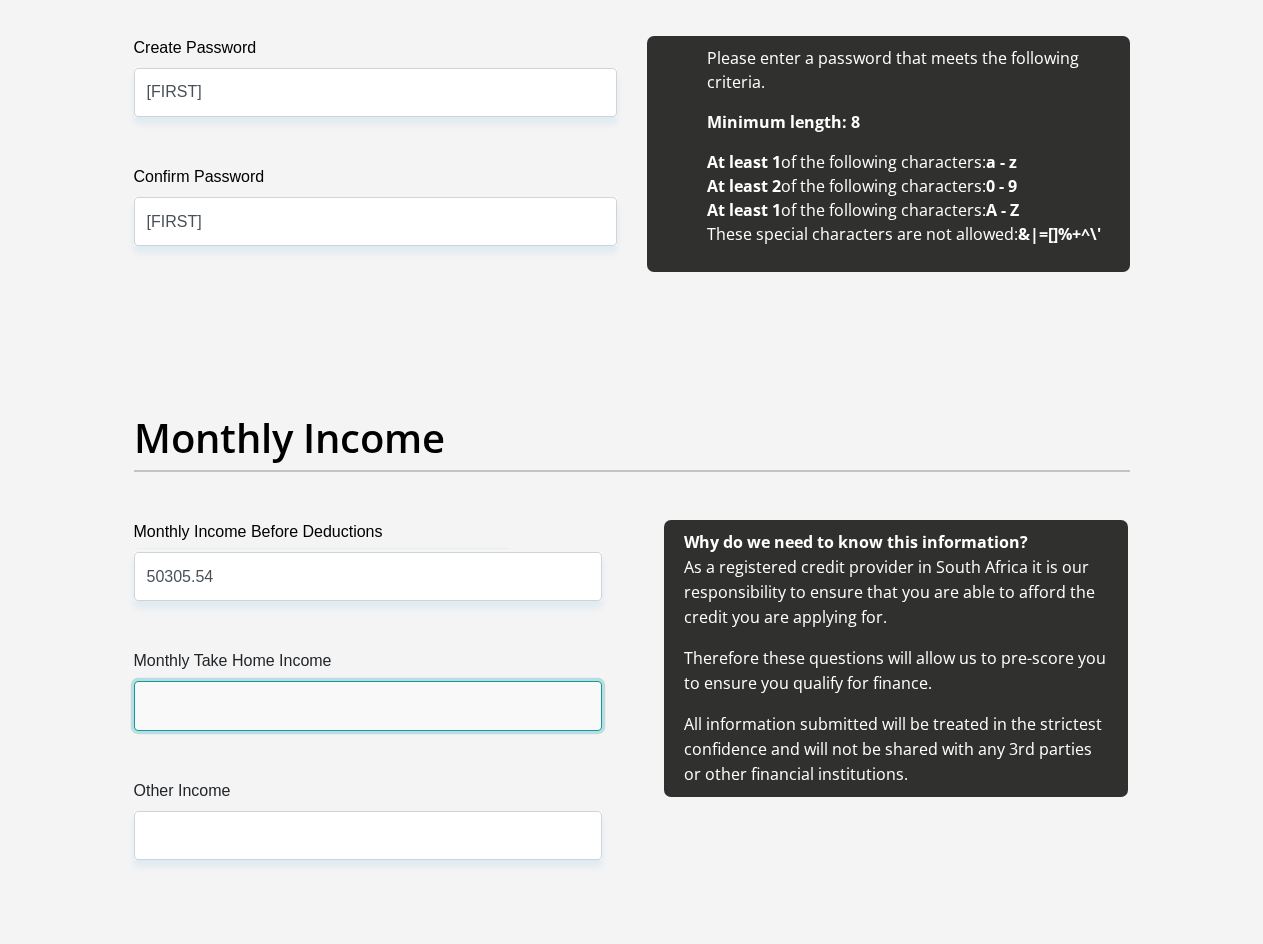 click on "Monthly Take Home Income" at bounding box center [368, 705] 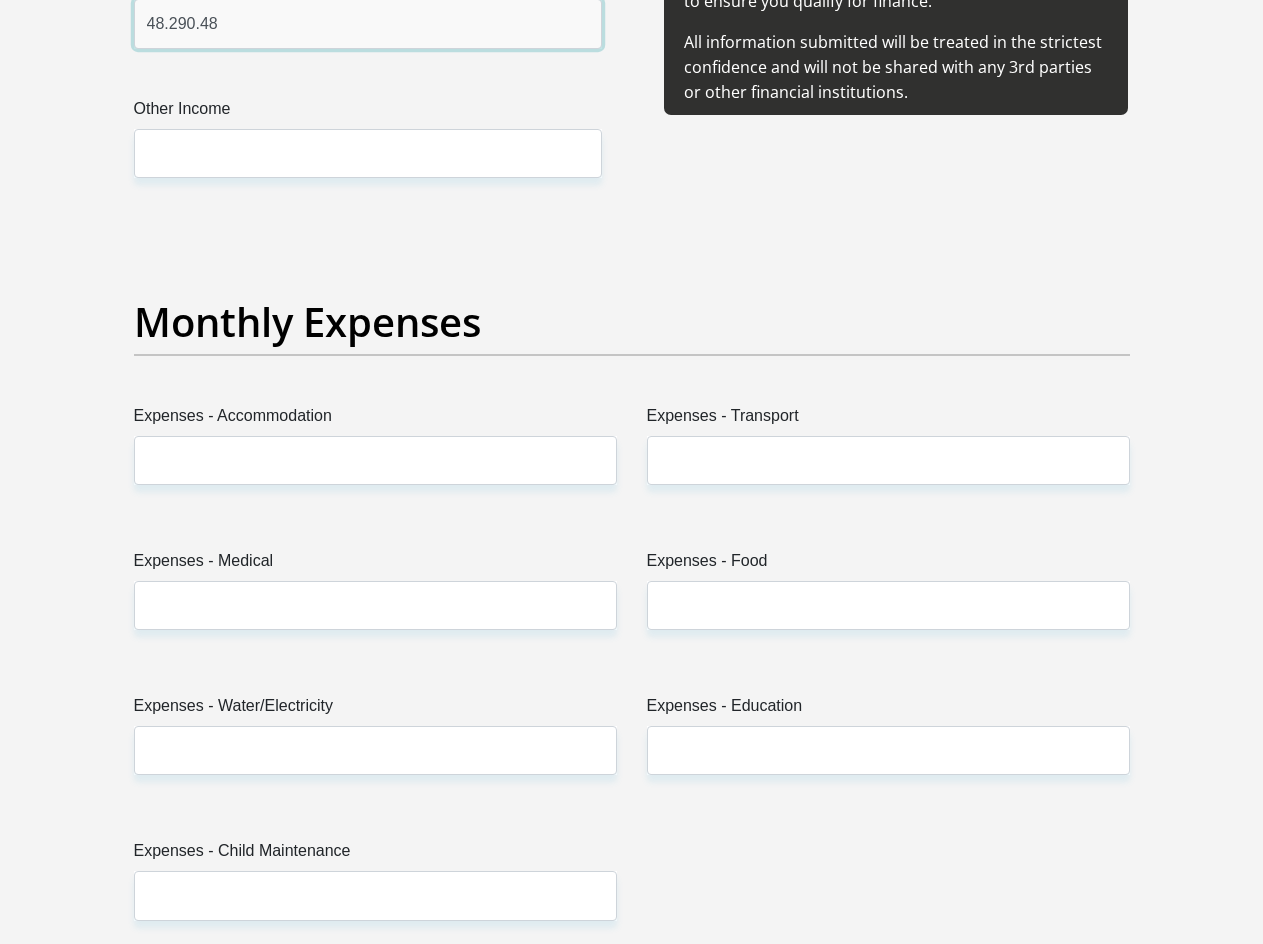 scroll, scrollTop: 2700, scrollLeft: 0, axis: vertical 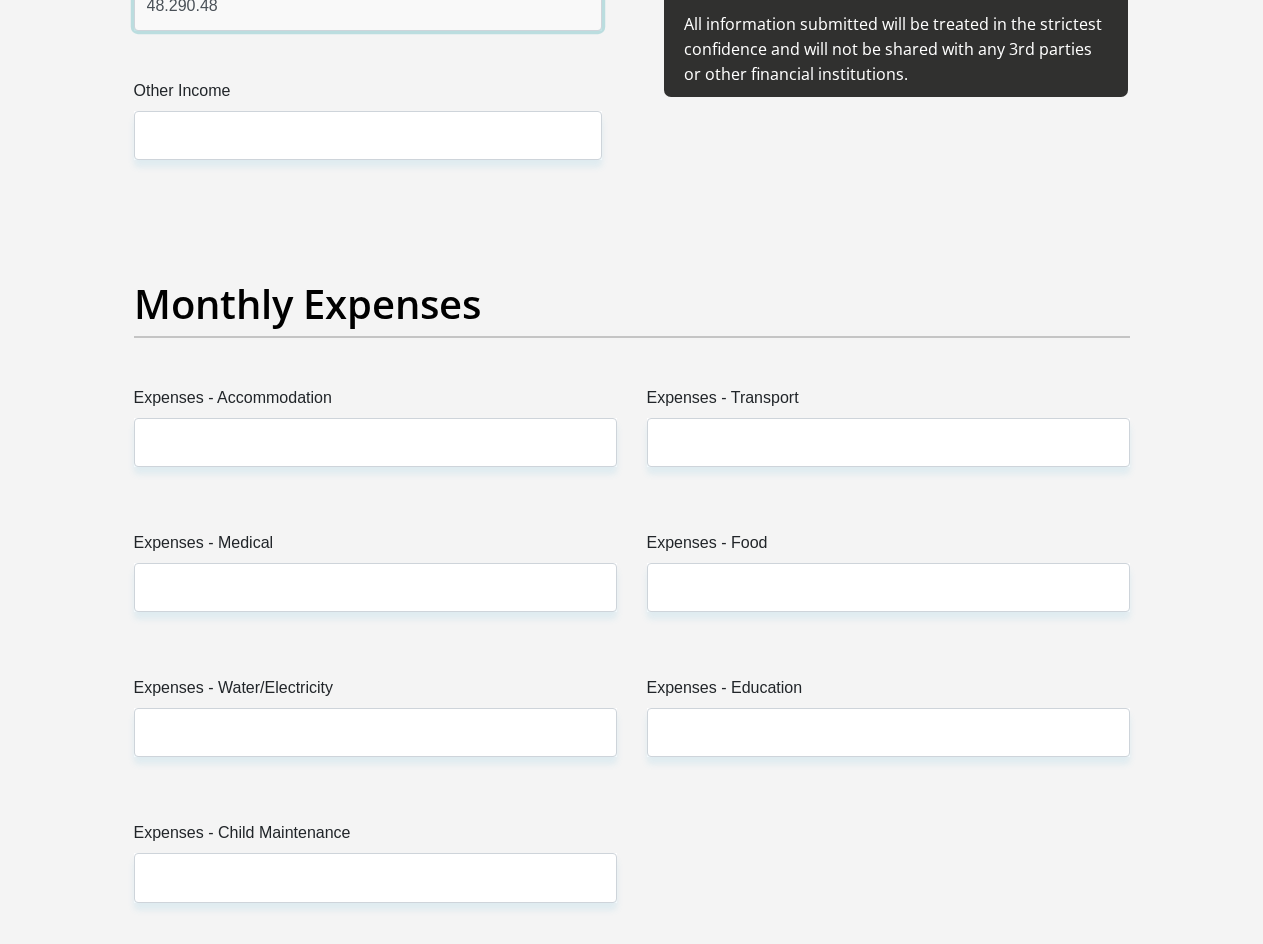 type on "48.290.48" 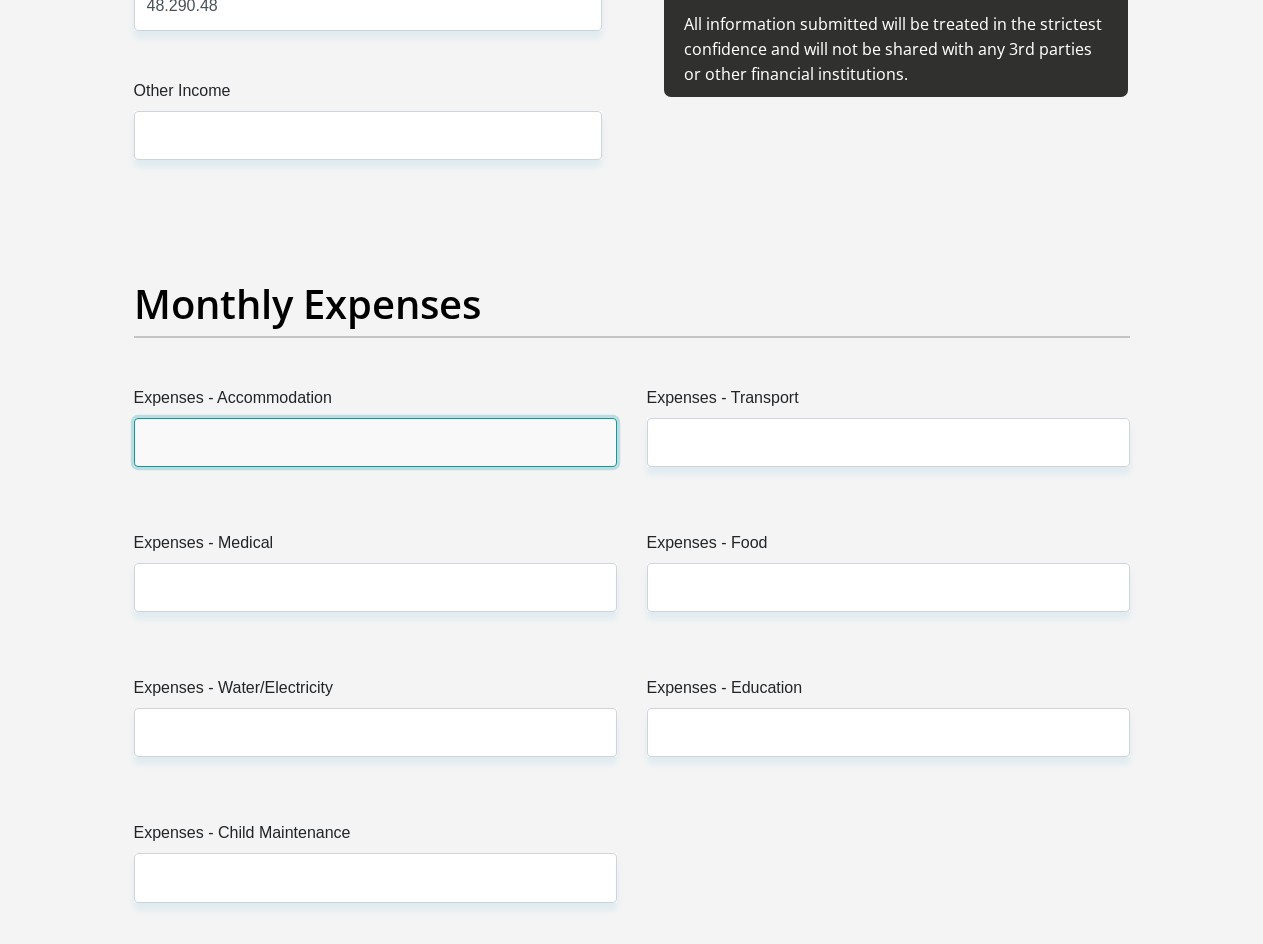 click on "Expenses - Accommodation" at bounding box center [375, 442] 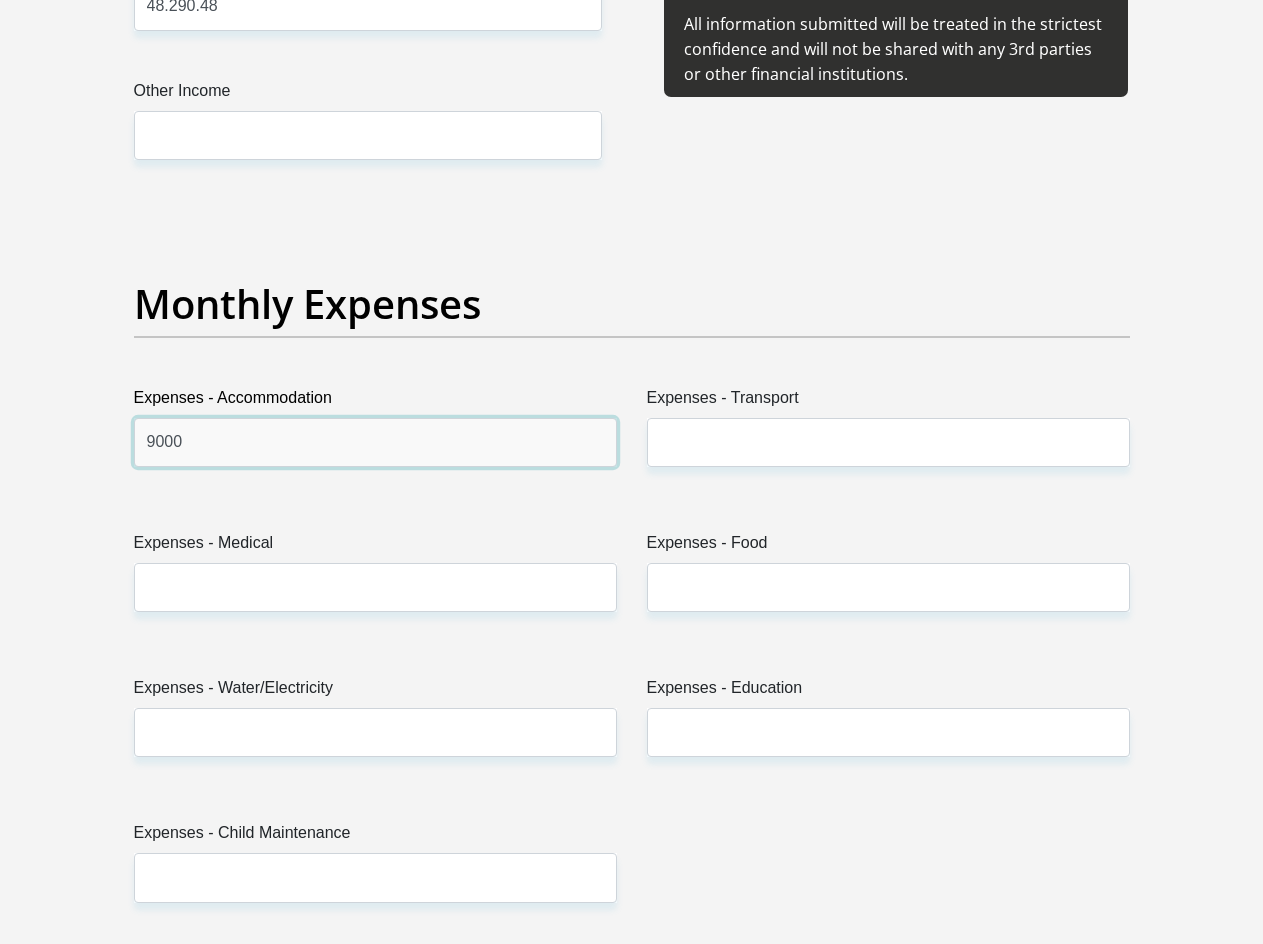 type on "9000" 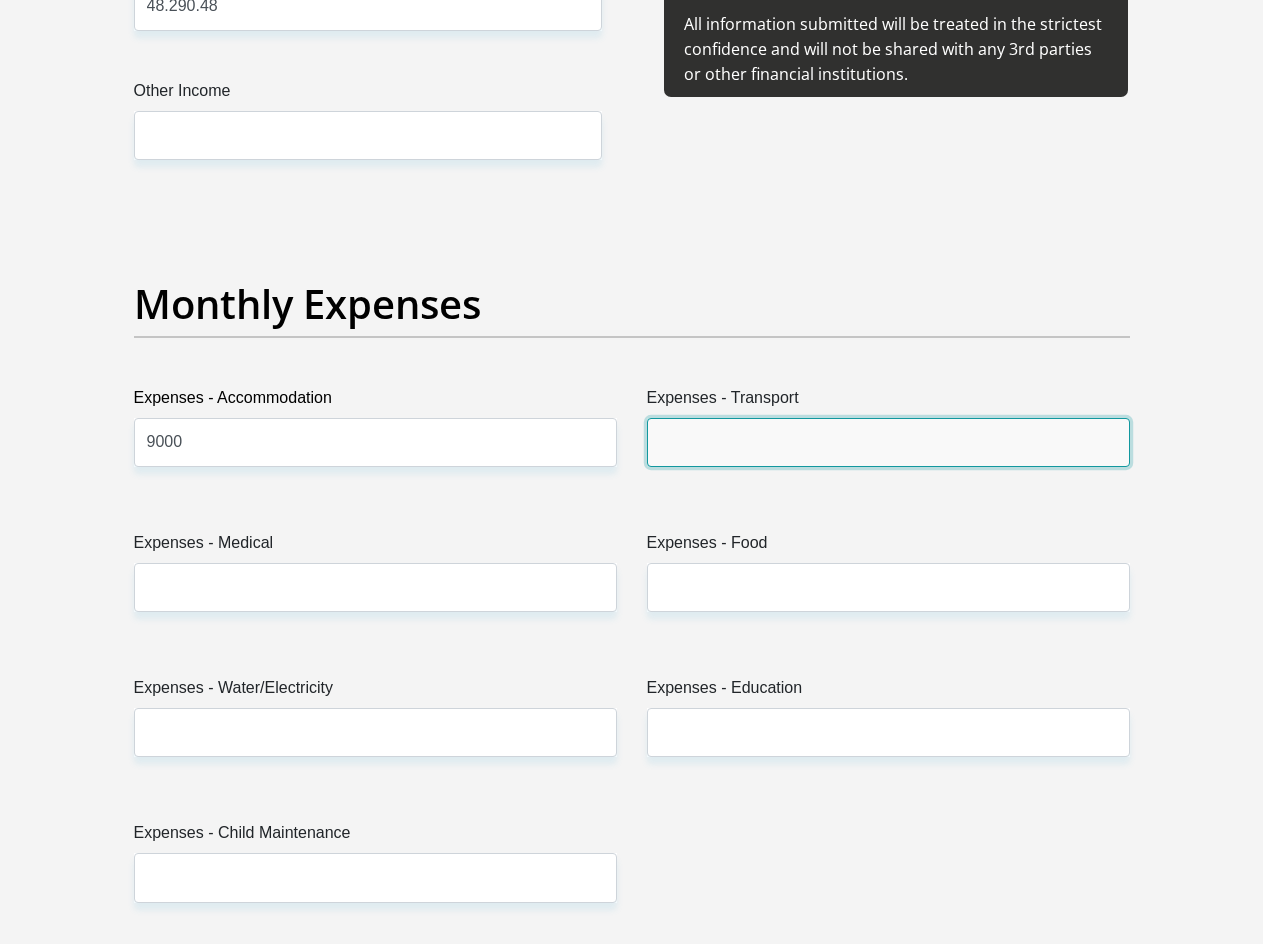 click on "Expenses - Transport" at bounding box center (888, 442) 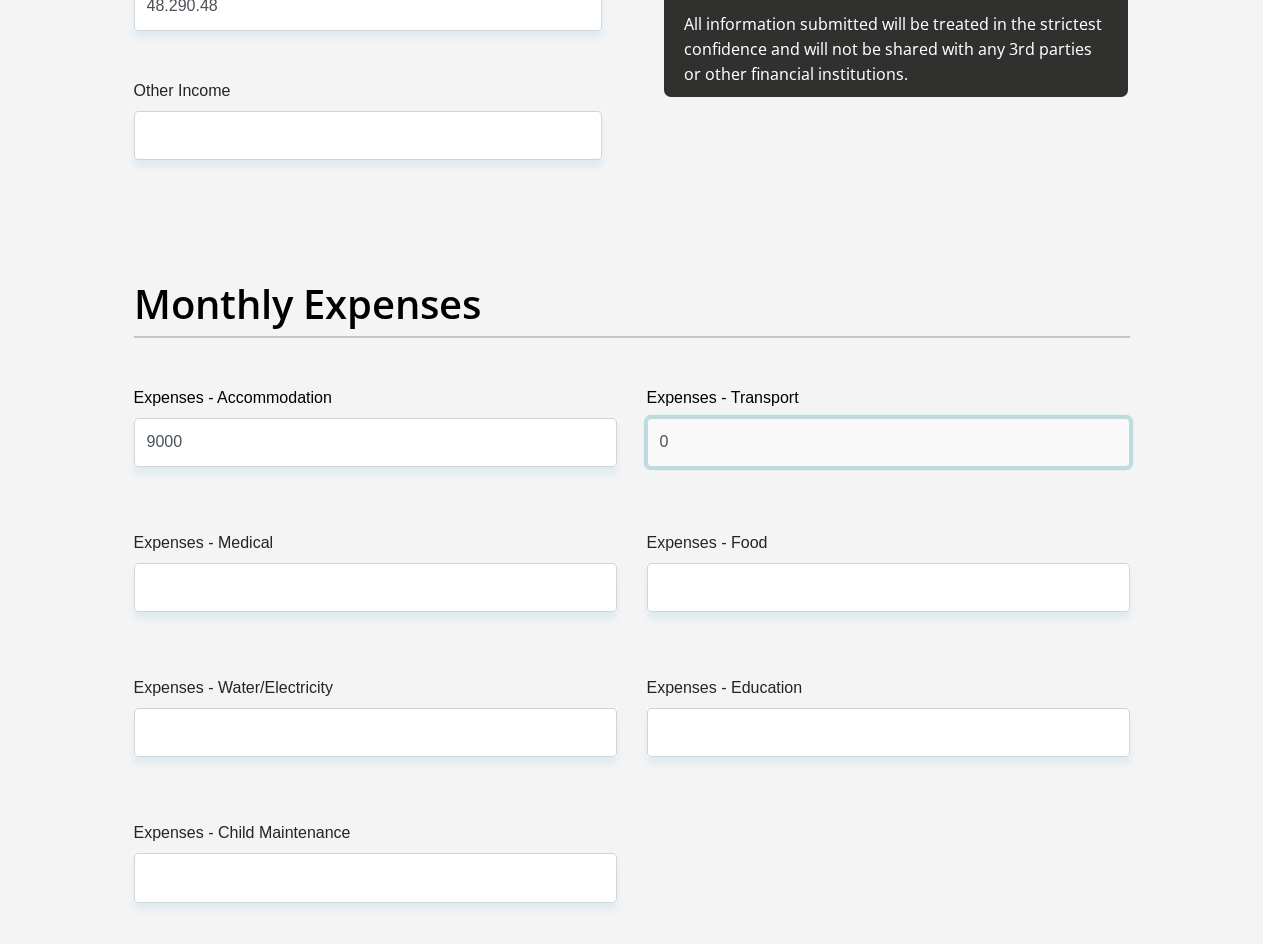 type on "0" 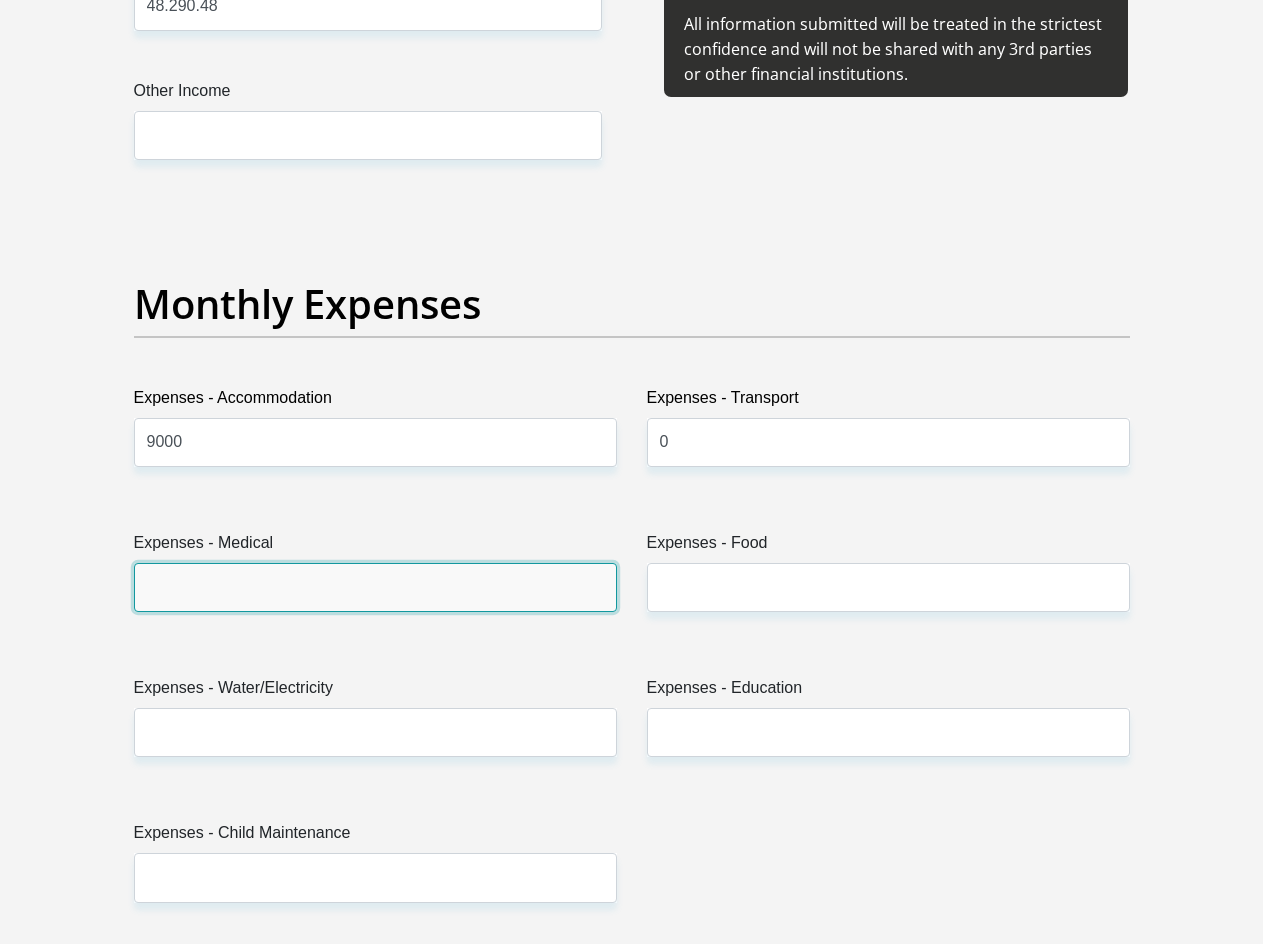 click on "Expenses - Medical" at bounding box center [375, 587] 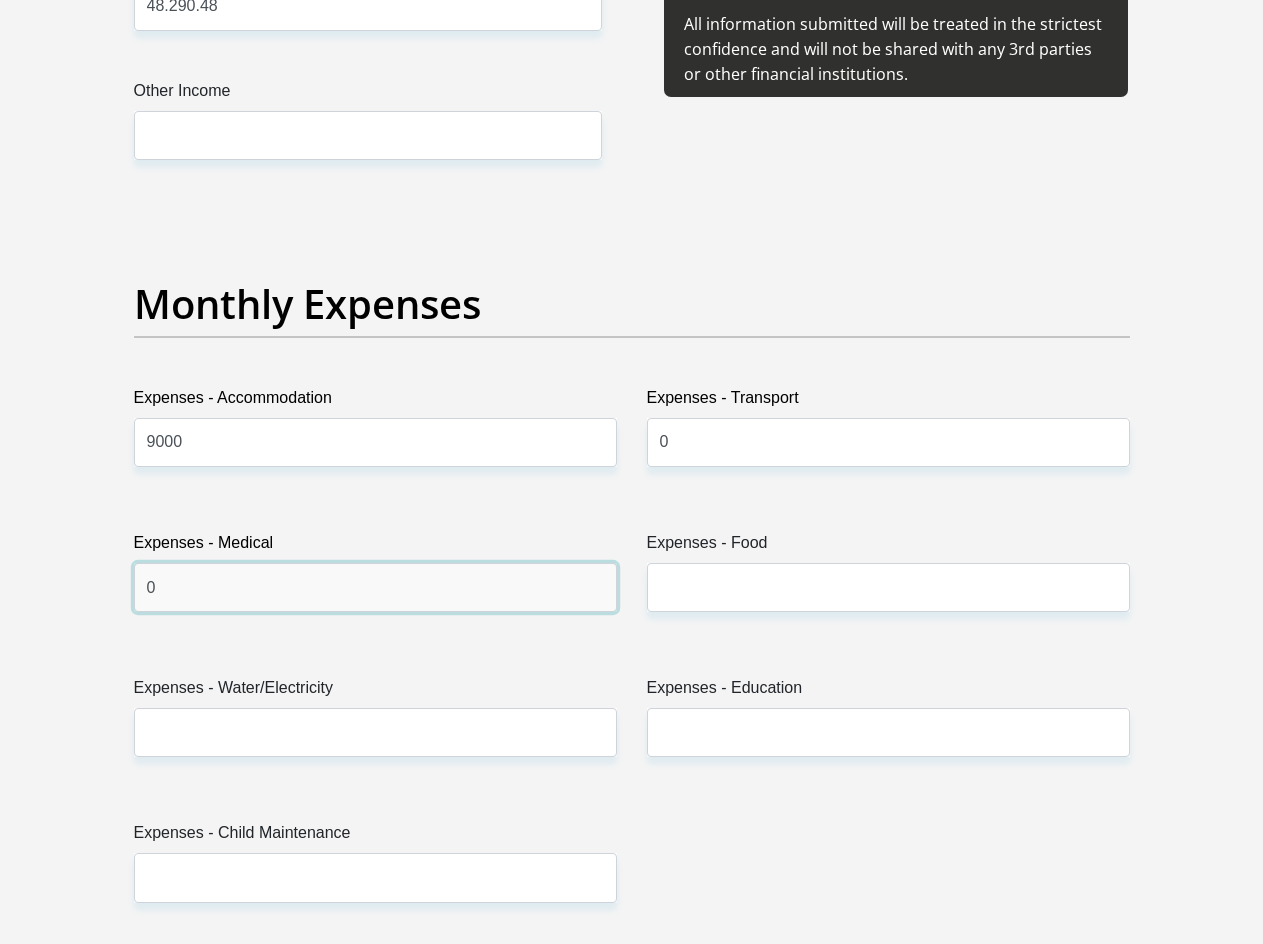 type on "0" 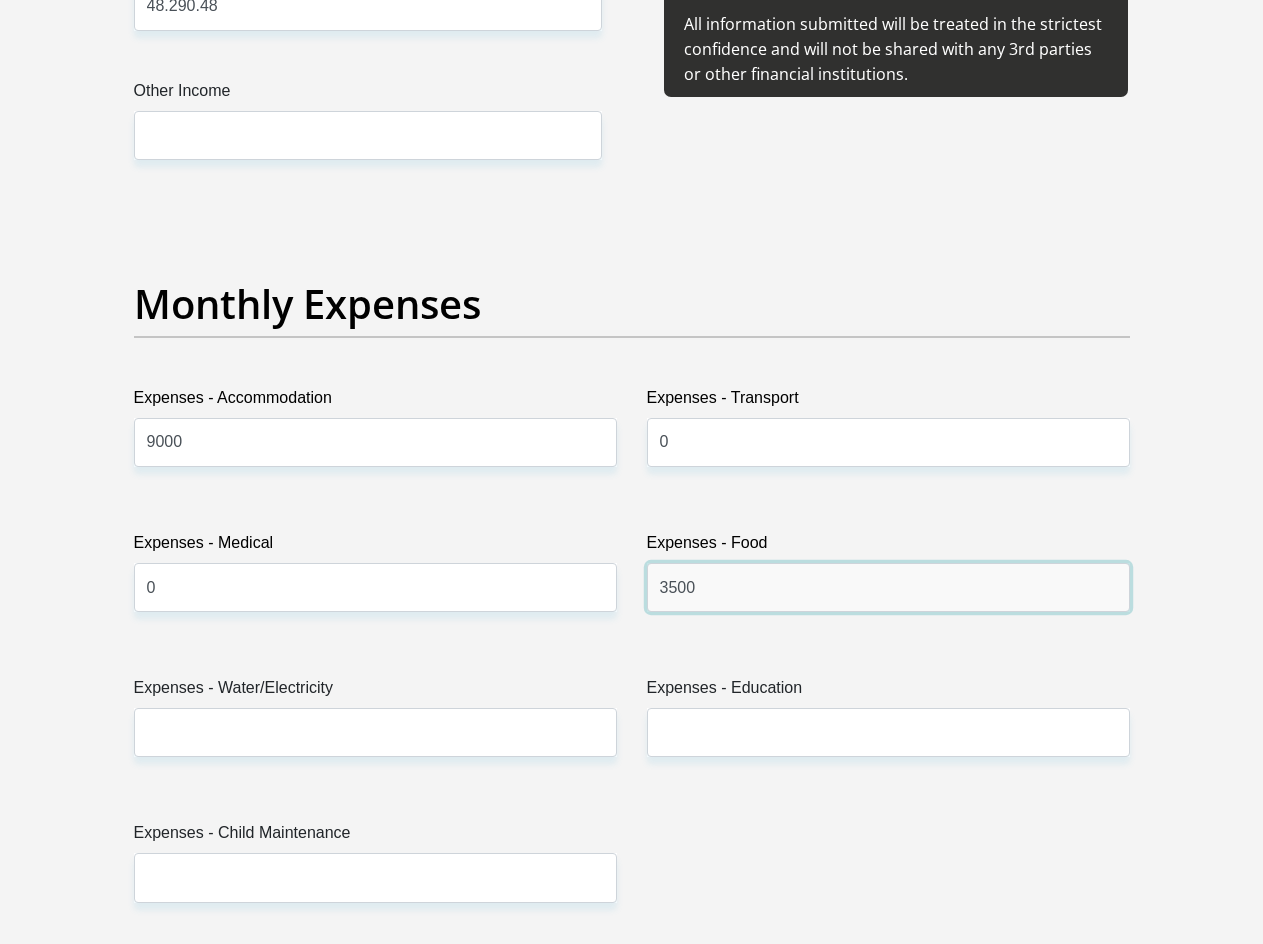 type on "3500" 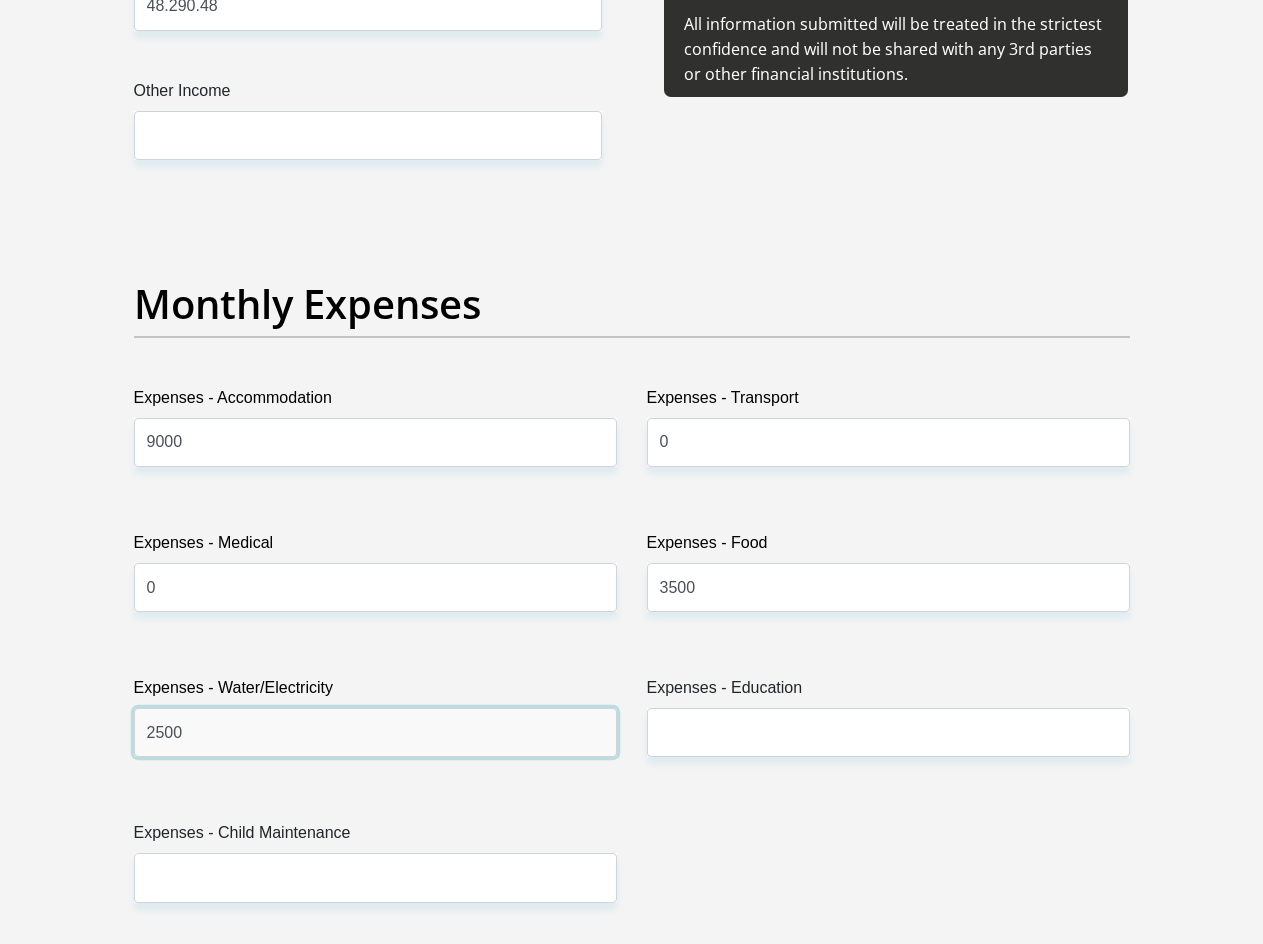 type on "2500" 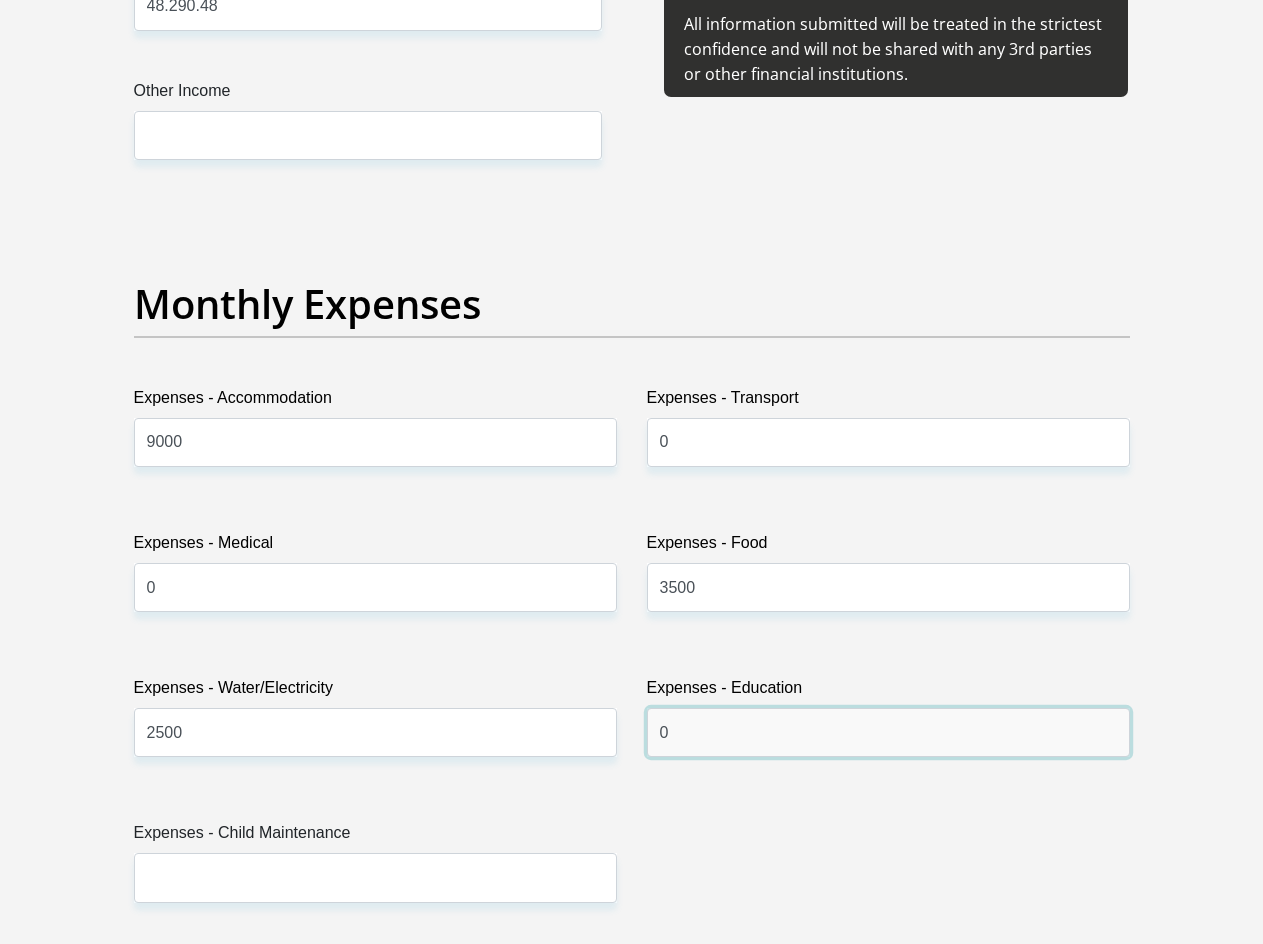 type on "0" 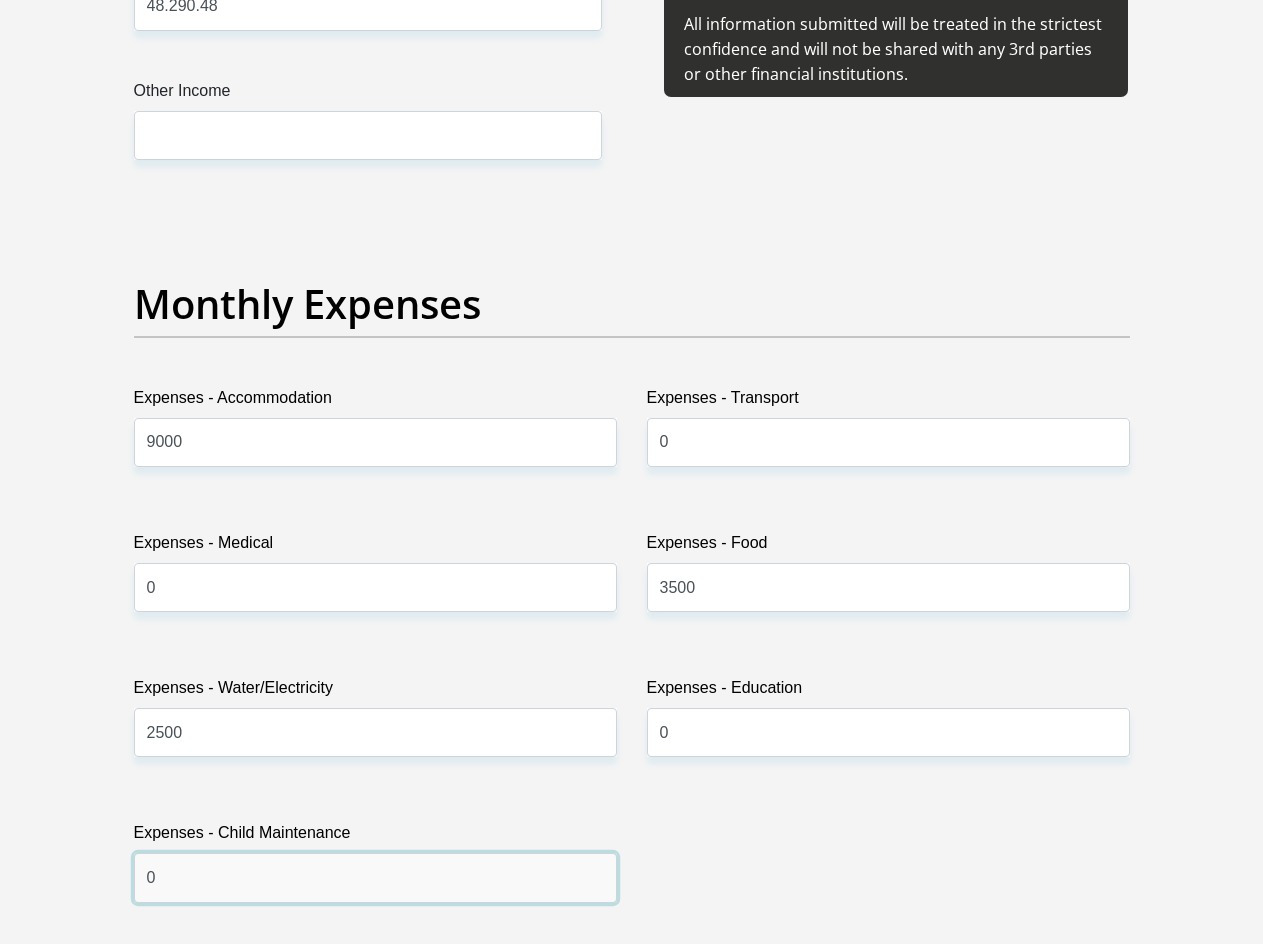 type on "0" 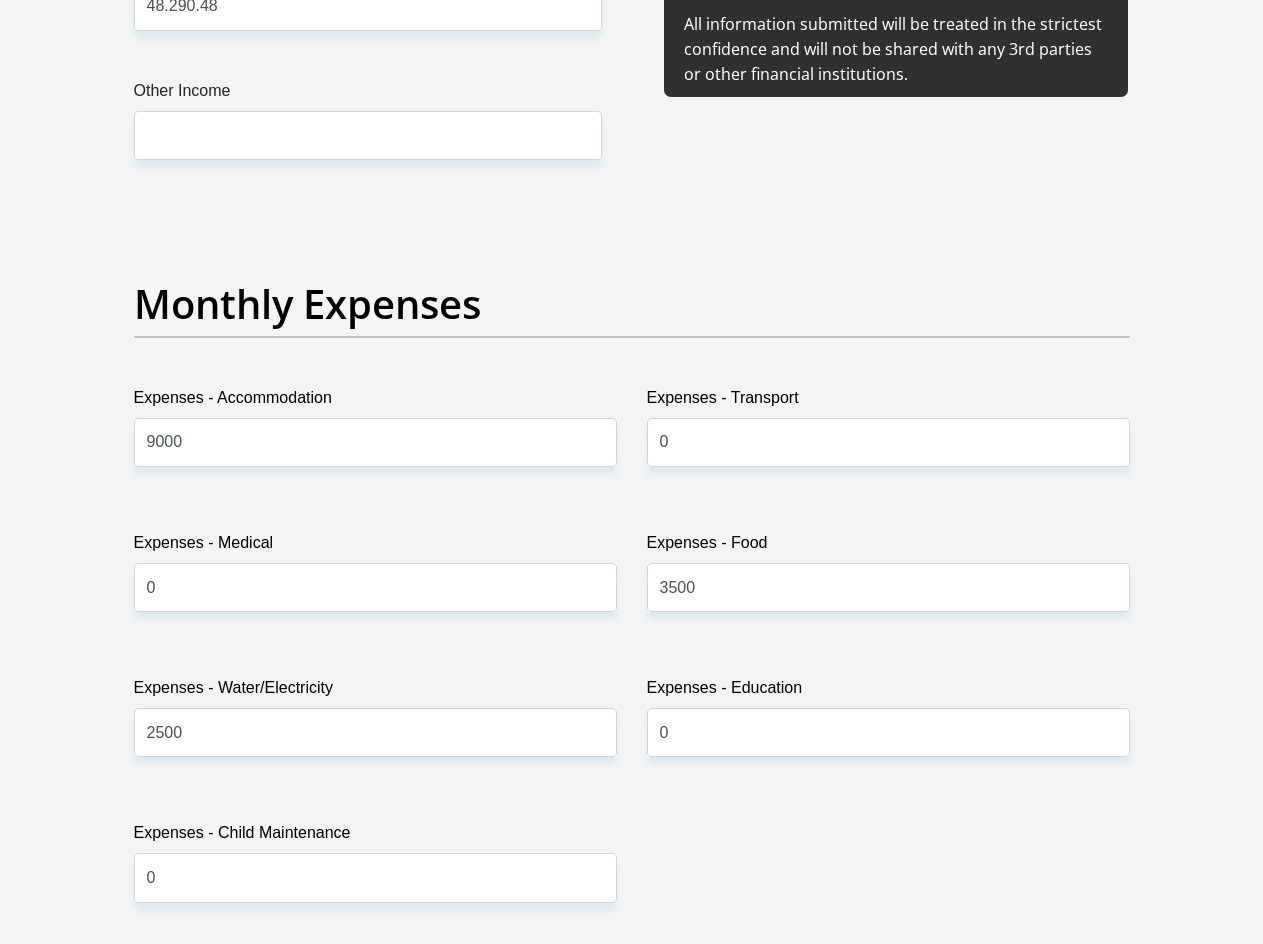 scroll, scrollTop: 3339, scrollLeft: 0, axis: vertical 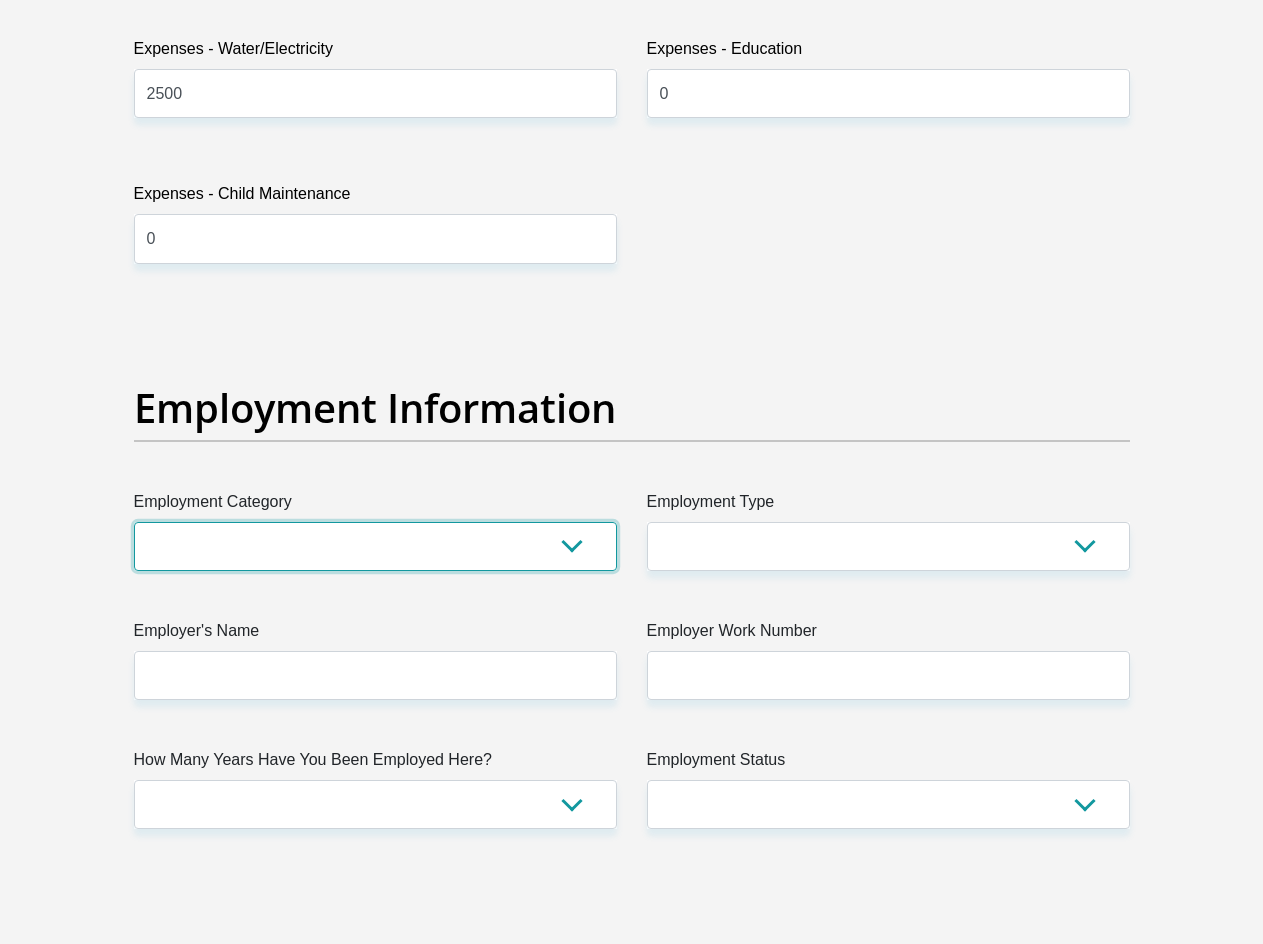 click on "AGRICULTURE
ALCOHOL & TOBACCO
CONSTRUCTION MATERIALS
METALLURGY
EQUIPMENT FOR RENEWABLE ENERGY
SPECIALIZED CONTRACTORS
CAR
GAMING (INCL. INTERNET
OTHER WHOLESALE
UNLICENSED PHARMACEUTICALS
CURRENCY EXCHANGE HOUSES
OTHER FINANCIAL INSTITUTIONS & INSURANCE
REAL ESTATE AGENTS
OIL & GAS
OTHER MATERIALS (E.G. IRON ORE)
PRECIOUS STONES & PRECIOUS METALS
POLITICAL ORGANIZATIONS
RELIGIOUS ORGANIZATIONS(NOT SECTS)
ACTI. HAVING BUSINESS DEAL WITH PUBLIC ADMINISTRATION
LAUNDROMATS" at bounding box center (375, 546) 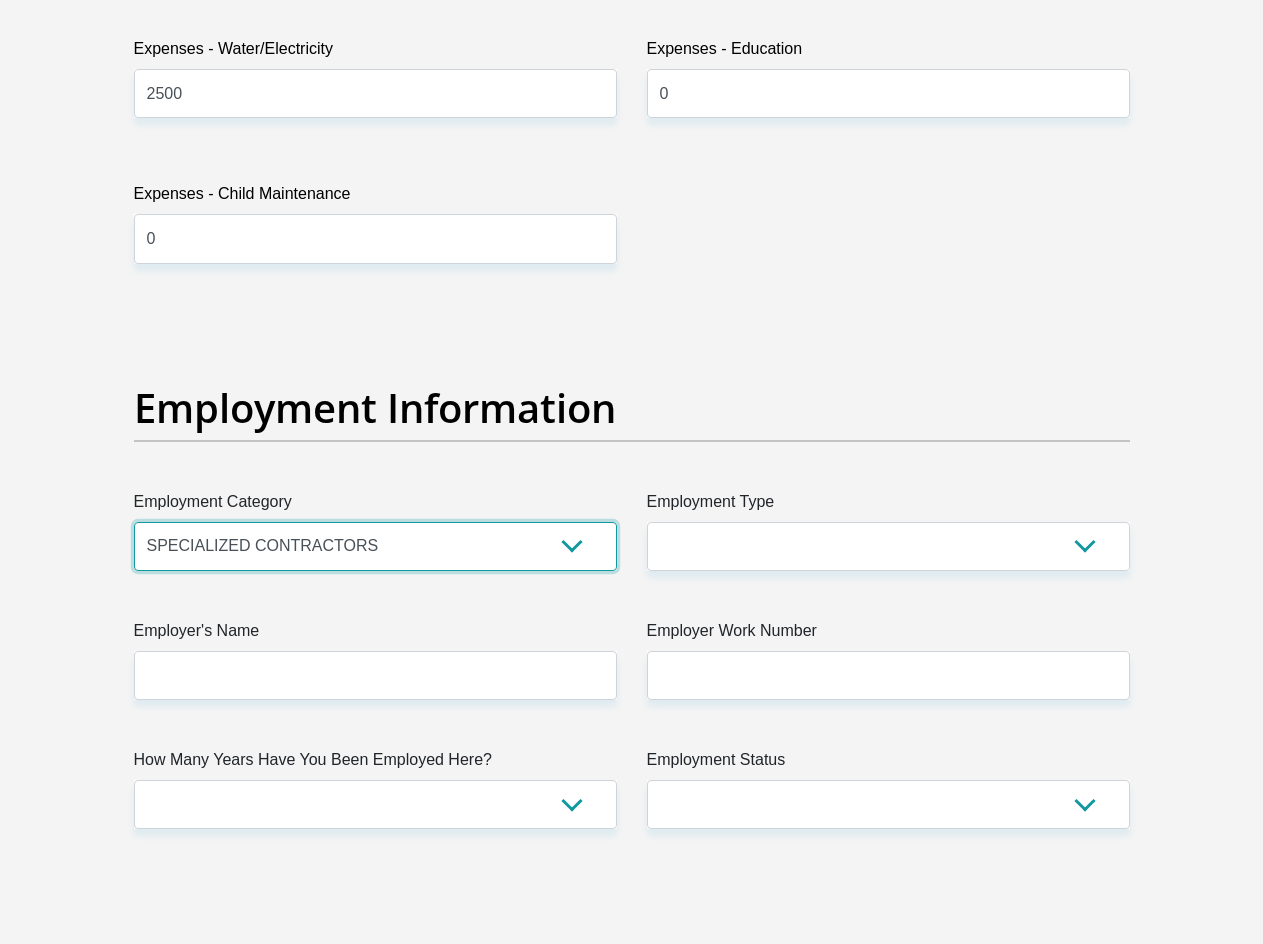 click on "AGRICULTURE
ALCOHOL & TOBACCO
CONSTRUCTION MATERIALS
METALLURGY
EQUIPMENT FOR RENEWABLE ENERGY
SPECIALIZED CONTRACTORS
CAR
GAMING (INCL. INTERNET
OTHER WHOLESALE
UNLICENSED PHARMACEUTICALS
CURRENCY EXCHANGE HOUSES
OTHER FINANCIAL INSTITUTIONS & INSURANCE
REAL ESTATE AGENTS
OIL & GAS
OTHER MATERIALS (E.G. IRON ORE)
PRECIOUS STONES & PRECIOUS METALS
POLITICAL ORGANIZATIONS
RELIGIOUS ORGANIZATIONS(NOT SECTS)
ACTI. HAVING BUSINESS DEAL WITH PUBLIC ADMINISTRATION
LAUNDROMATS" at bounding box center [375, 546] 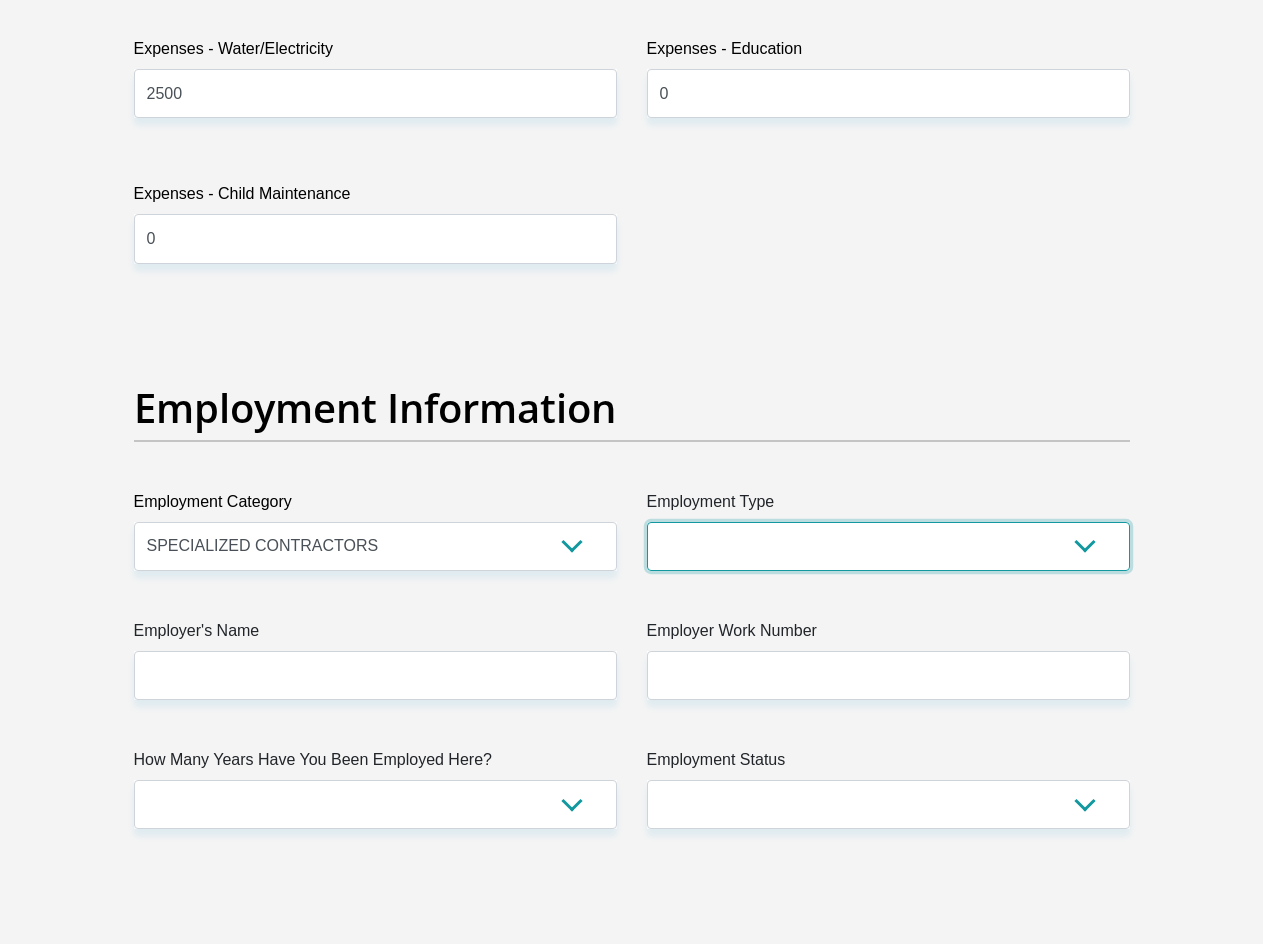 click on "College/Lecturer
Craft Seller
Creative
Driver
Executive
Farmer
Forces - Non Commissioned
Forces - Officer
Hawker
Housewife
Labourer
Licenced Professional
Manager
Miner
Non Licenced Professional
Office Staff/Clerk
Outside Worker
Pensioner
Permanent Teacher
Production/Manufacturing
Sales
Self-Employed
Semi-Professional Worker
Service Industry  Social Worker  Student" at bounding box center (888, 546) 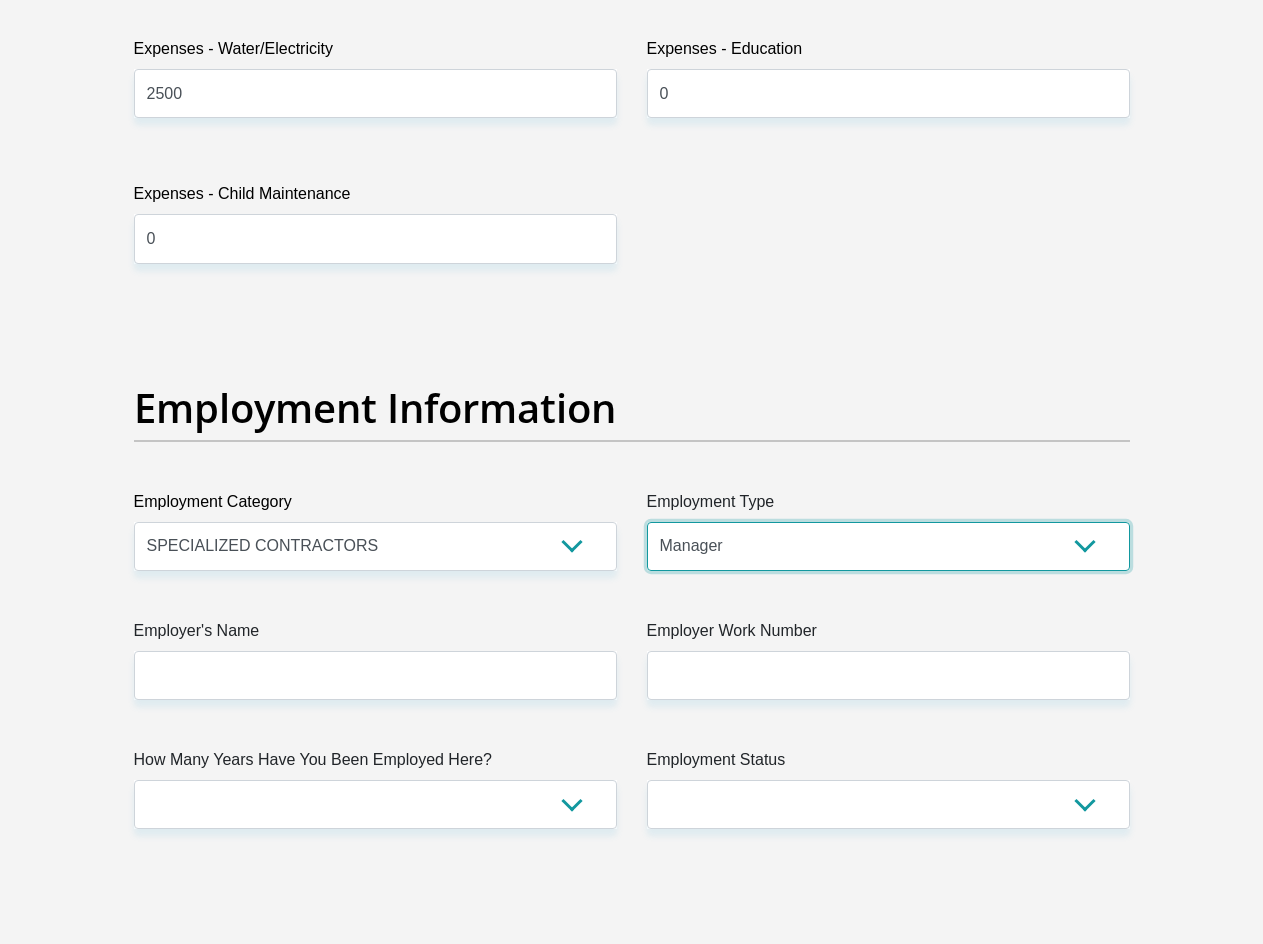 click on "College/Lecturer
Craft Seller
Creative
Driver
Executive
Farmer
Forces - Non Commissioned
Forces - Officer
Hawker
Housewife
Labourer
Licenced Professional
Manager
Miner
Non Licenced Professional
Office Staff/Clerk
Outside Worker
Pensioner
Permanent Teacher
Production/Manufacturing
Sales
Self-Employed
Semi-Professional Worker
Service Industry  Social Worker  Student" at bounding box center (888, 546) 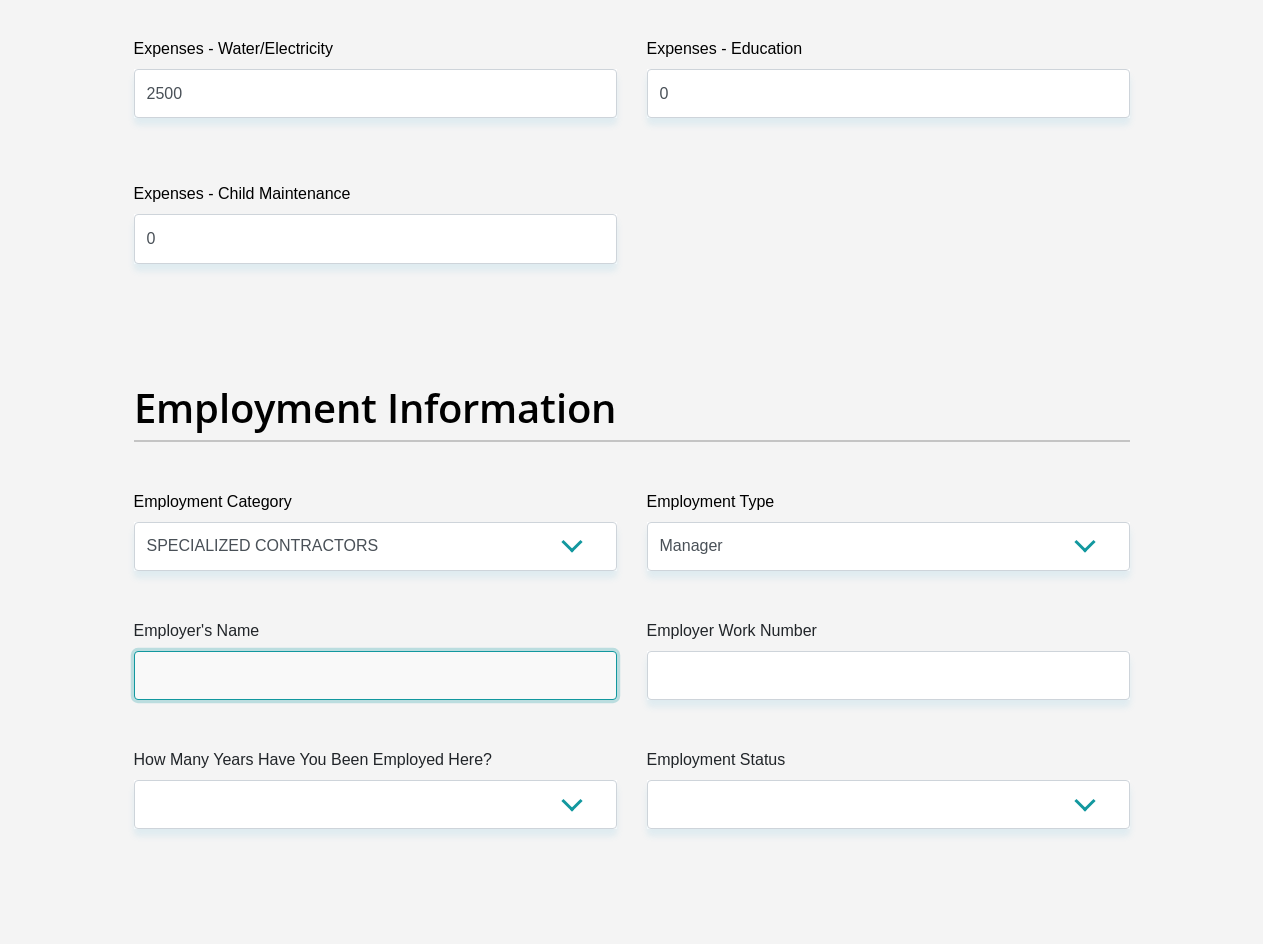 click on "Employer's Name" at bounding box center [375, 675] 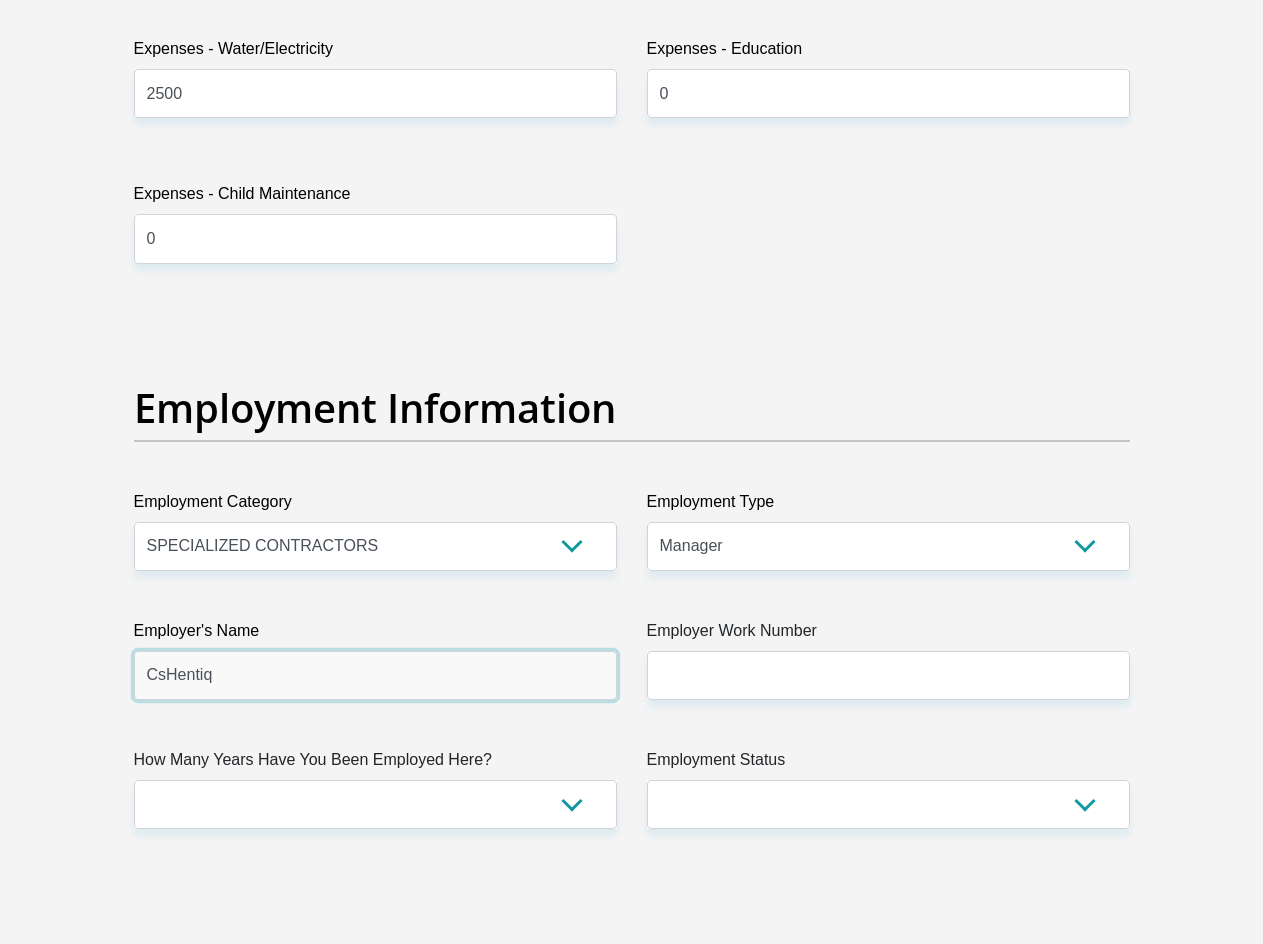type on "CsHentiq" 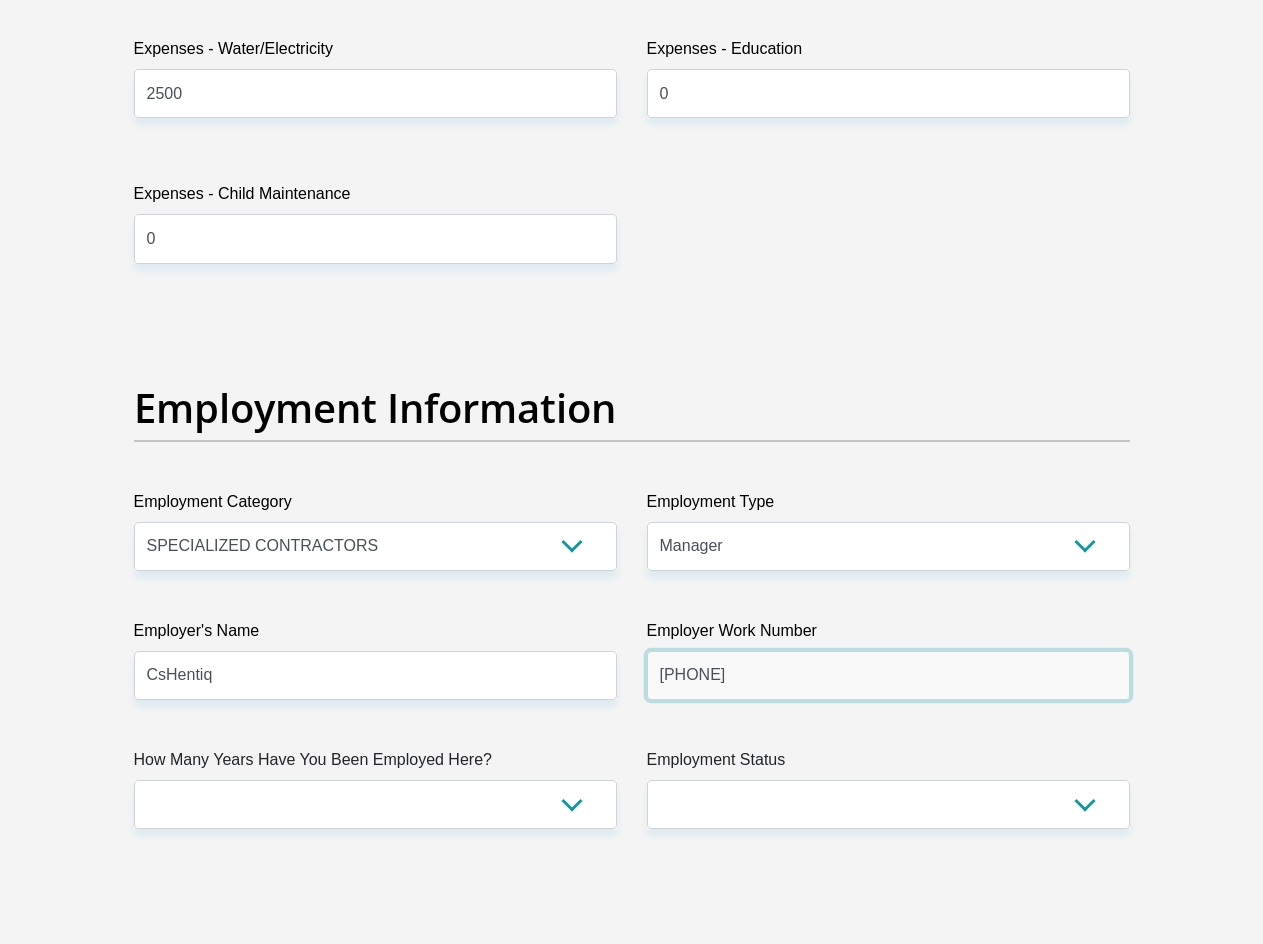 type on "0359011255" 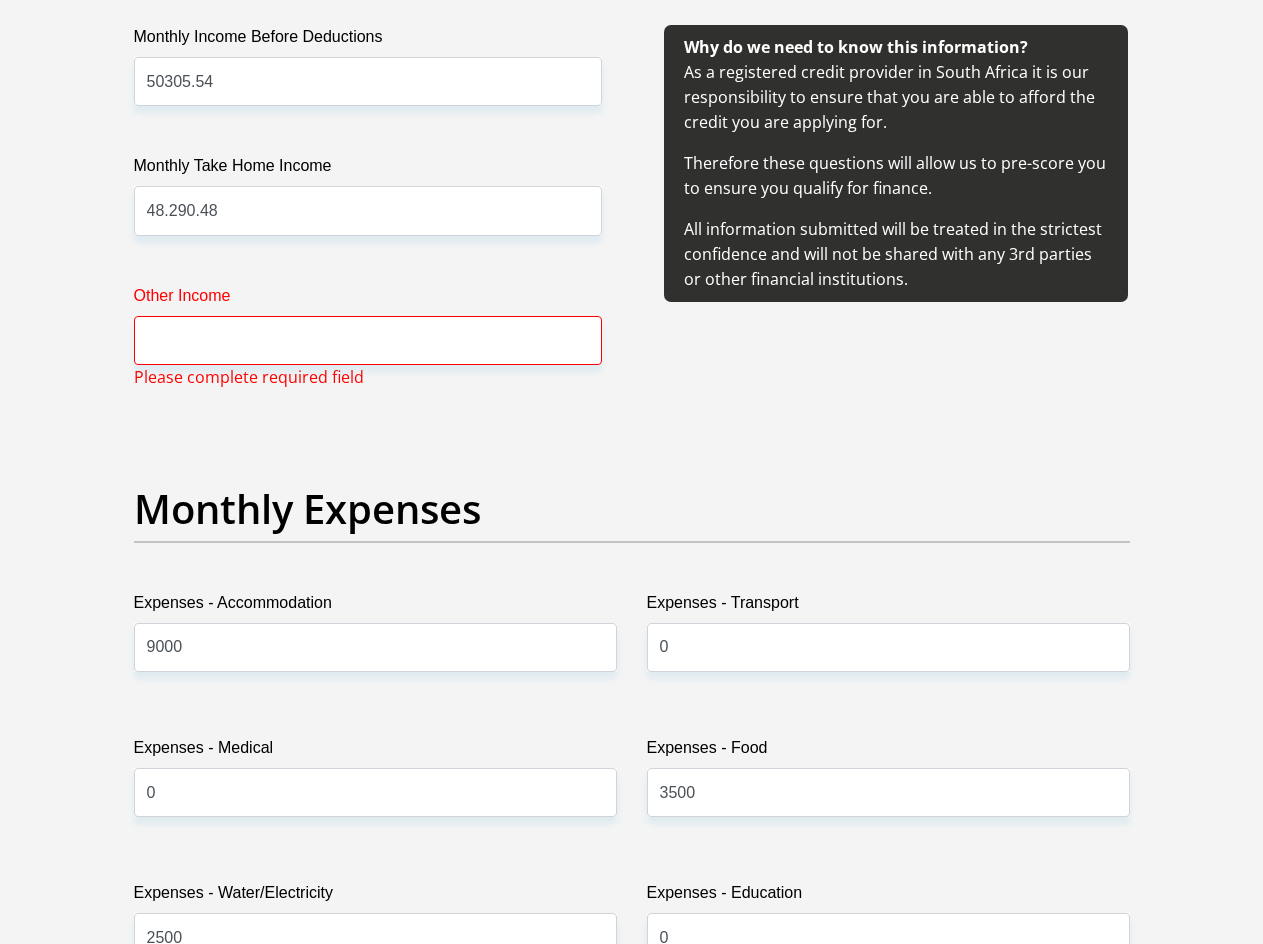 scroll, scrollTop: 2486, scrollLeft: 0, axis: vertical 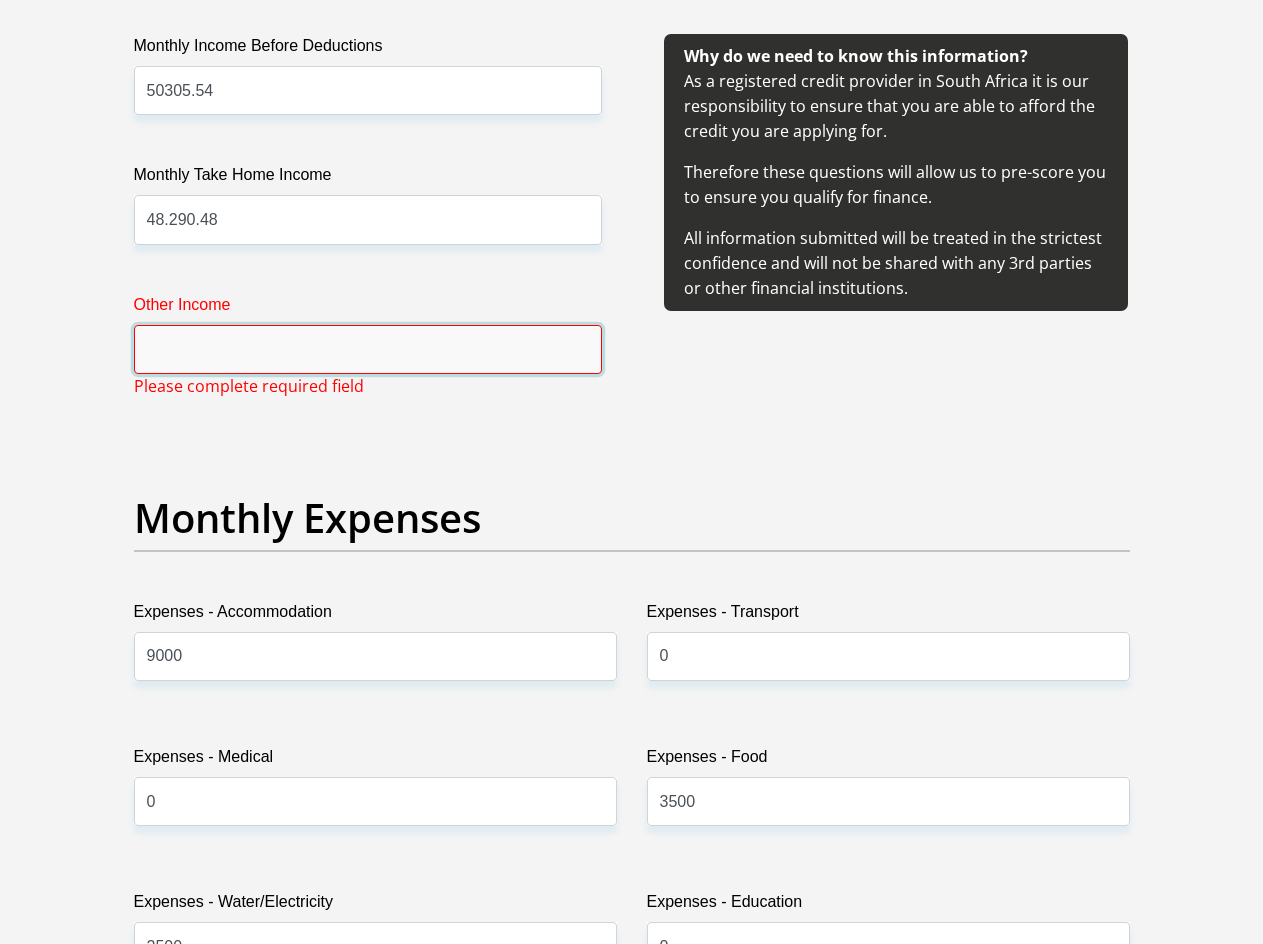 click on "Other Income" at bounding box center [368, 349] 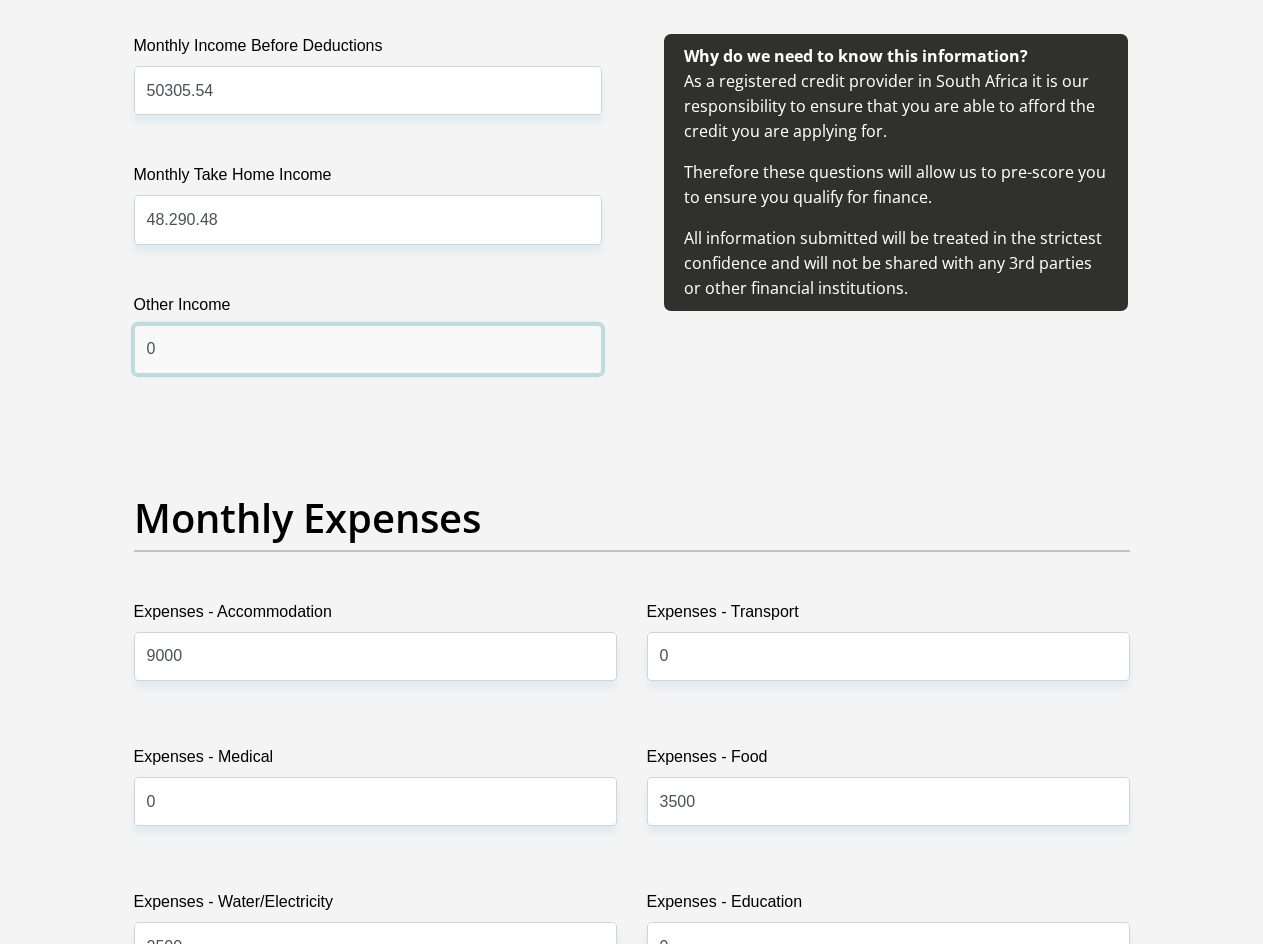 type on "0" 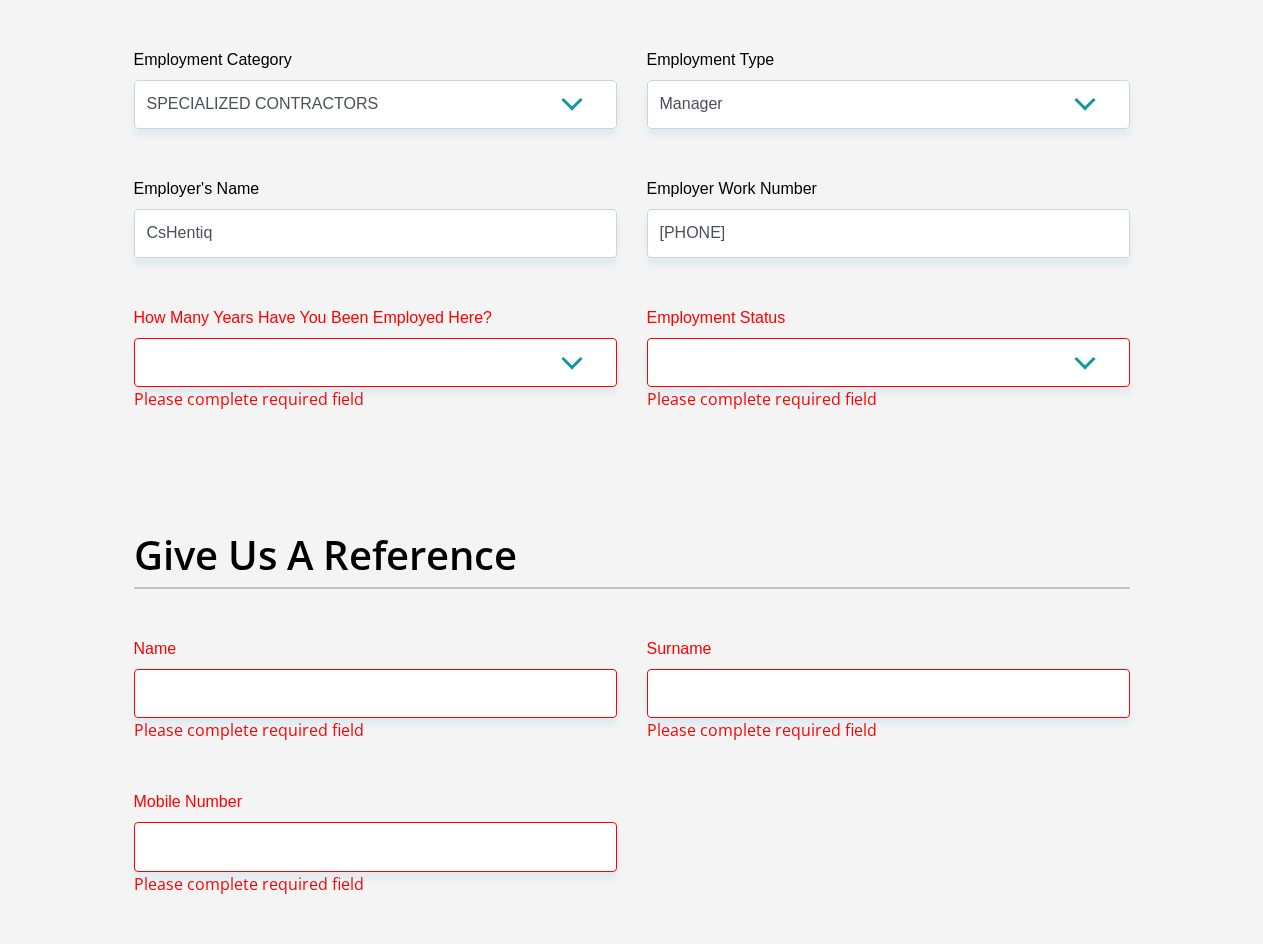 scroll, scrollTop: 3794, scrollLeft: 0, axis: vertical 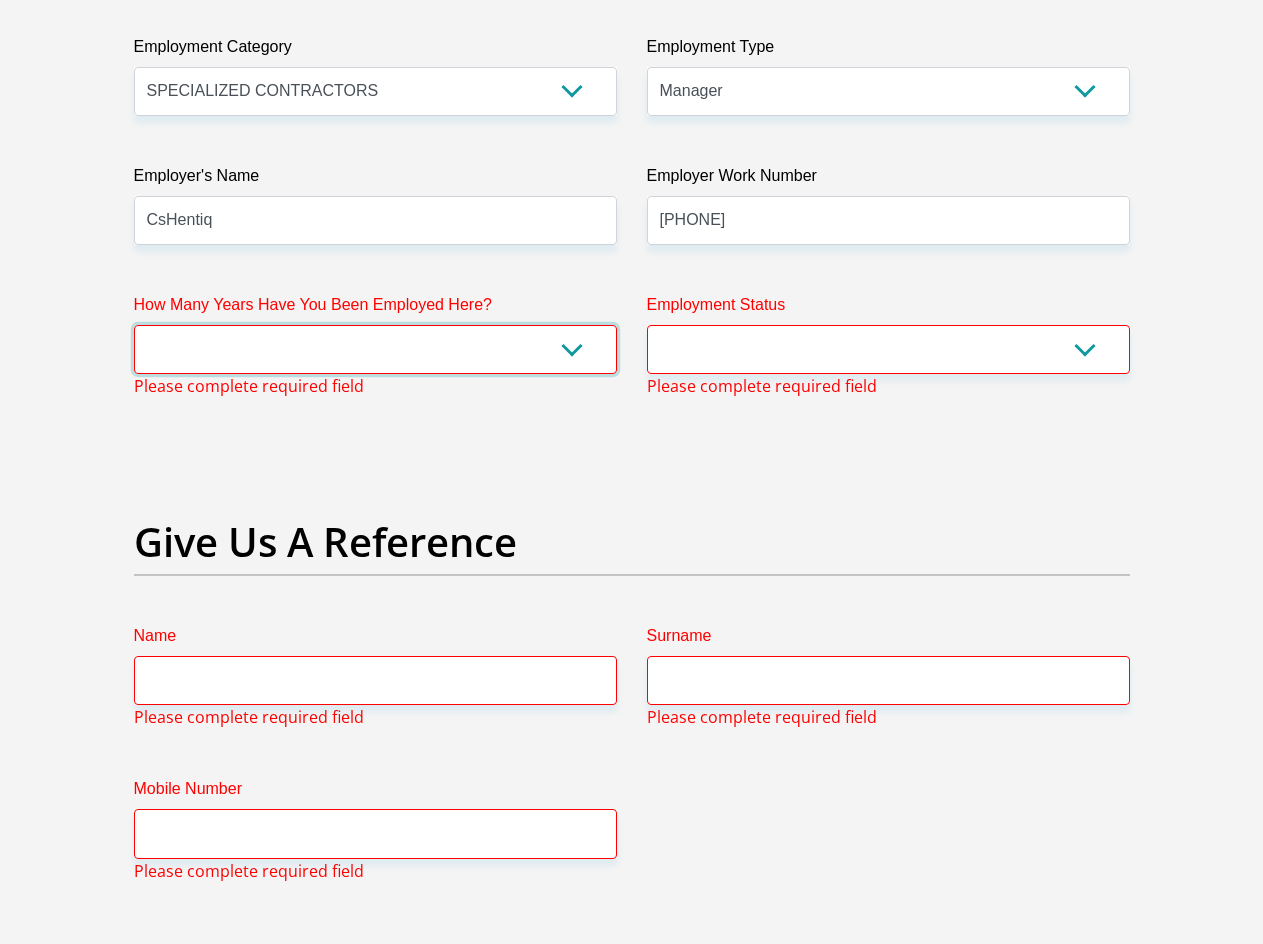 click on "less than 1 year
1-3 years
3-5 years
5+ years" at bounding box center [375, 349] 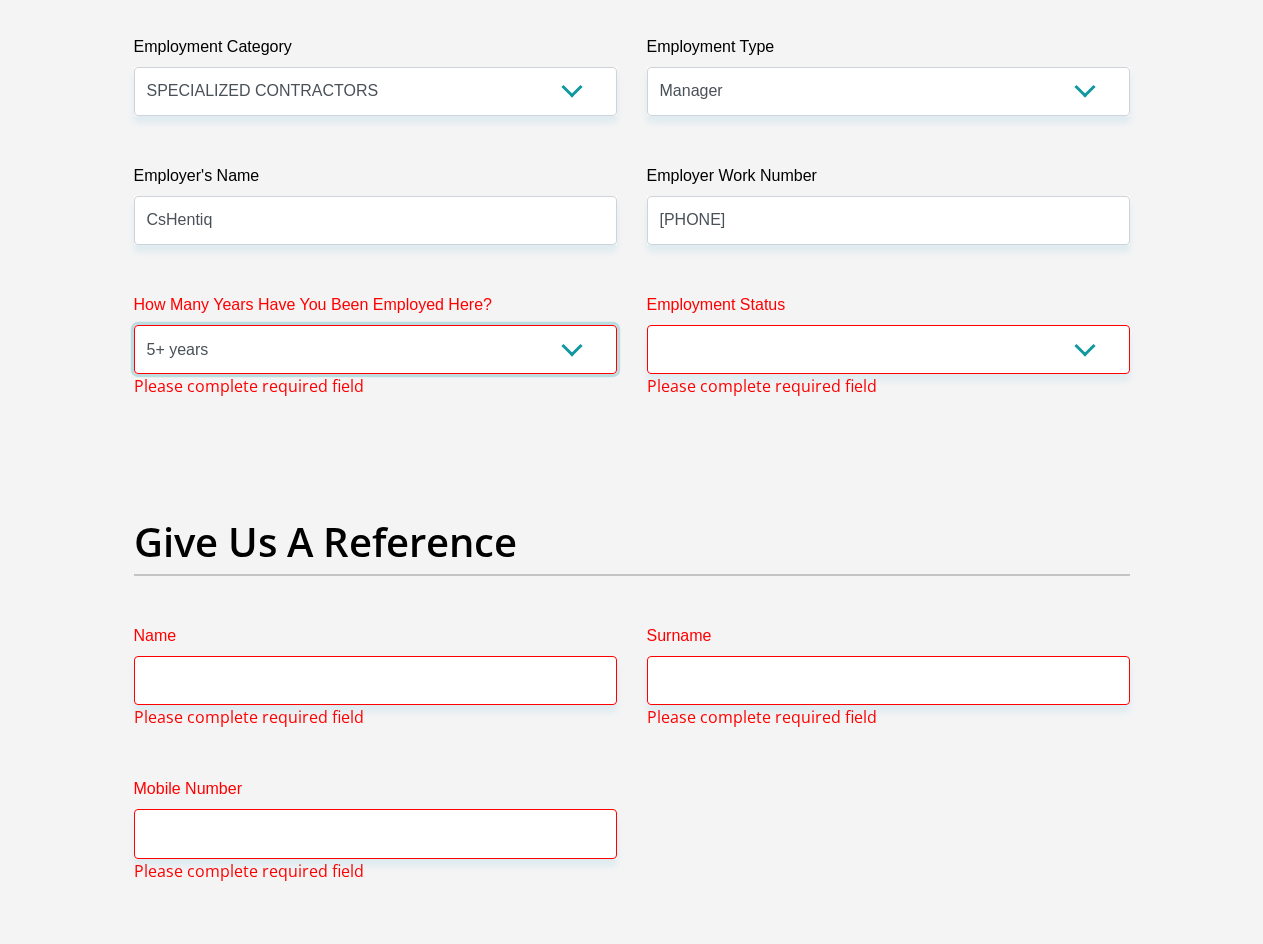 click on "less than 1 year
1-3 years
3-5 years
5+ years" at bounding box center [375, 349] 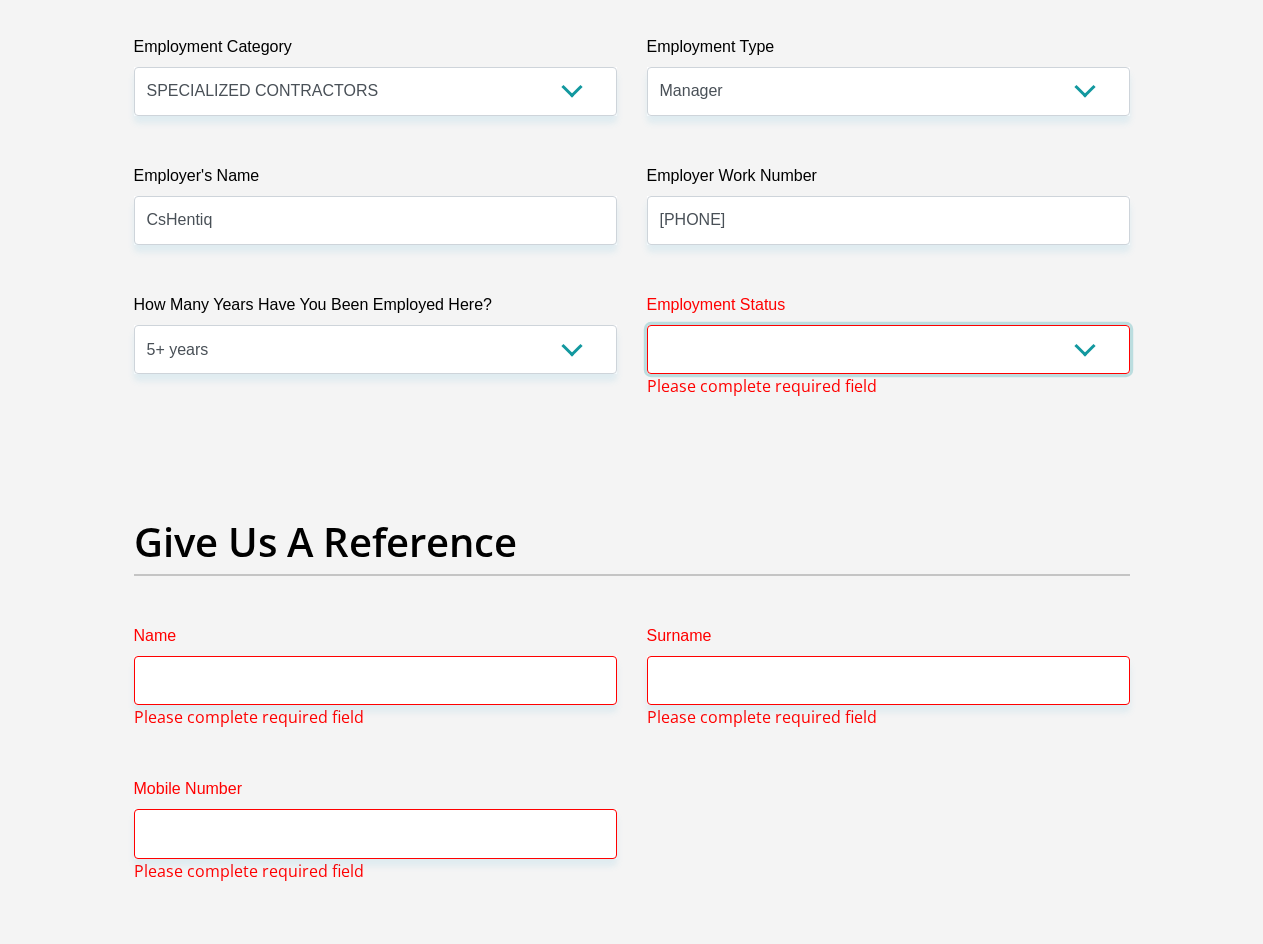 click on "Permanent/Full-time
Part-time/Casual
Contract Worker
Self-Employed
Housewife
Retired
Student
Medically Boarded
Disability
Unemployed" at bounding box center (888, 349) 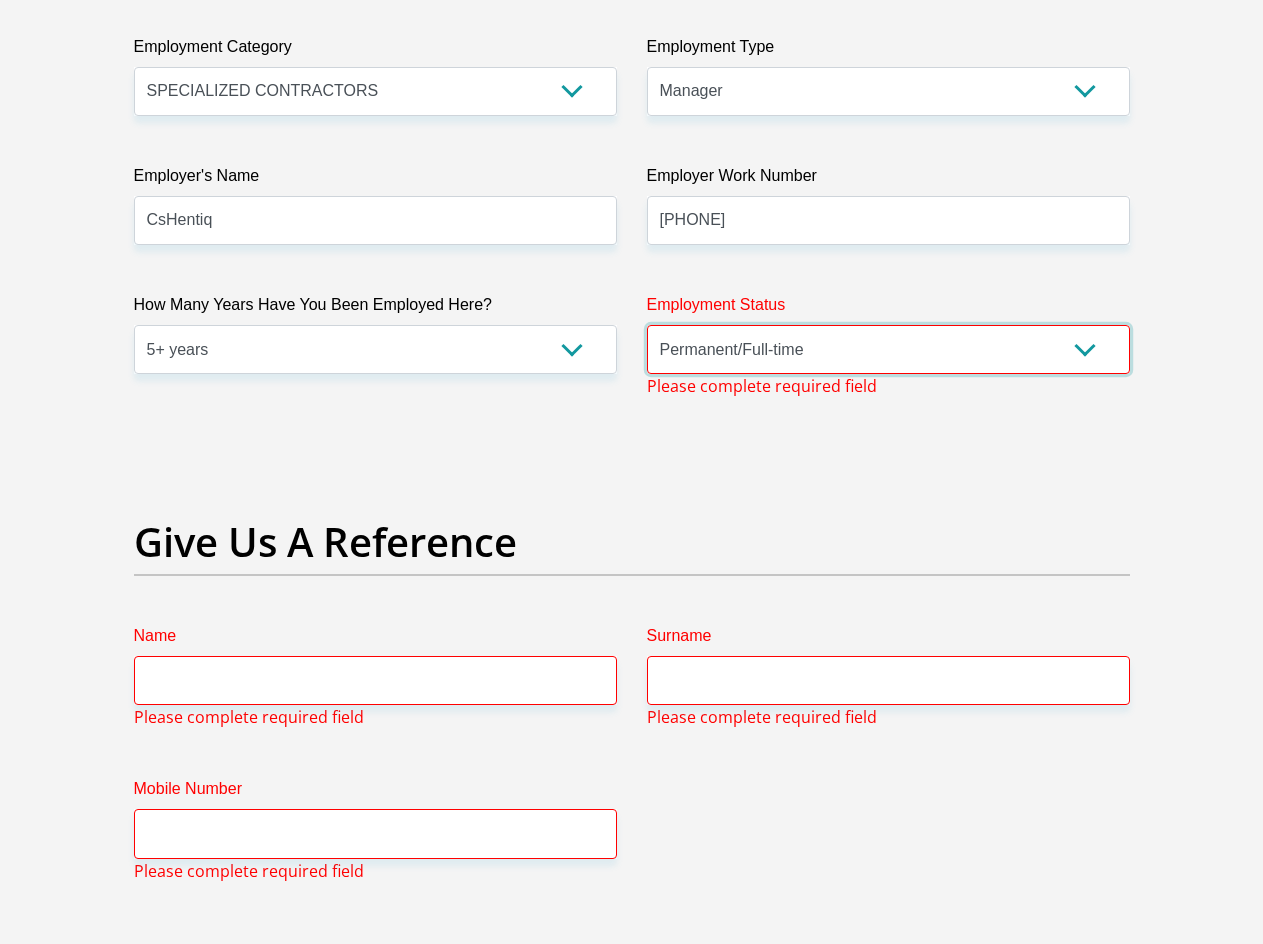 click on "Permanent/Full-time
Part-time/Casual
Contract Worker
Self-Employed
Housewife
Retired
Student
Medically Boarded
Disability
Unemployed" at bounding box center [888, 349] 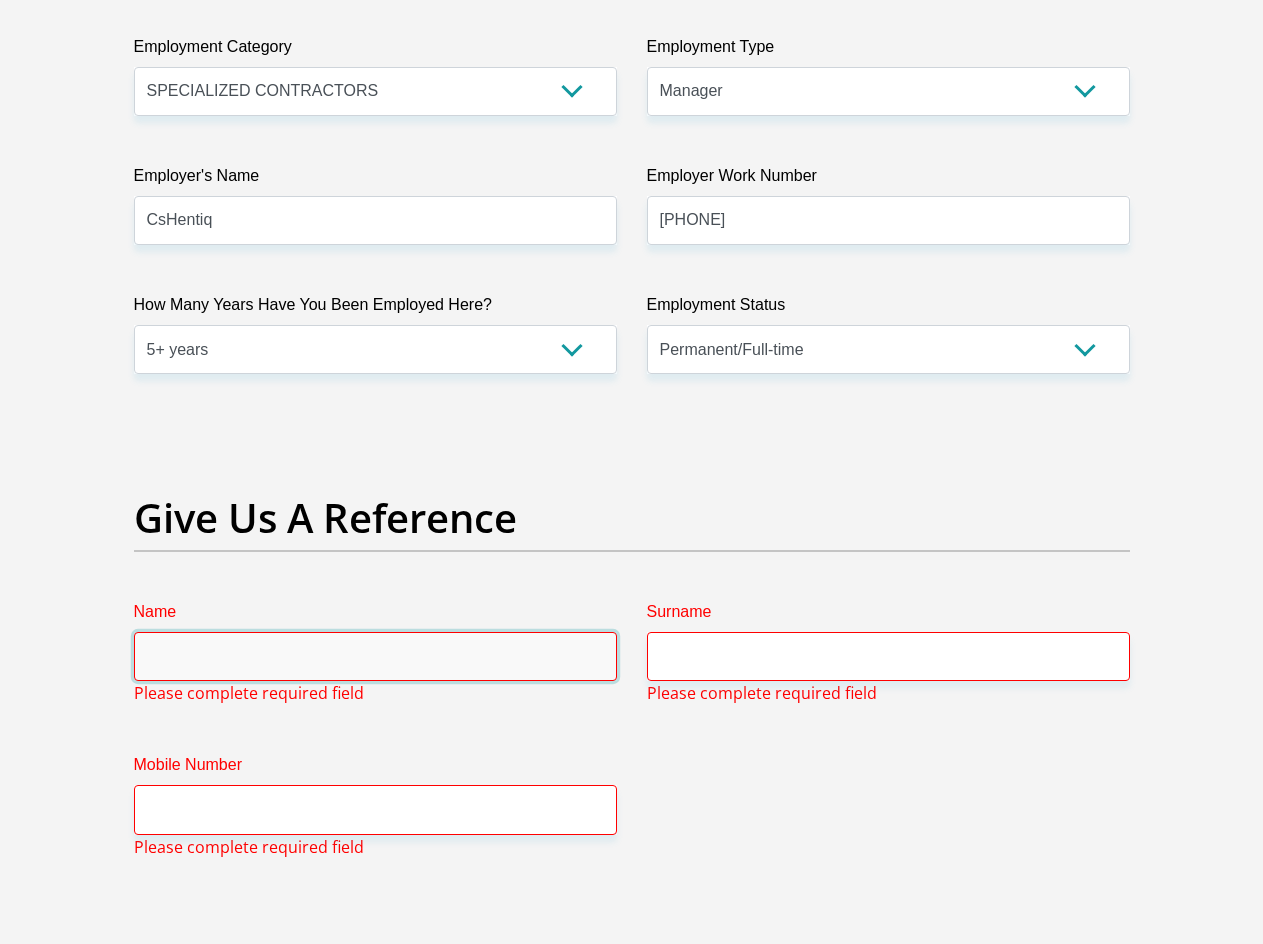 click on "Name" at bounding box center [375, 656] 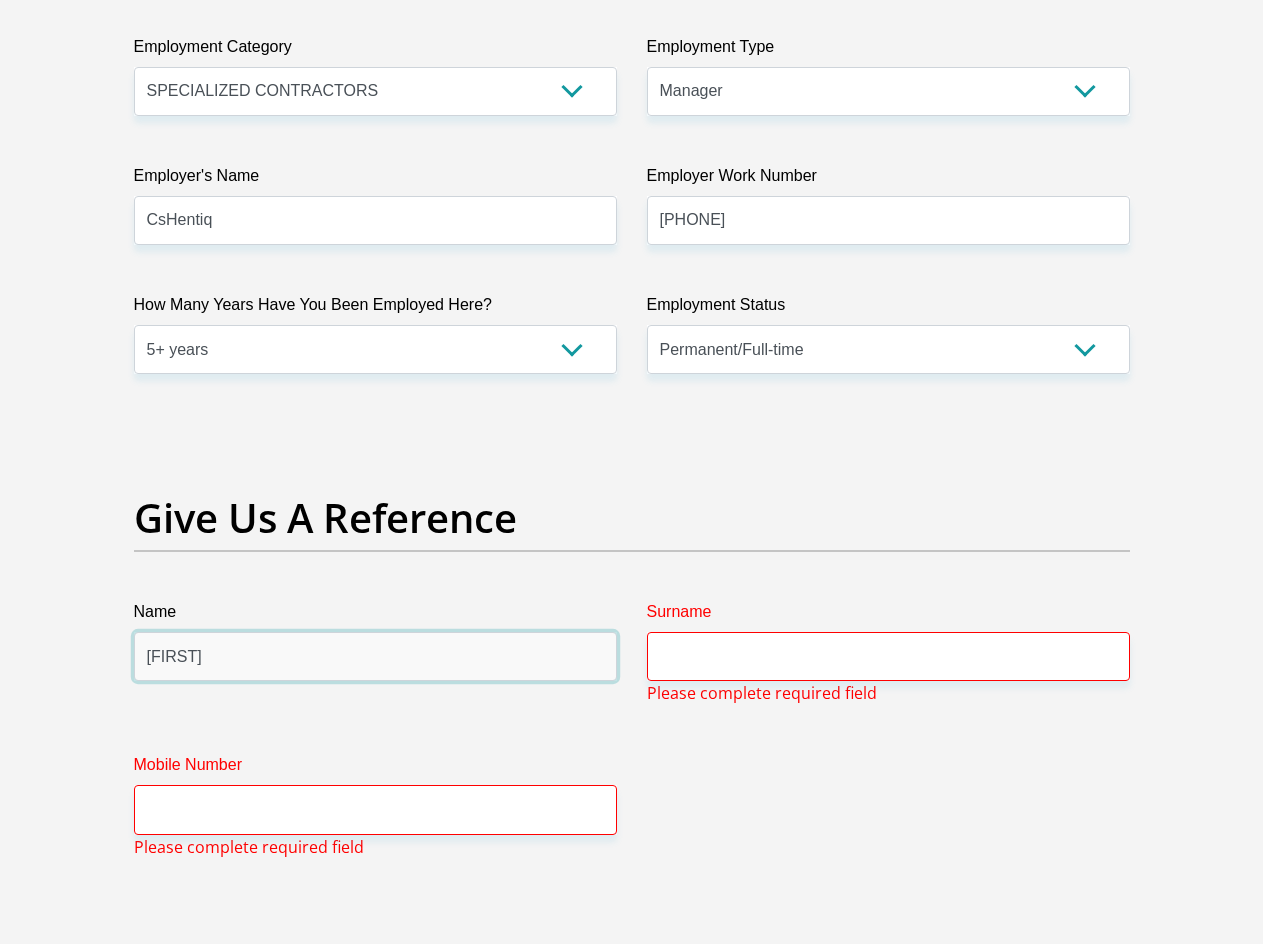 type on "Christo" 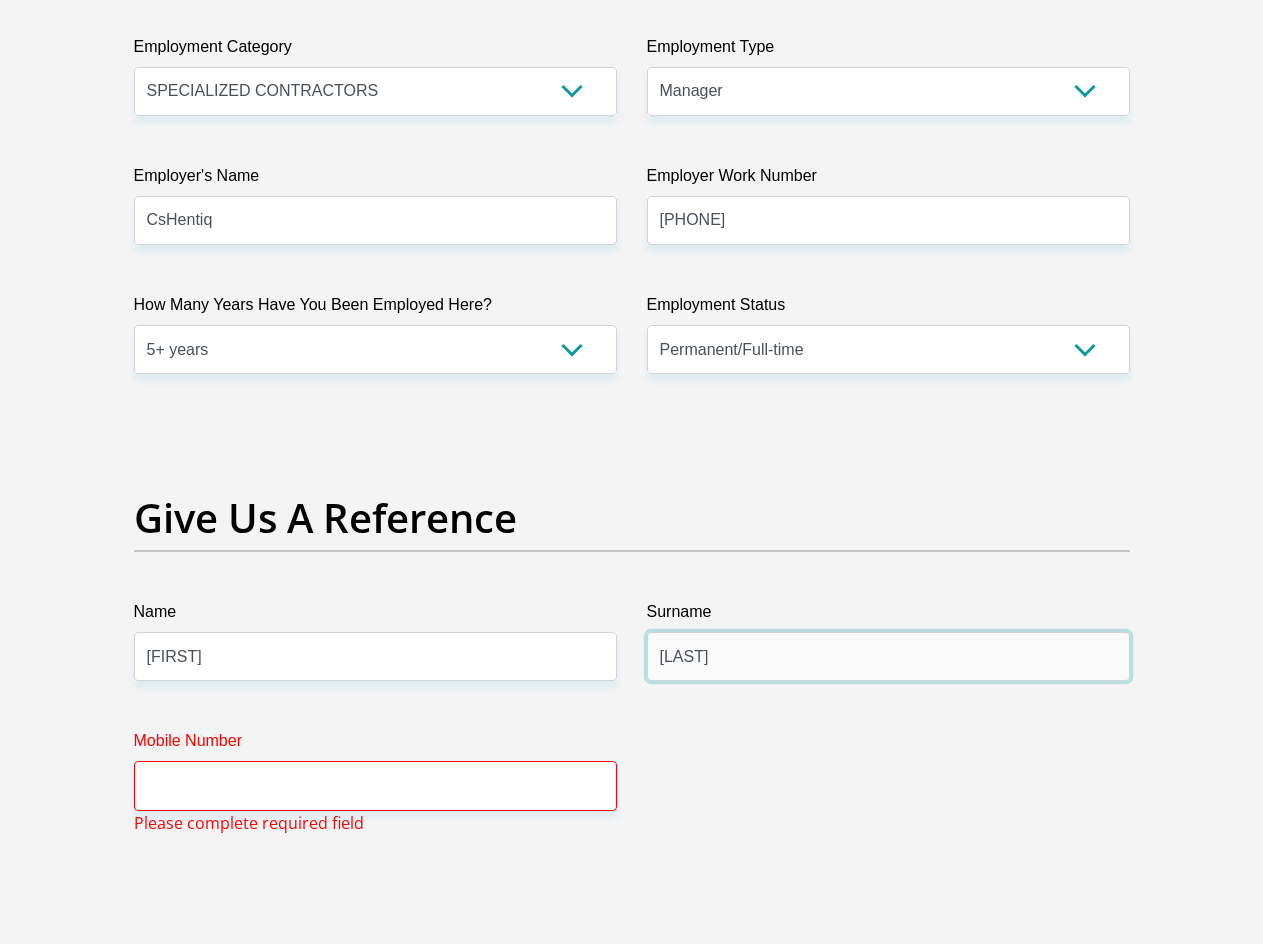 type on "Mienie" 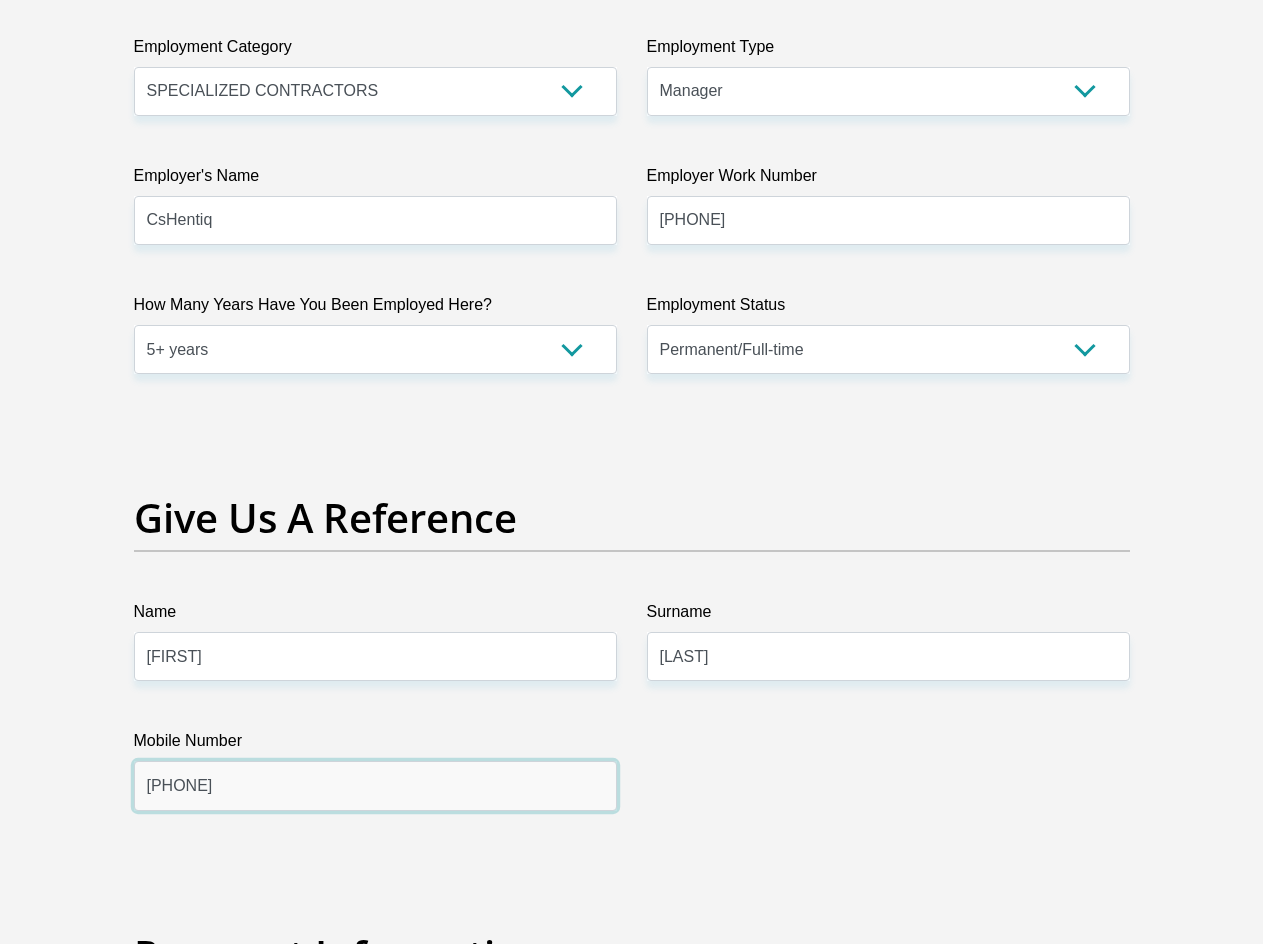 type on "0784162159" 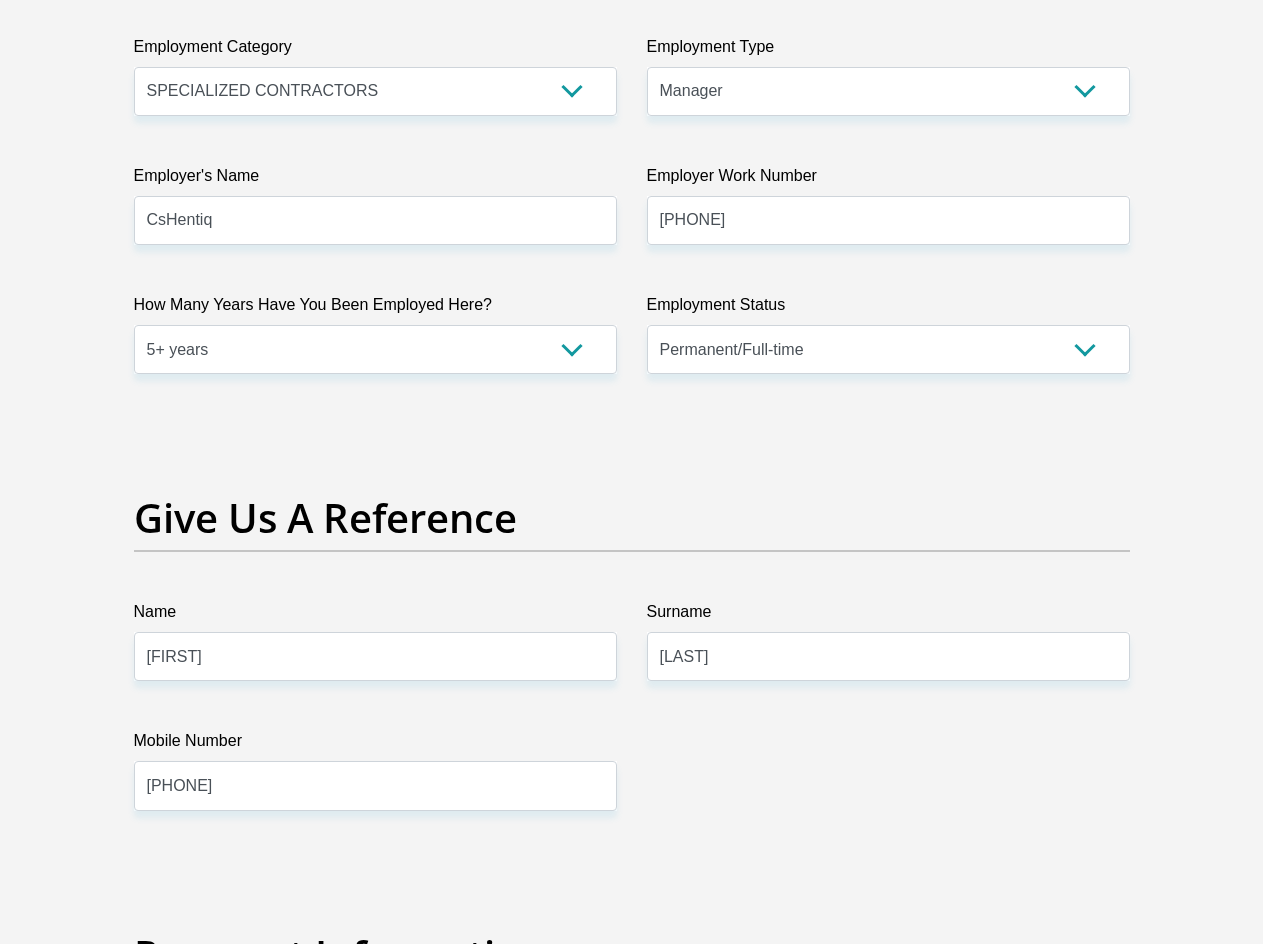 click on "Title
Mr
Ms
Mrs
Dr
Other
First Name
Christo
Surname
Mienie
ID Number
9112145003087
Please input valid ID number
Race
Black
Coloured
Indian
White
Other
Contact Number
0784162159
Please input valid contact number
Nationality
South Africa
Afghanistan
Aland Islands  Albania  Algeria" at bounding box center [632, -105] 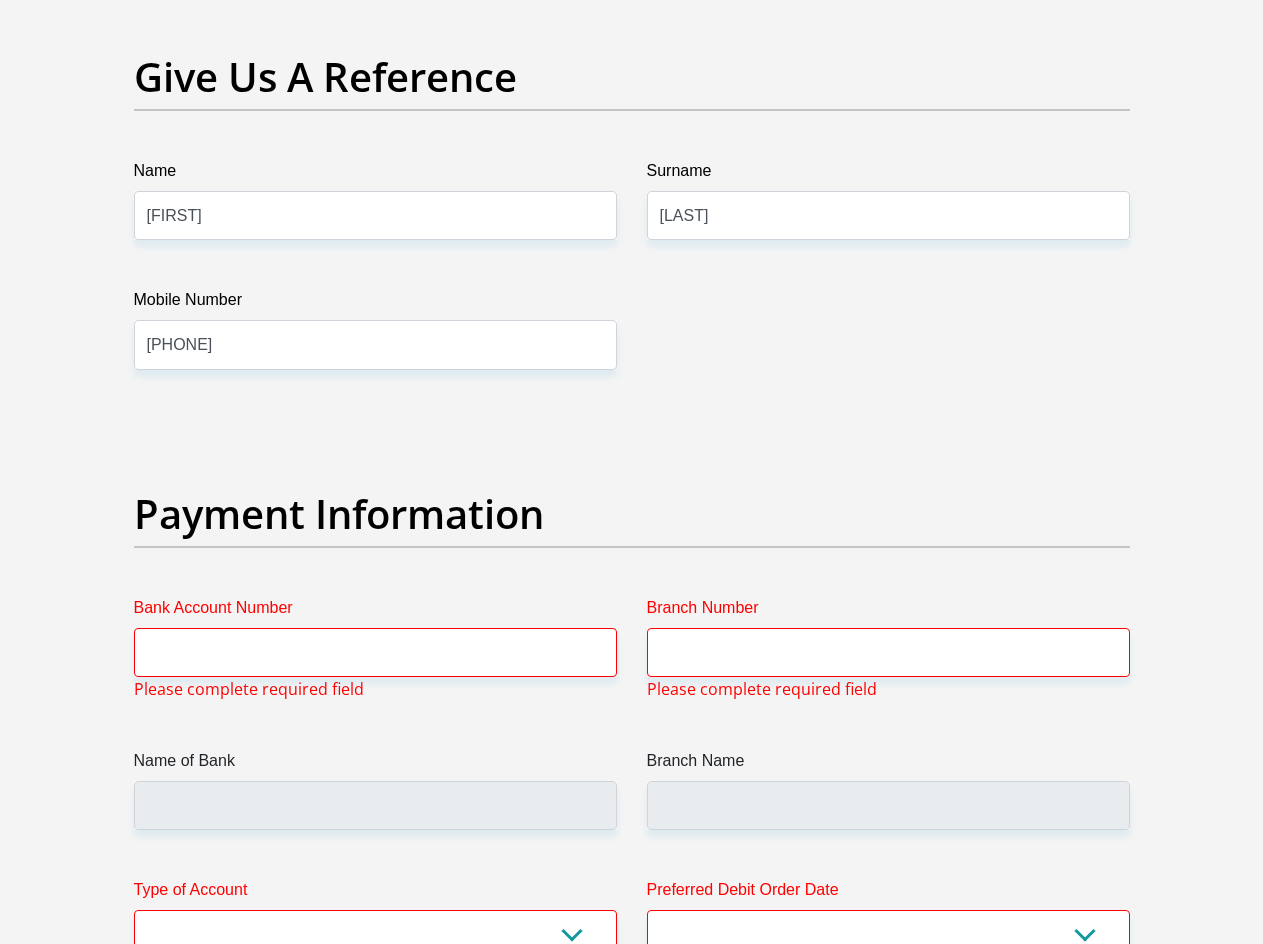 scroll, scrollTop: 4394, scrollLeft: 0, axis: vertical 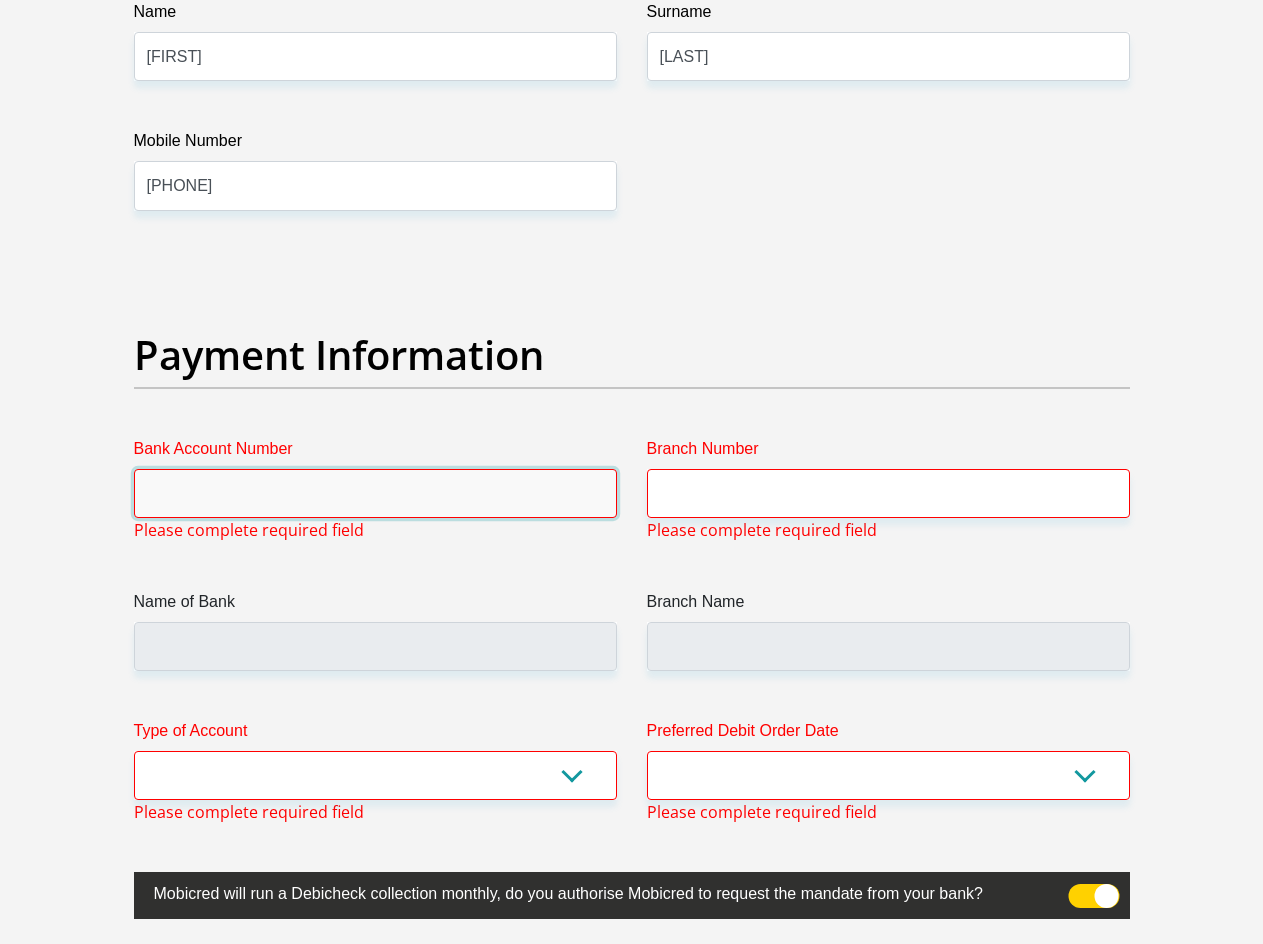 click on "Bank Account Number" at bounding box center [375, 493] 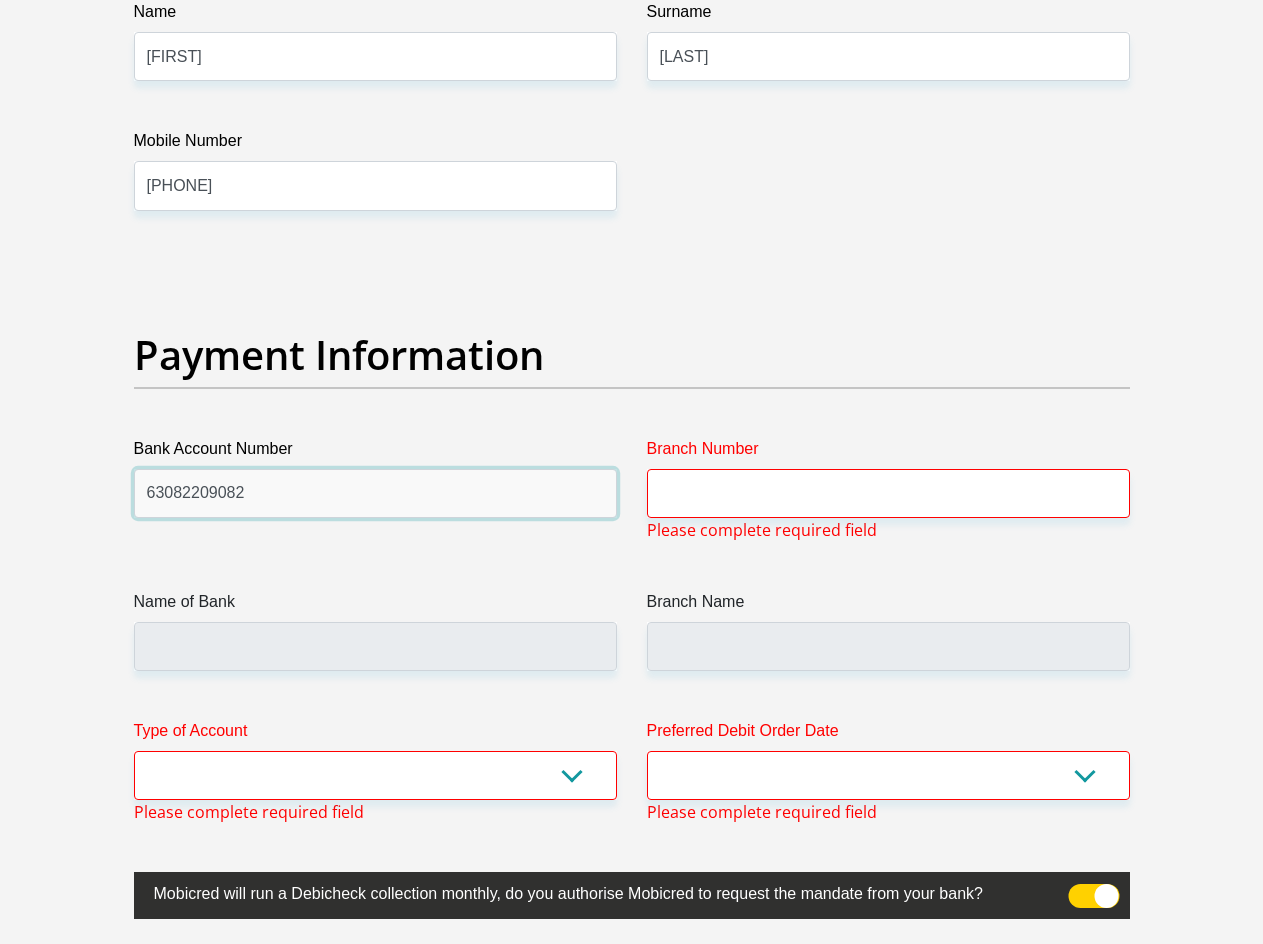 type on "63082209082" 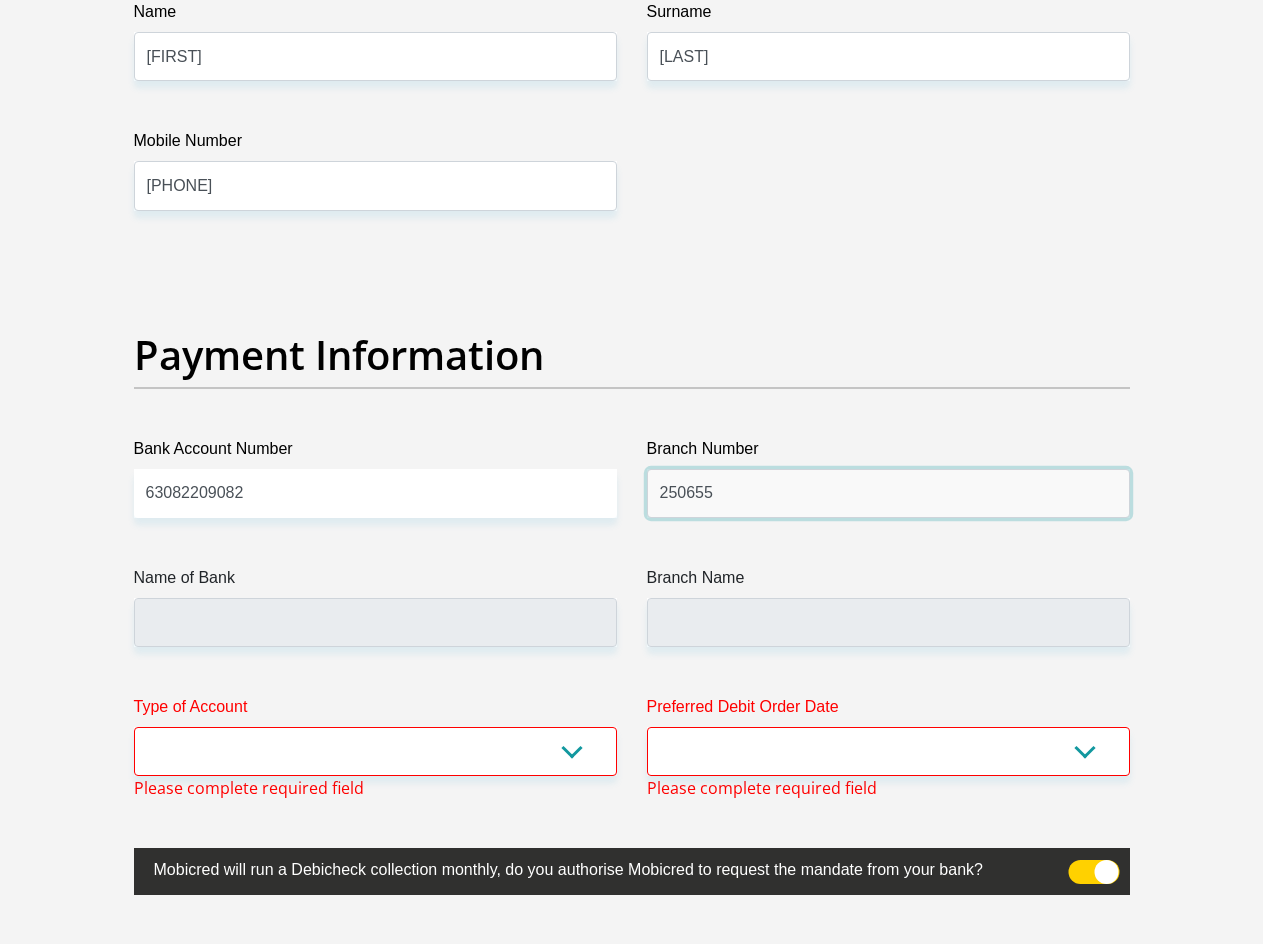 type on "250655" 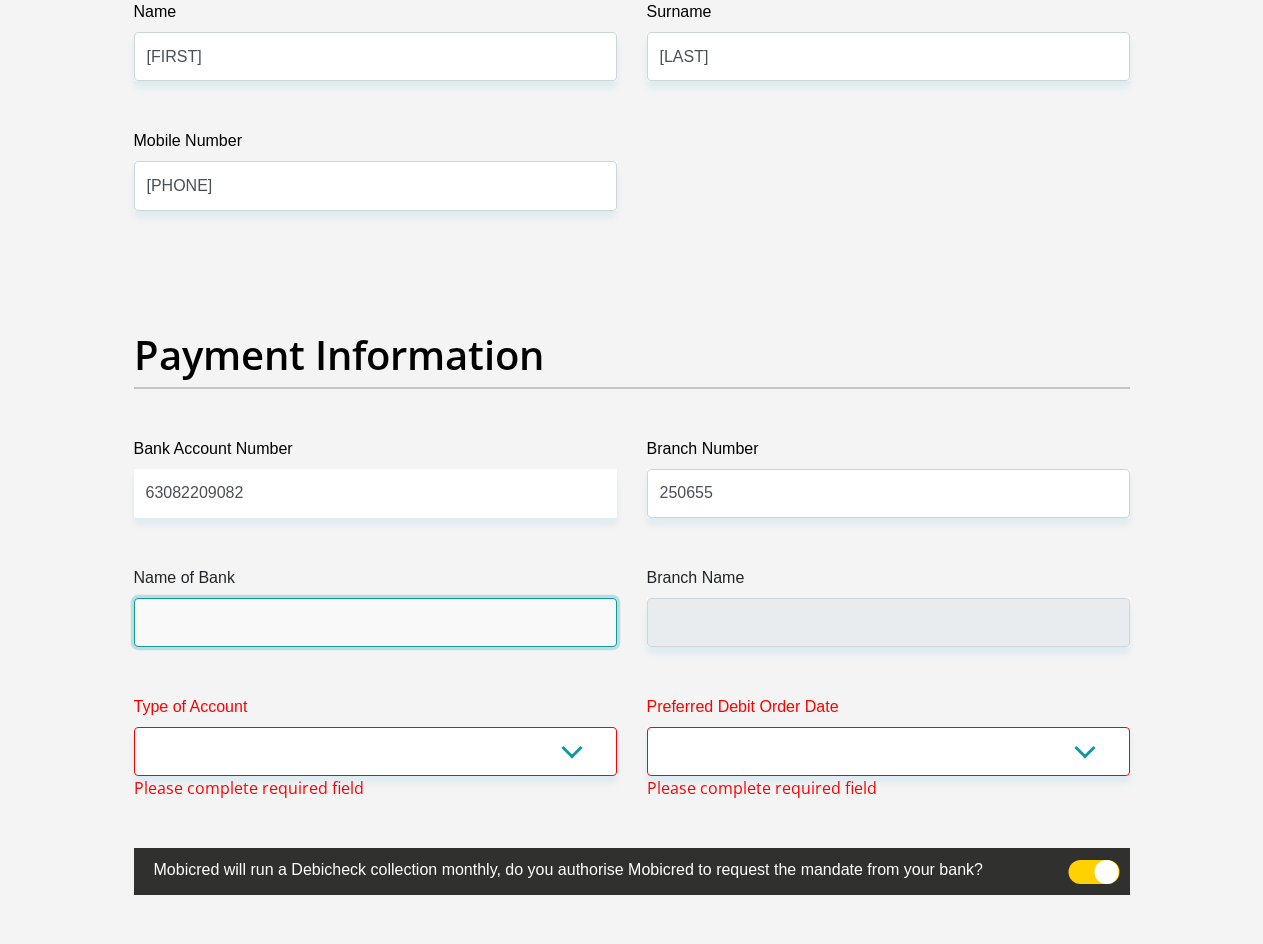 click on "Name of Bank" at bounding box center [375, 622] 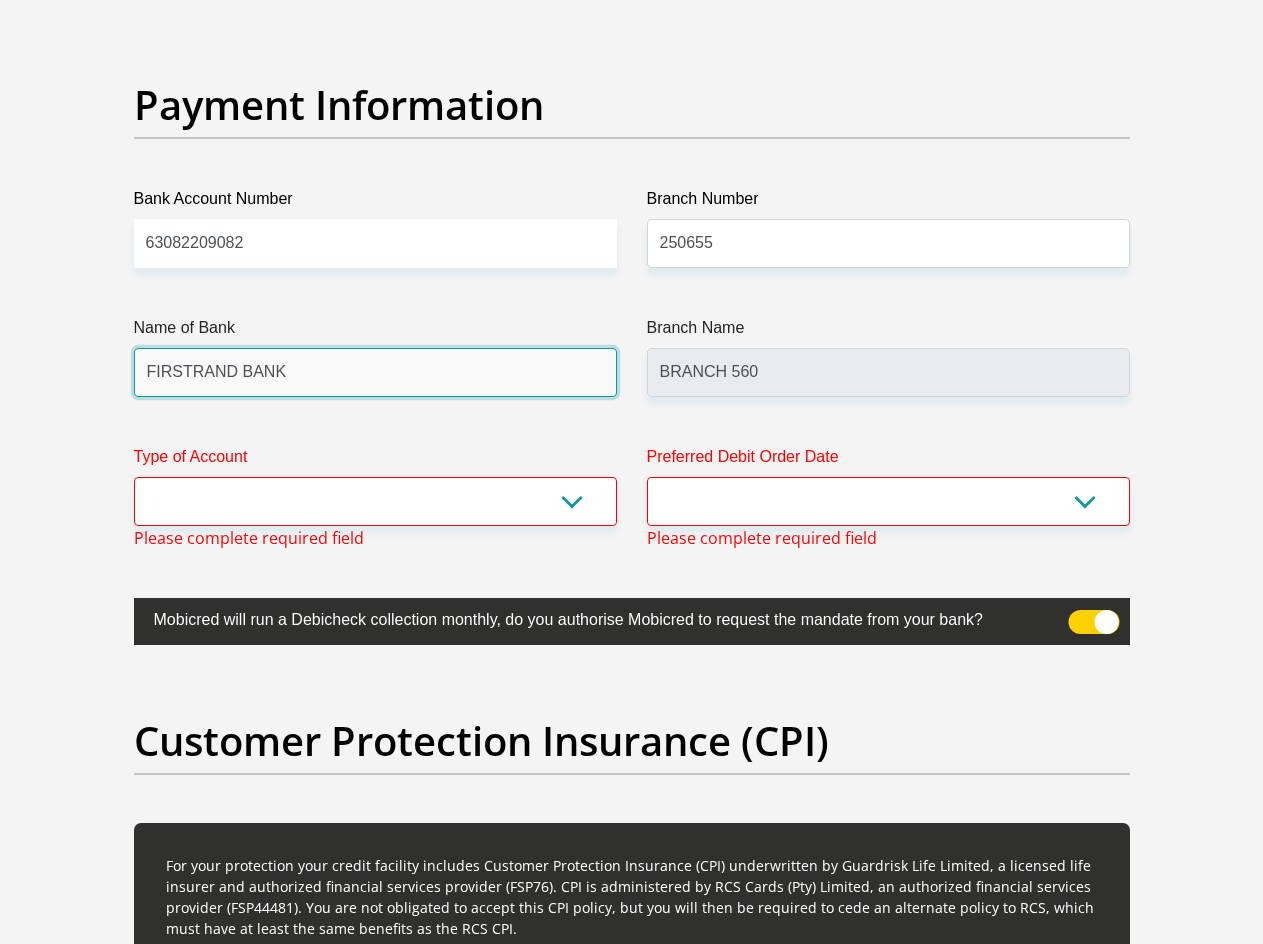 scroll, scrollTop: 4620, scrollLeft: 0, axis: vertical 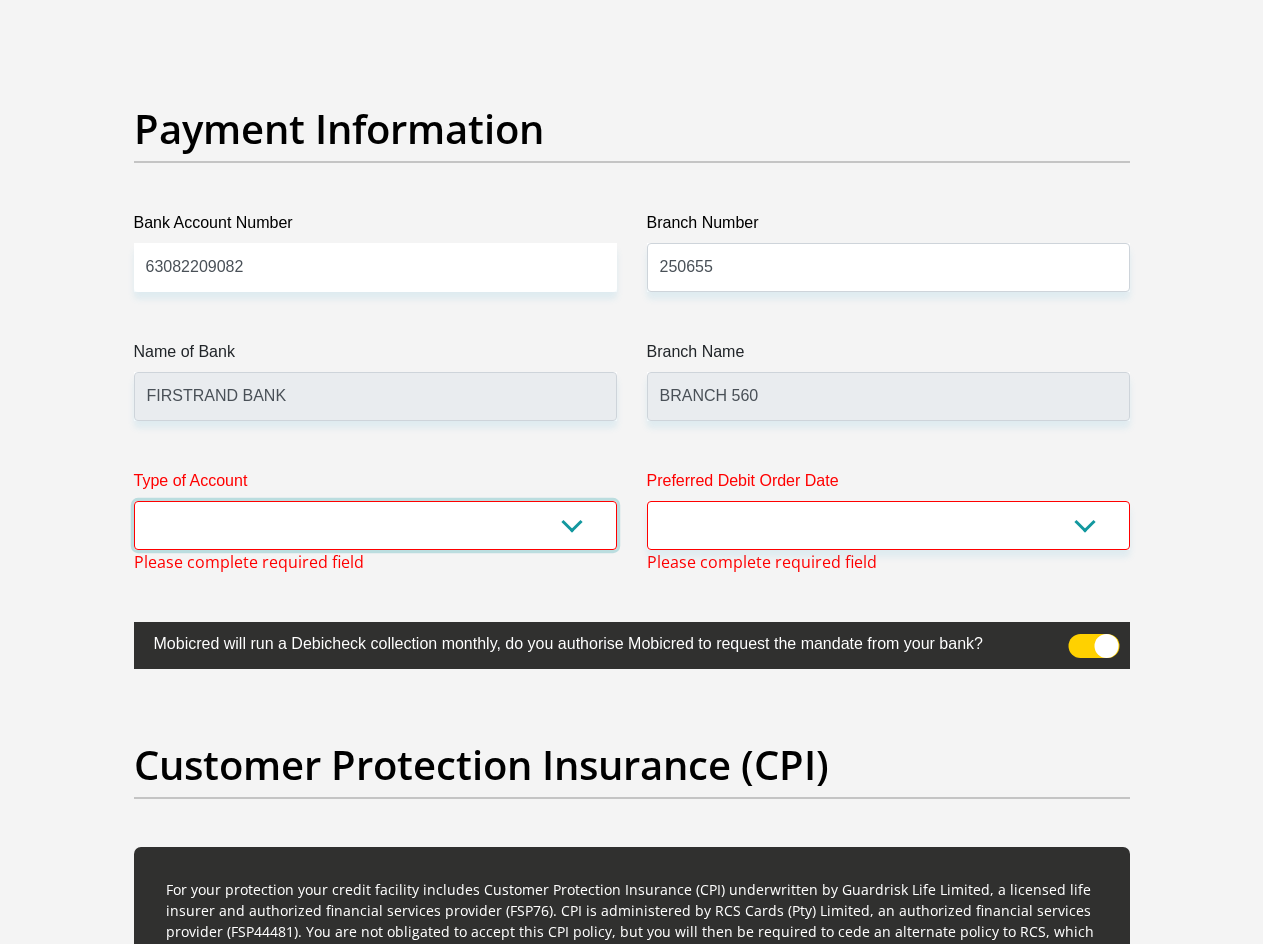 click on "Cheque
Savings" at bounding box center (375, 525) 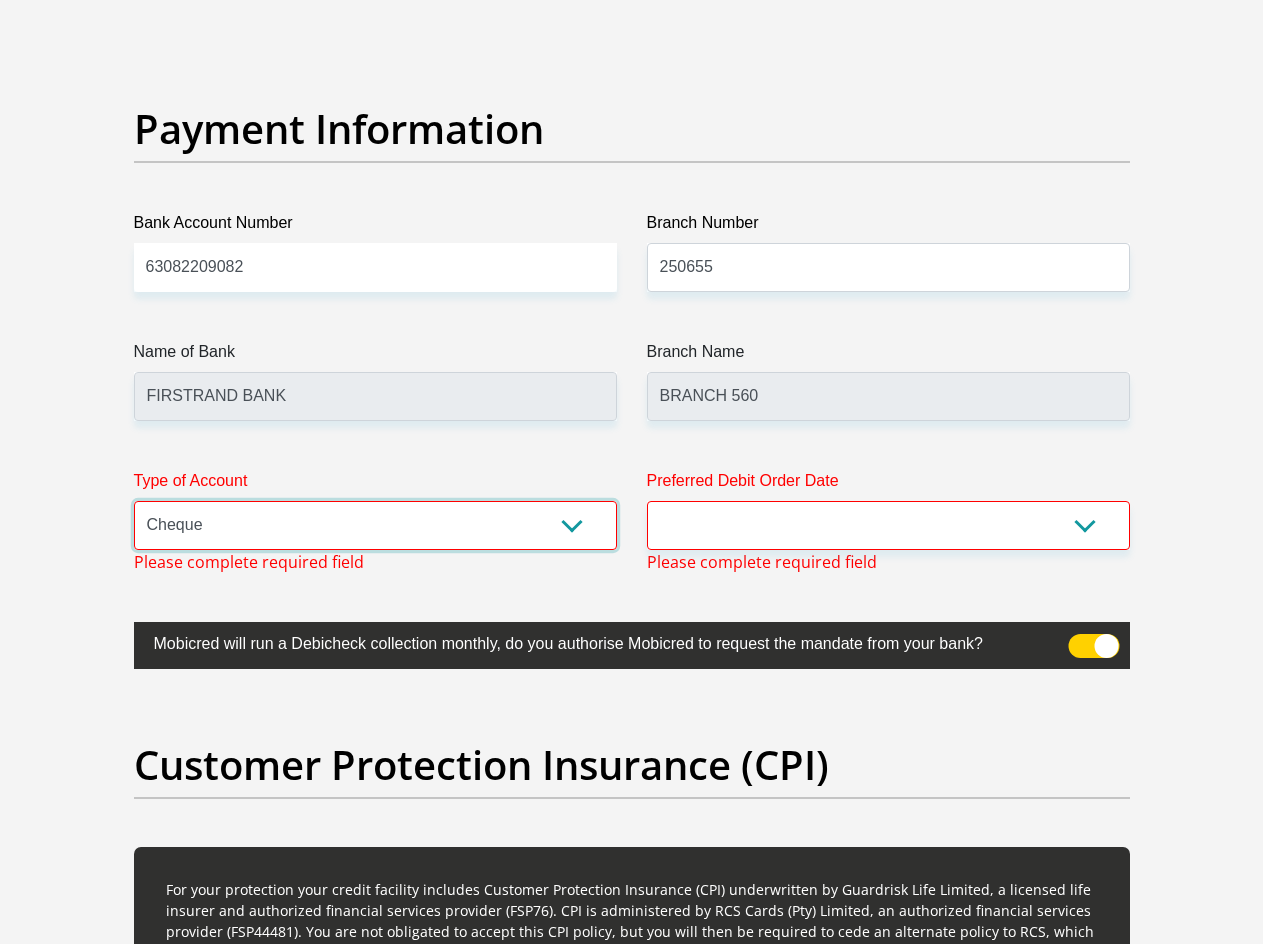 click on "Cheque
Savings" at bounding box center [375, 525] 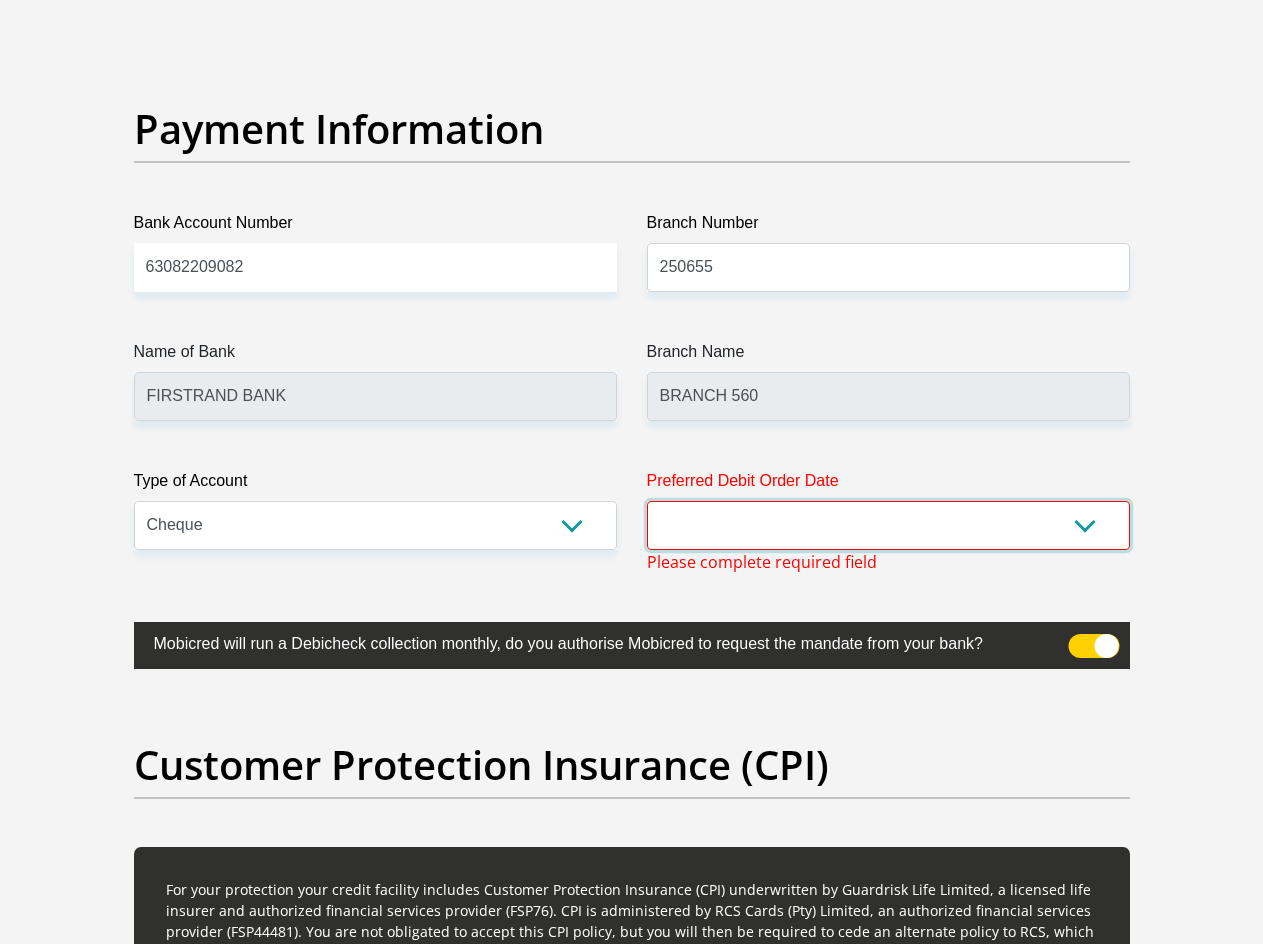 click on "1st
2nd
3rd
4th
5th
7th
18th
19th
20th
21st
22nd
23rd
24th
25th
26th
27th
28th
29th
30th" at bounding box center [888, 525] 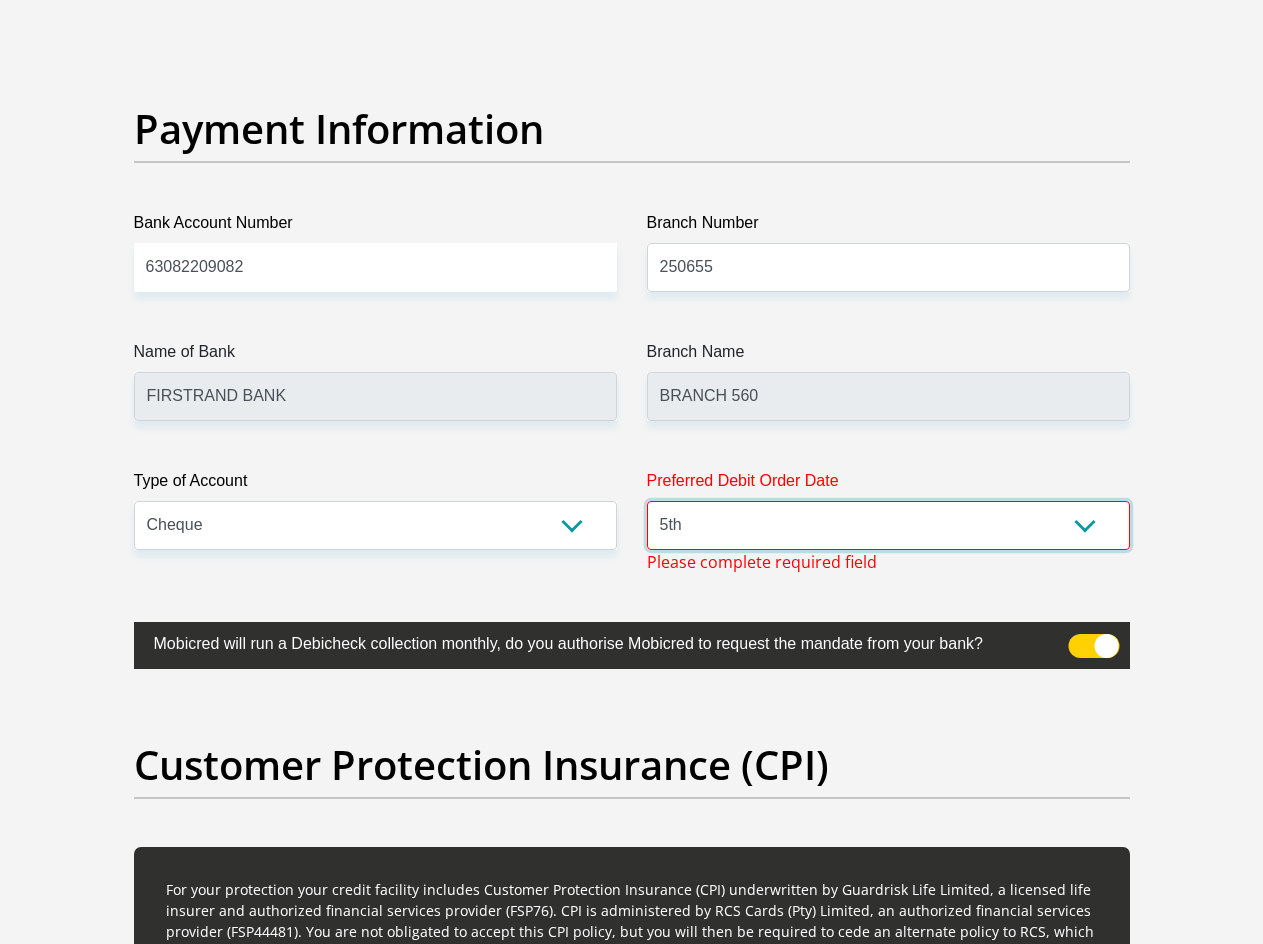 click on "1st
2nd
3rd
4th
5th
7th
18th
19th
20th
21st
22nd
23rd
24th
25th
26th
27th
28th
29th
30th" at bounding box center (888, 525) 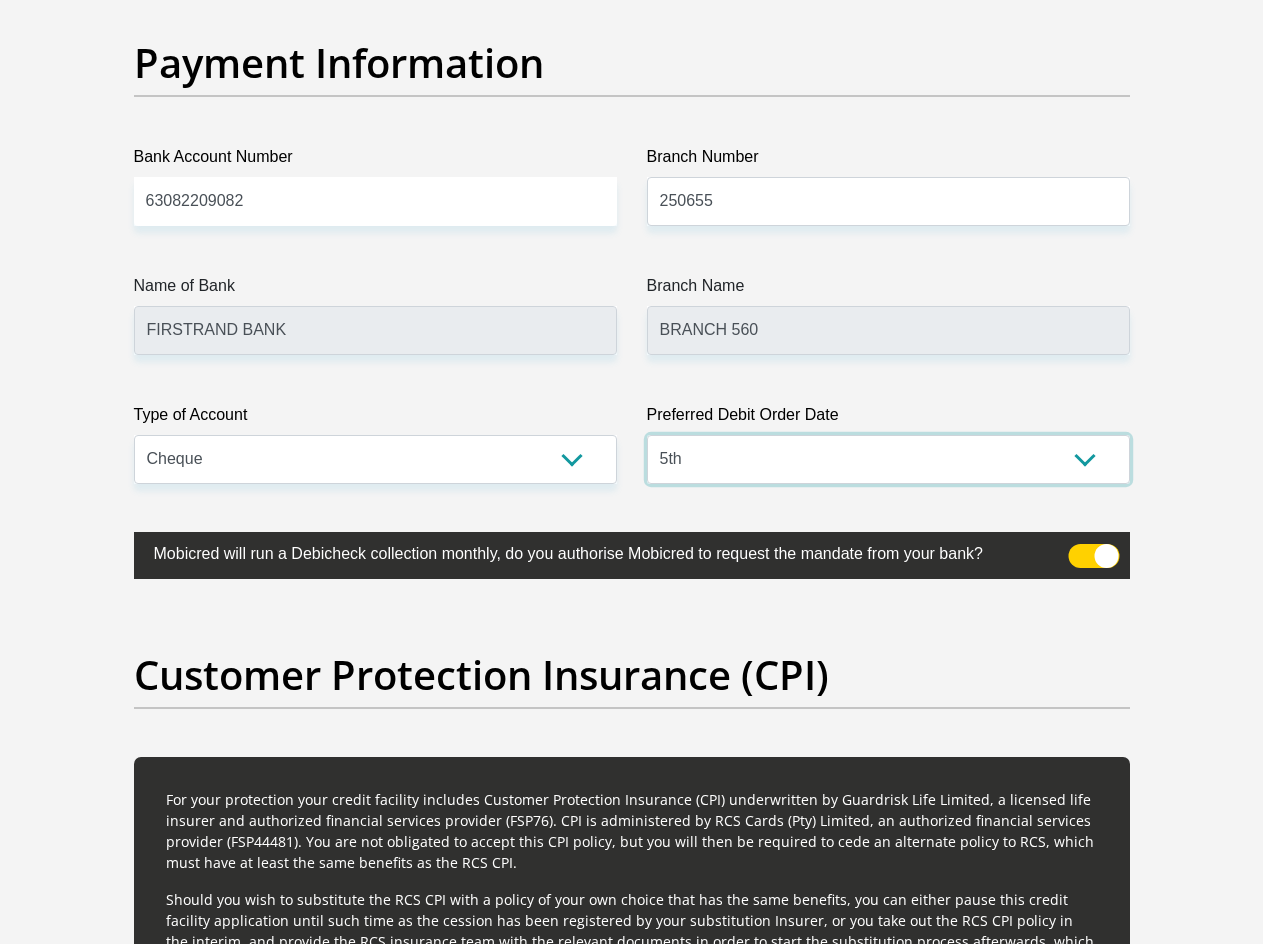 scroll, scrollTop: 4820, scrollLeft: 0, axis: vertical 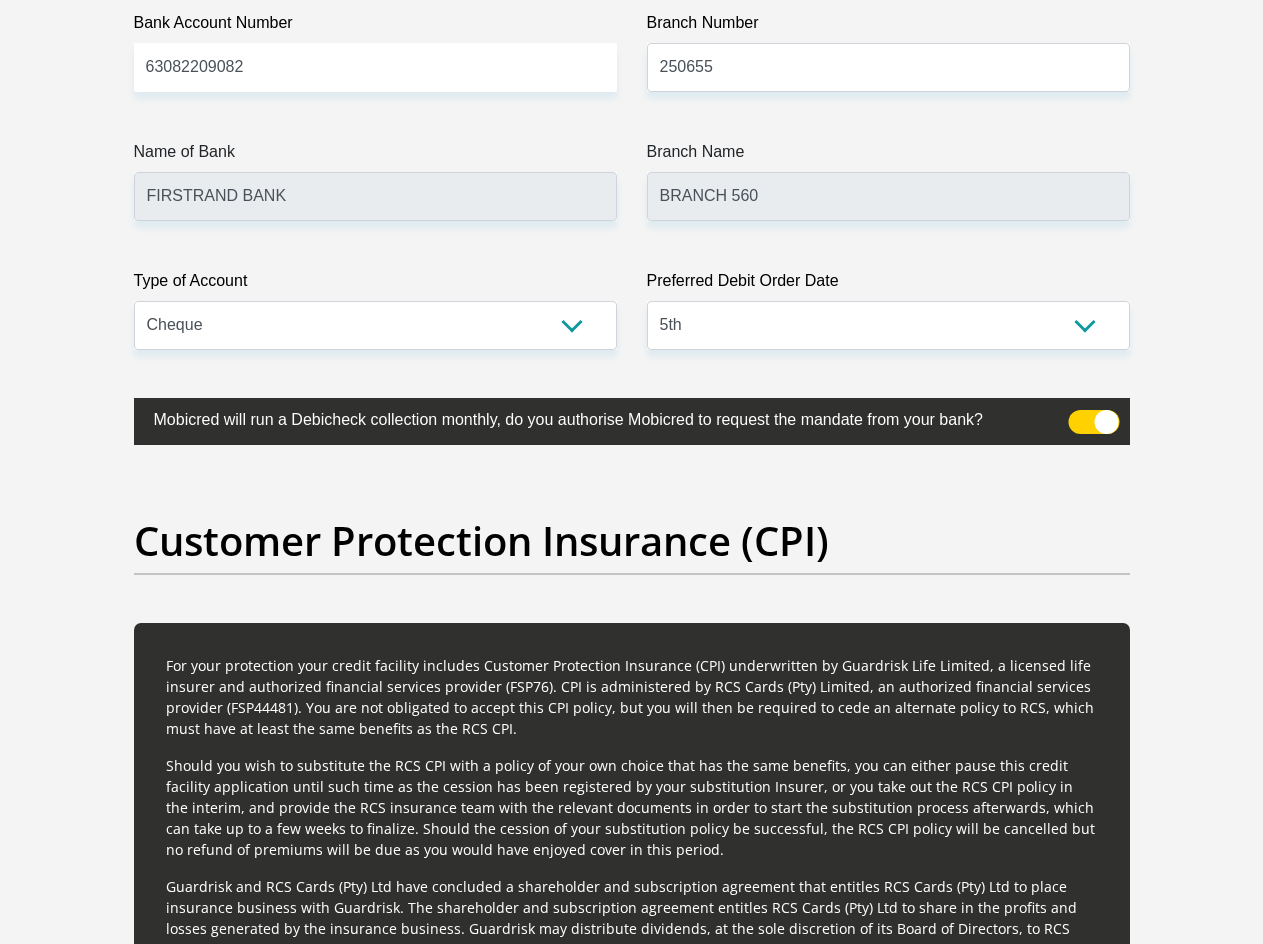 click at bounding box center [1093, 422] 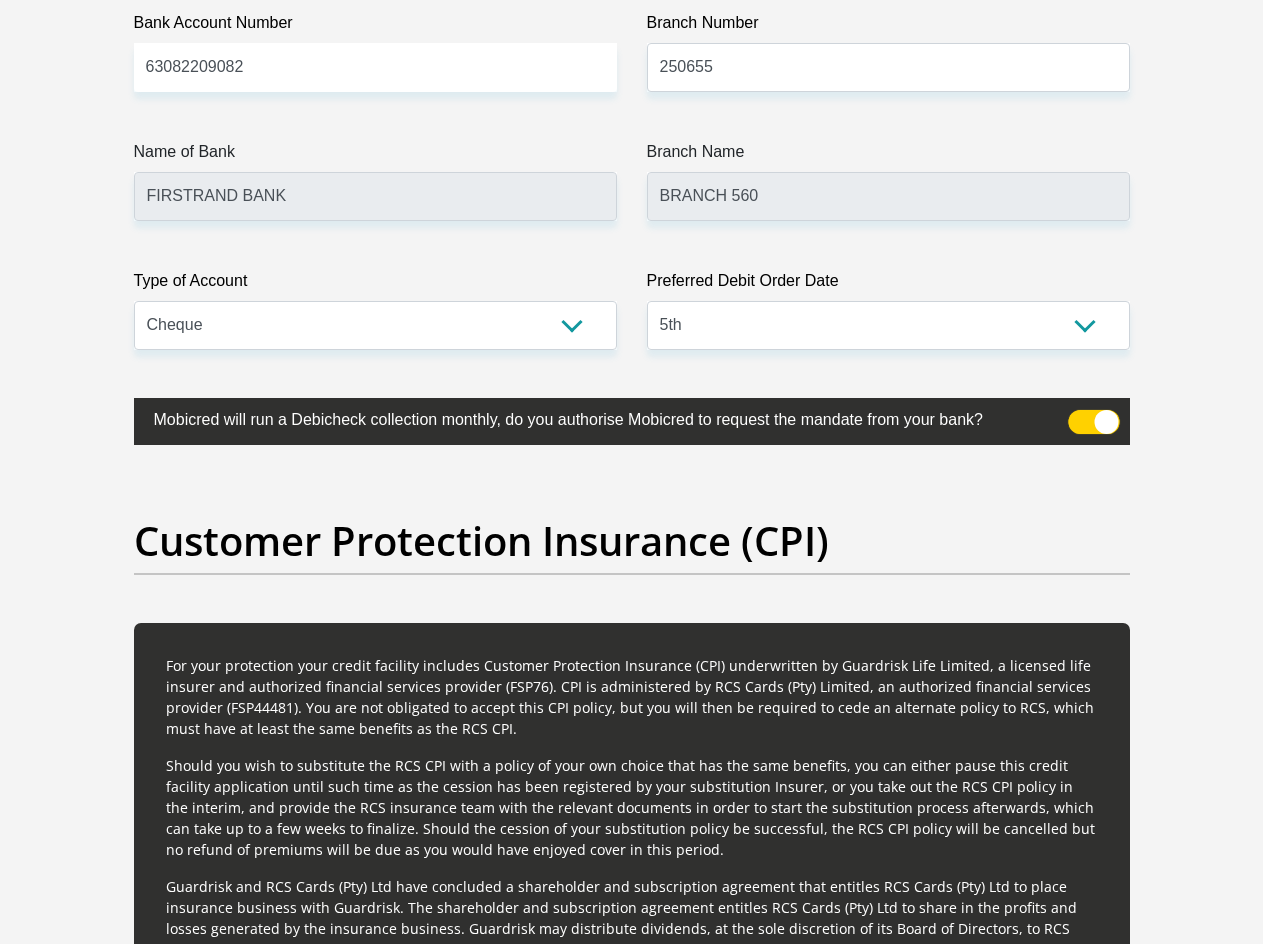 click at bounding box center [1080, 415] 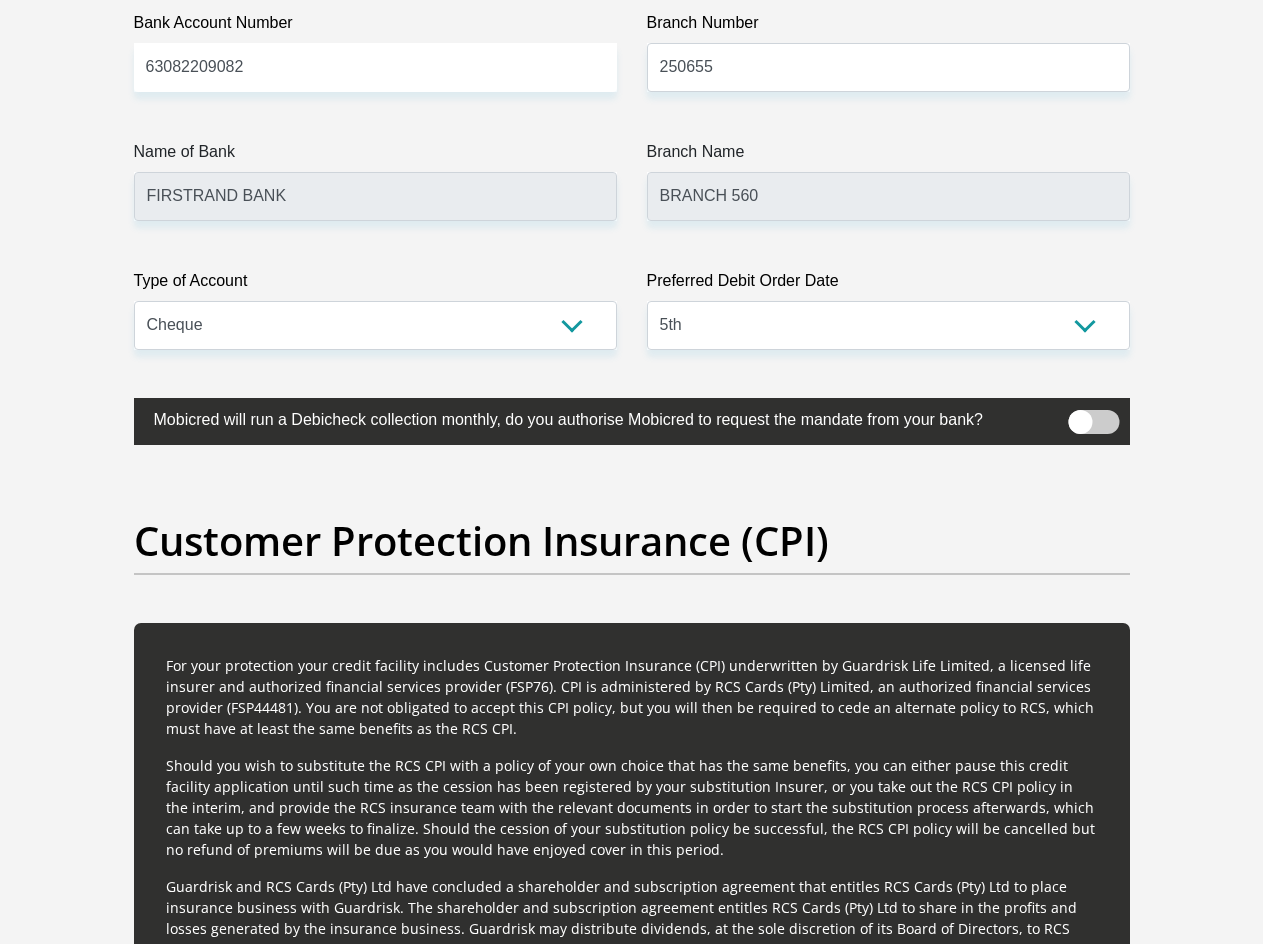 click at bounding box center [1093, 422] 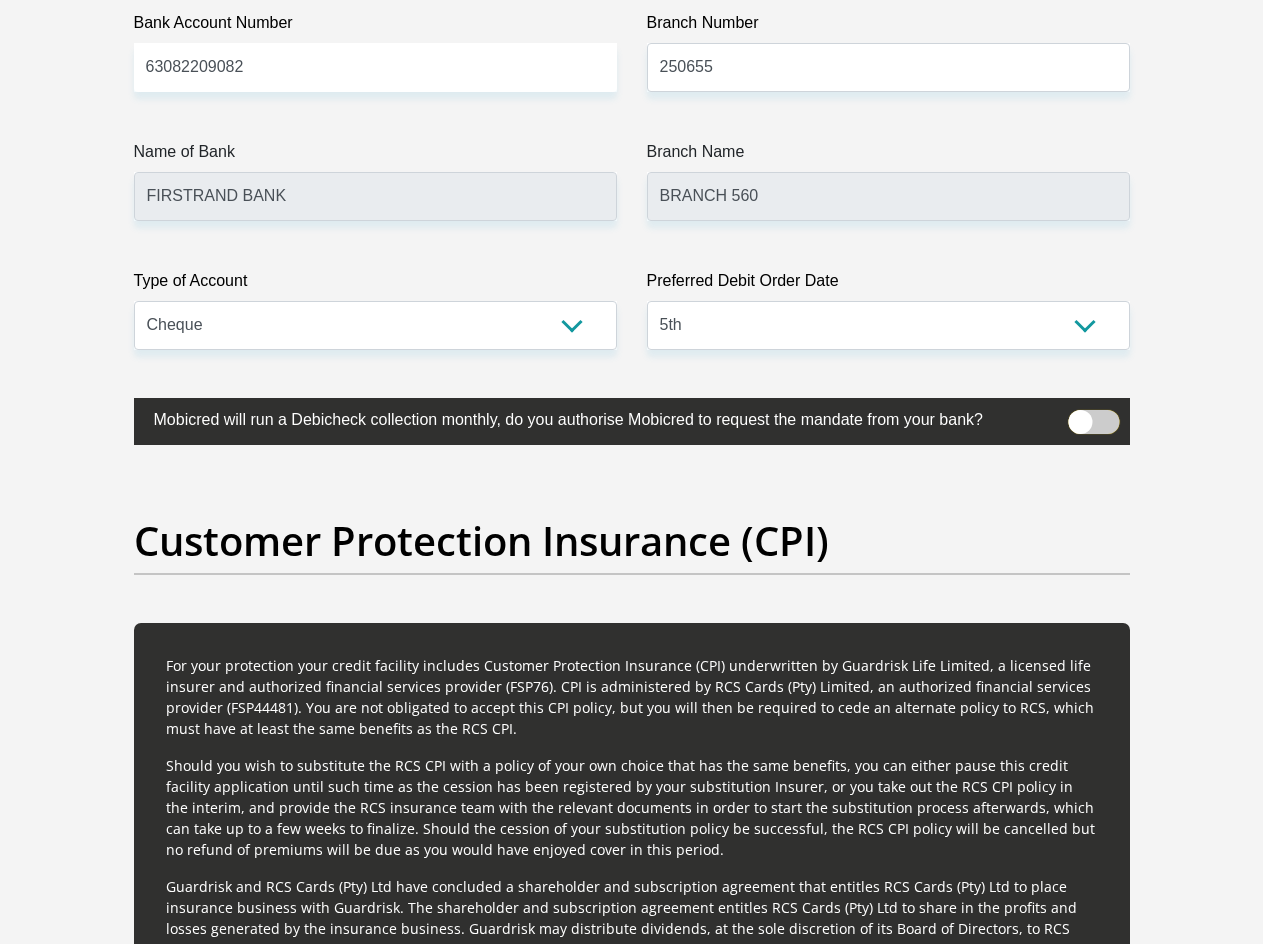 click at bounding box center (1080, 415) 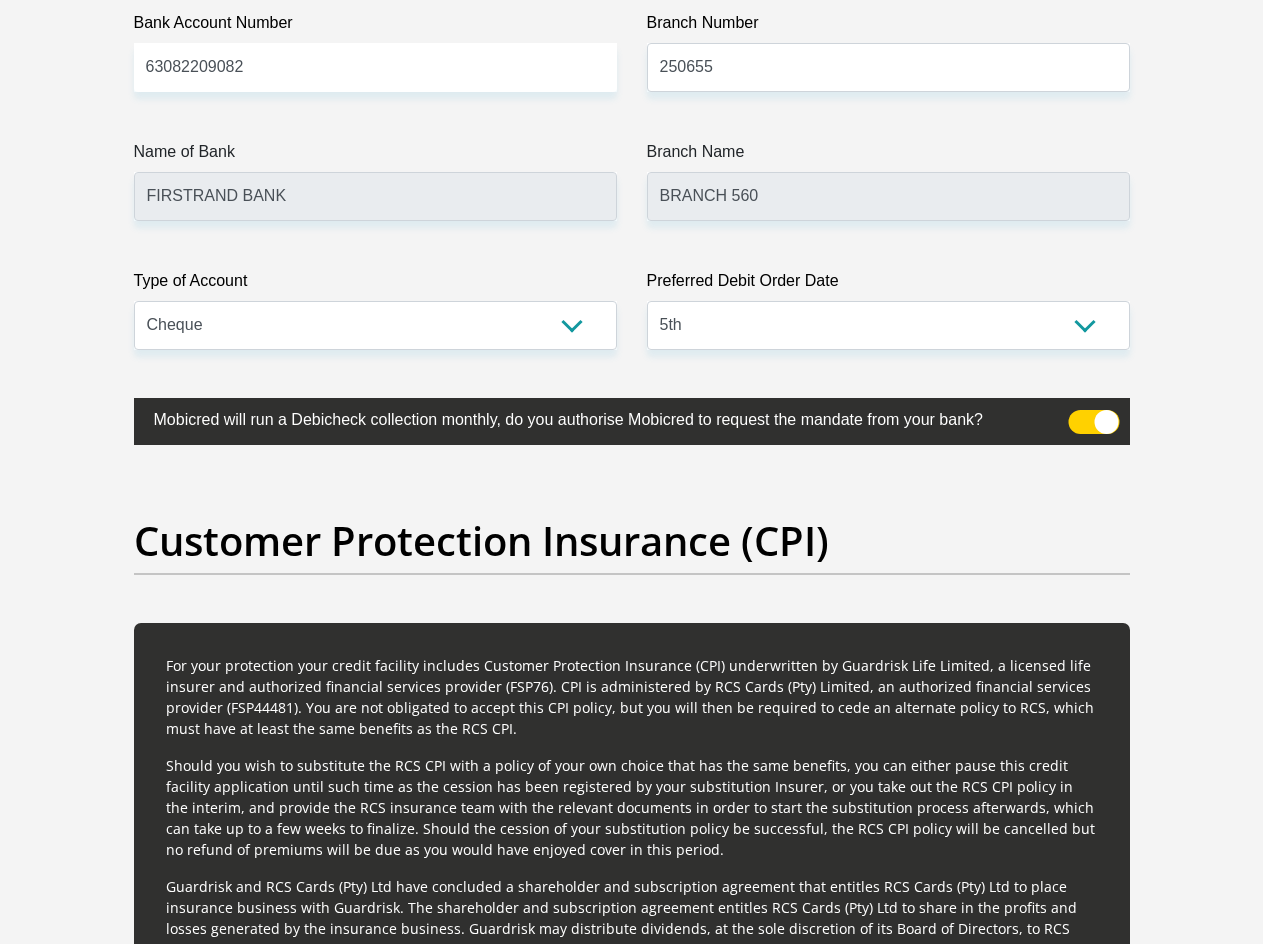 click on "Title
Mr
Ms
Mrs
Dr
Other
First Name
Christo
Surname
Mienie
ID Number
9112145003087
Please input valid ID number
Race
Black
Coloured
Indian
White
Other
Contact Number
0784162159
Please input valid contact number
Nationality
South Africa
Afghanistan
Aland Islands  Albania  Algeria" at bounding box center (632, -1155) 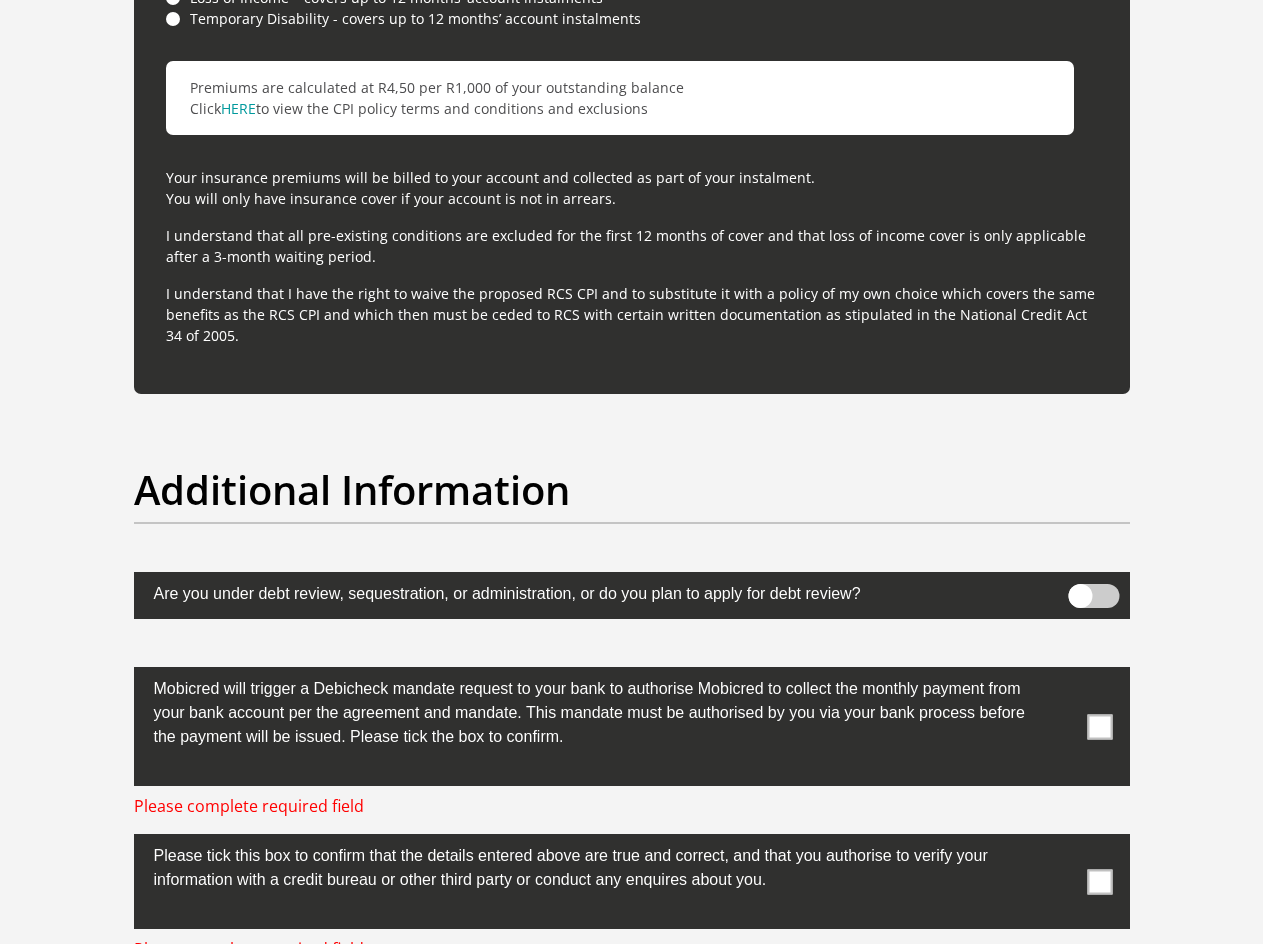 scroll, scrollTop: 6020, scrollLeft: 0, axis: vertical 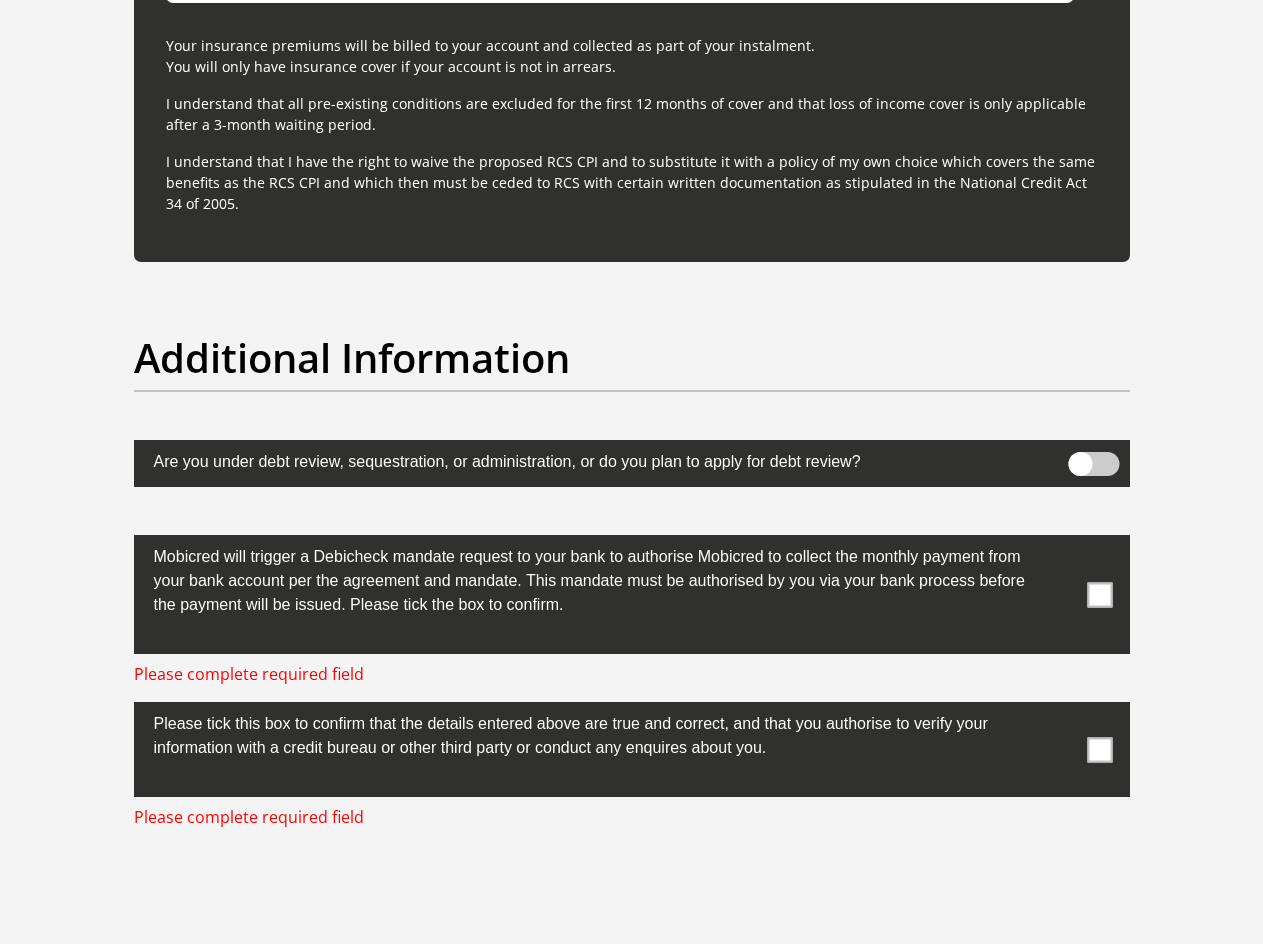 click at bounding box center (1093, 464) 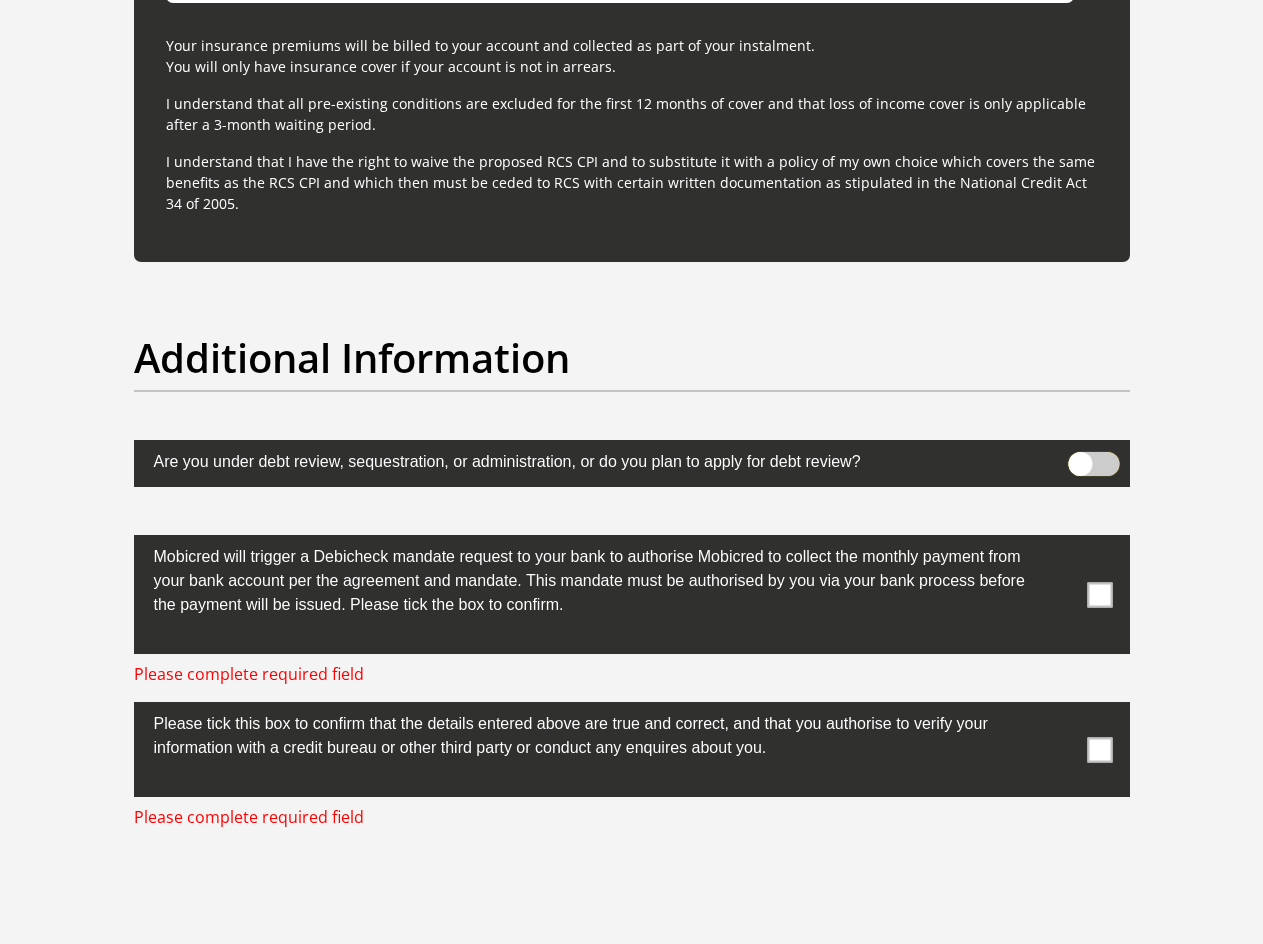 click at bounding box center (1080, 457) 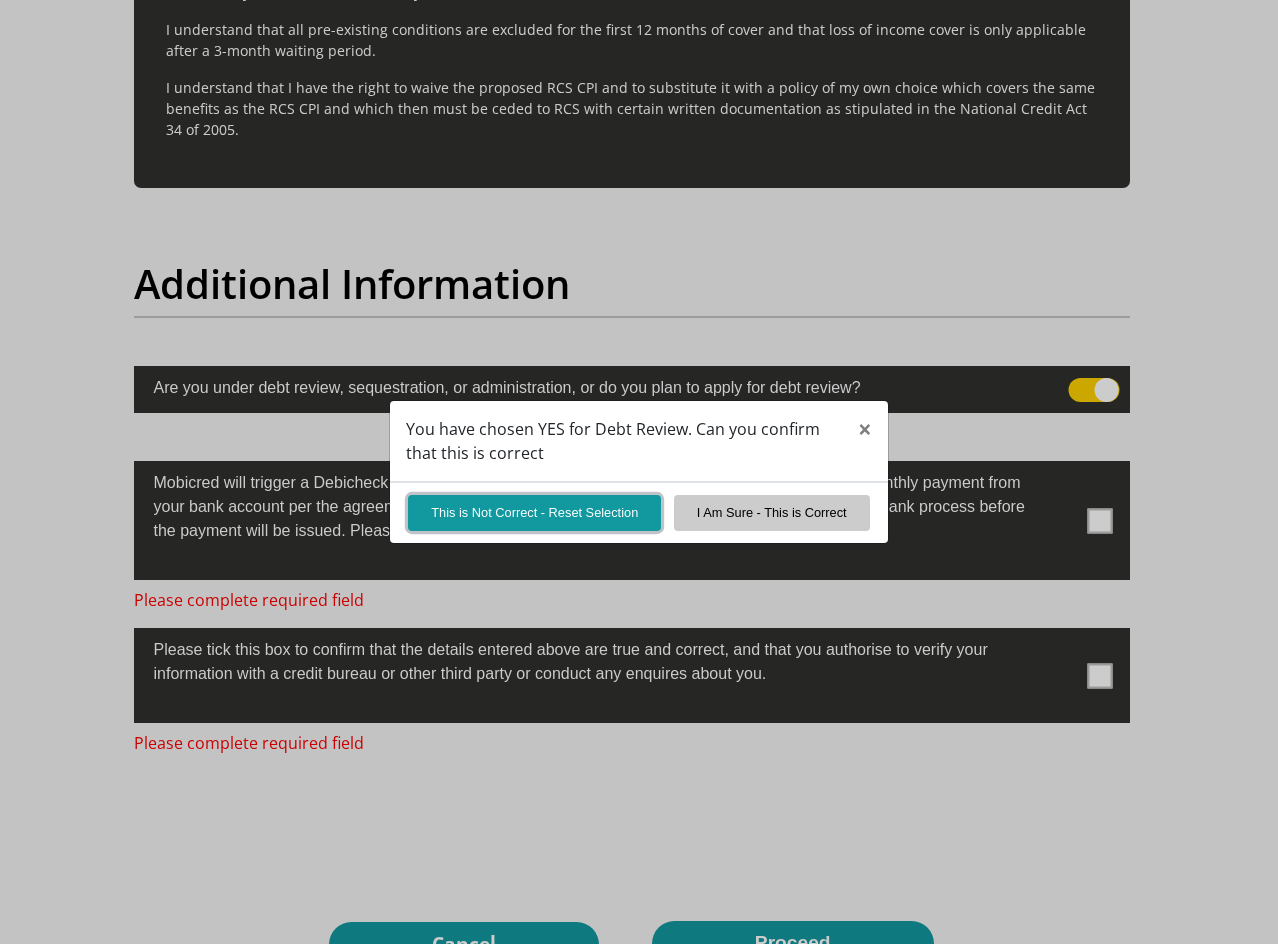 click on "This is Not Correct - Reset Selection" at bounding box center (534, 512) 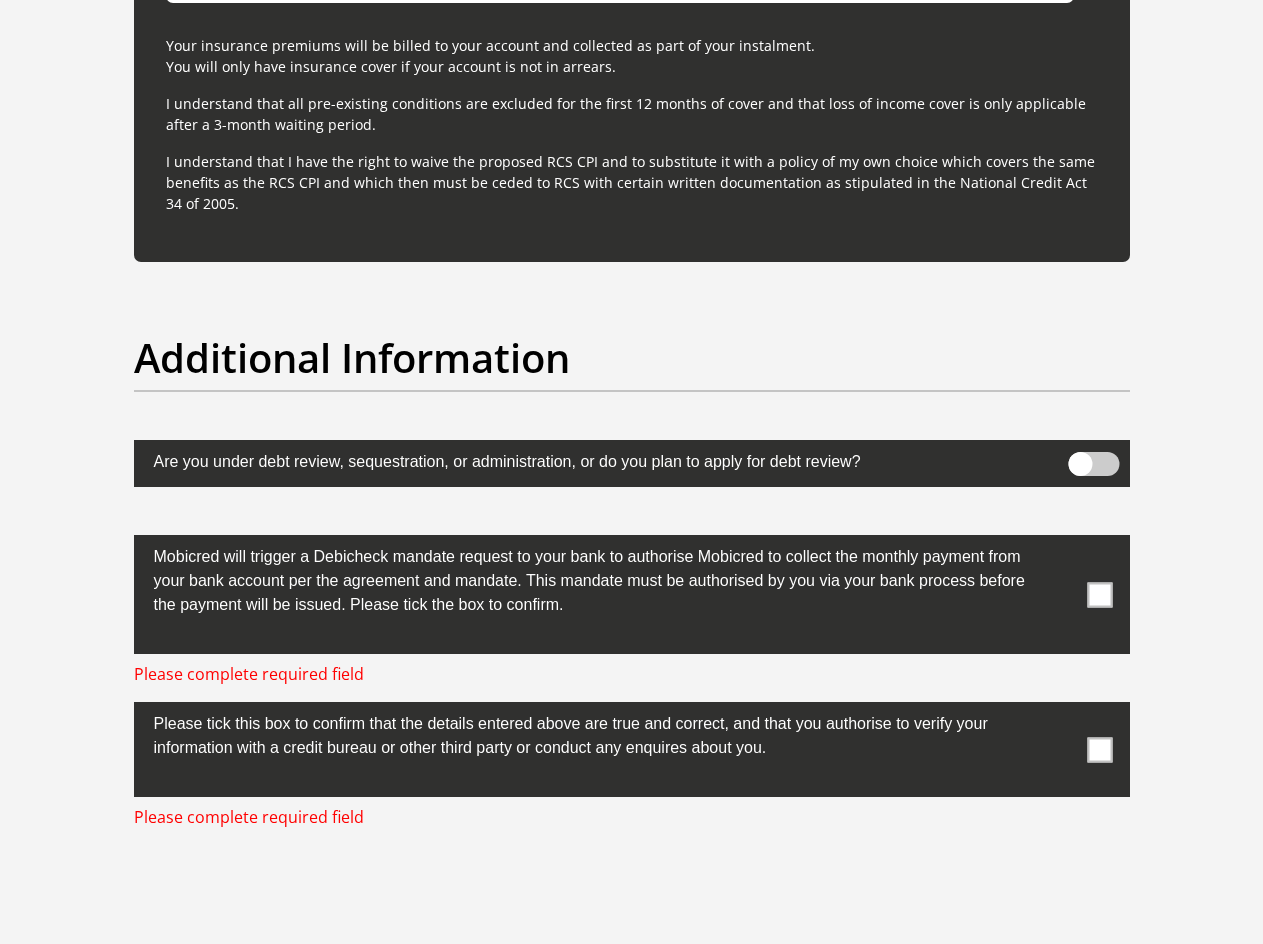 click on "Title
Mr
Ms
Mrs
Dr
Other
First Name
Christo
Surname
Mienie
ID Number
9112145003087
Please input valid ID number
Race
Black
Coloured
Indian
White
Other
Contact Number
0784162159
Please input valid contact number
Nationality
South Africa
Afghanistan
Aland Islands  Albania  Algeria" at bounding box center (632, -2355) 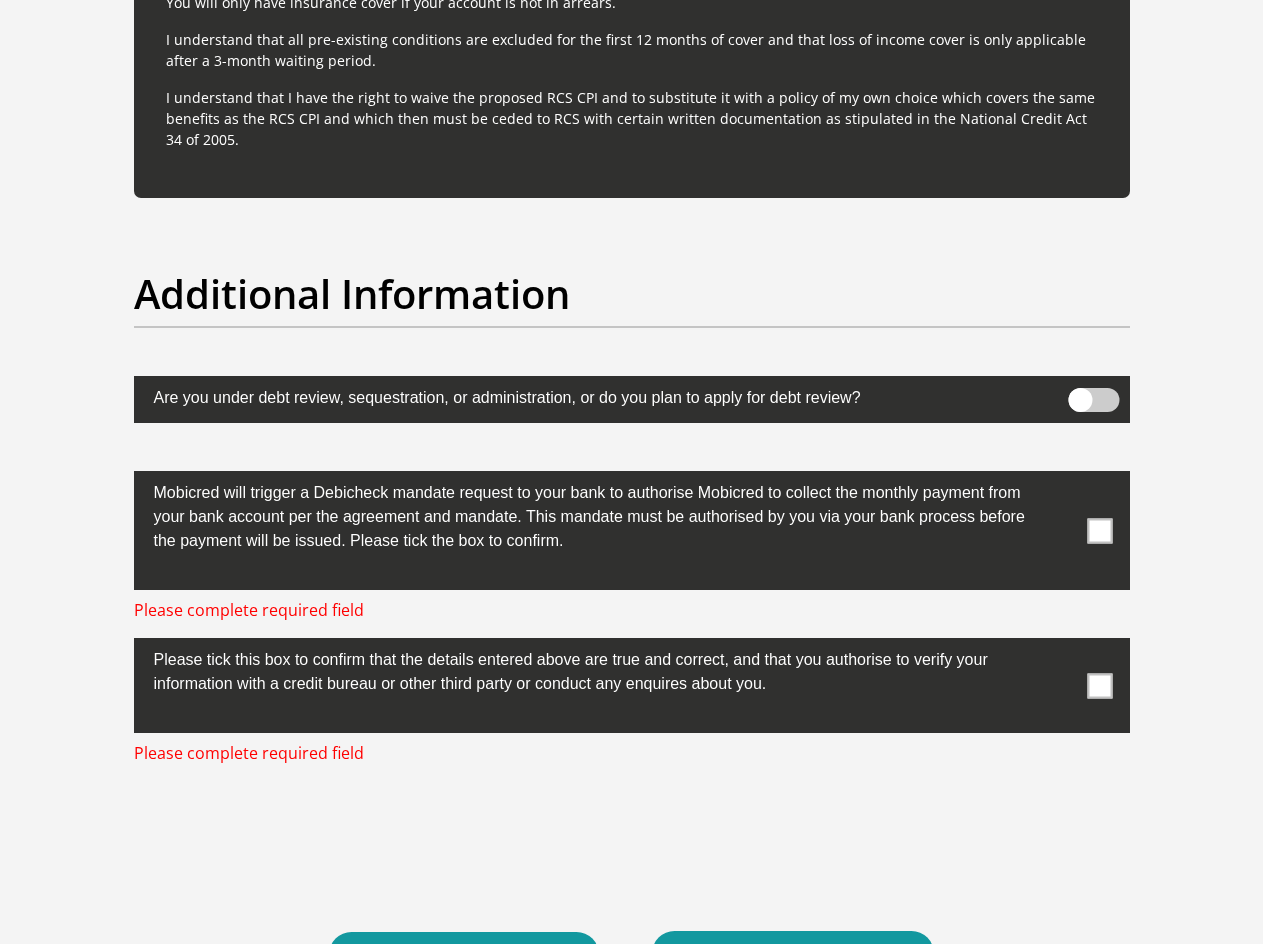 scroll, scrollTop: 6120, scrollLeft: 0, axis: vertical 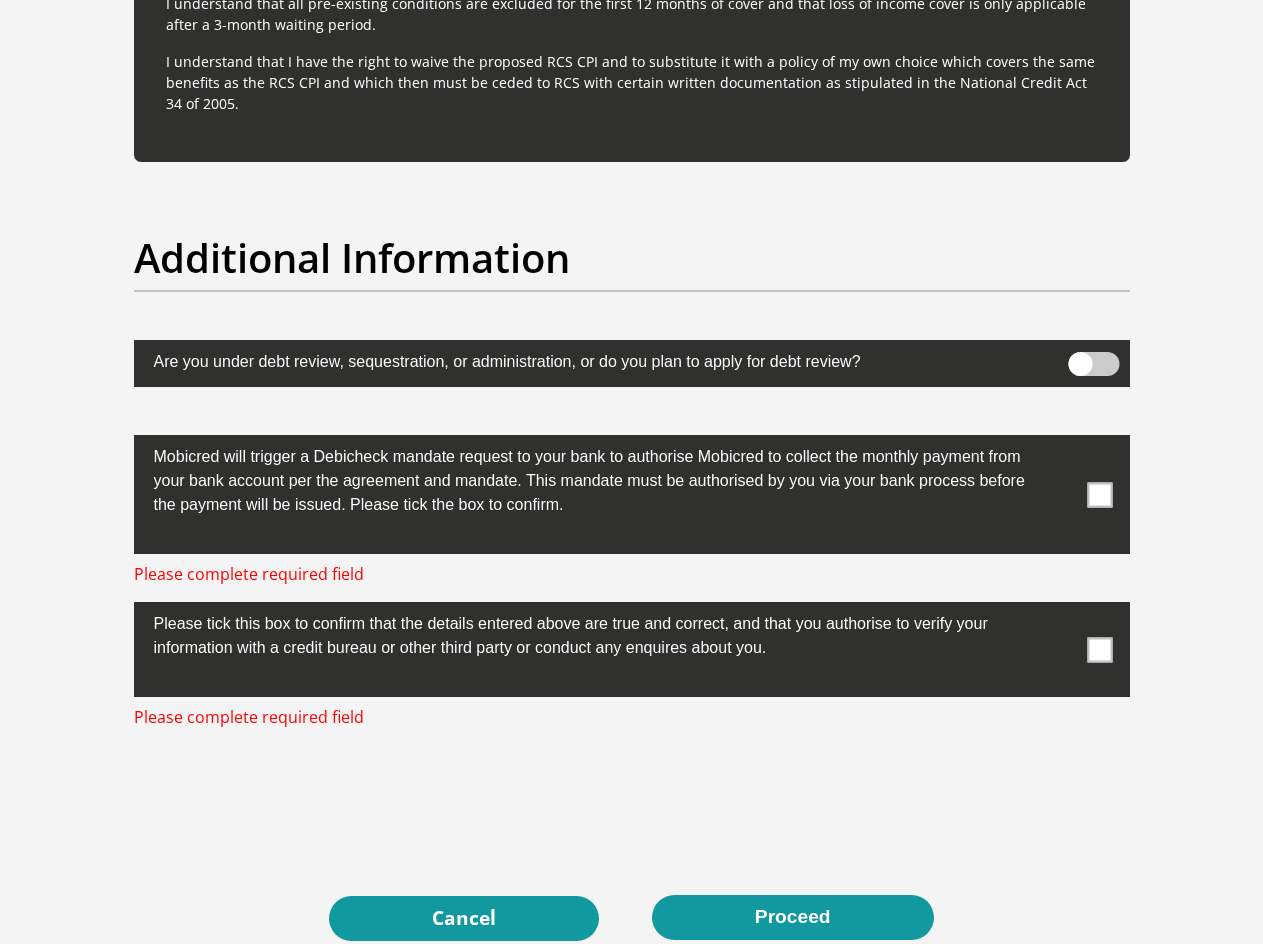 click at bounding box center (1099, 494) 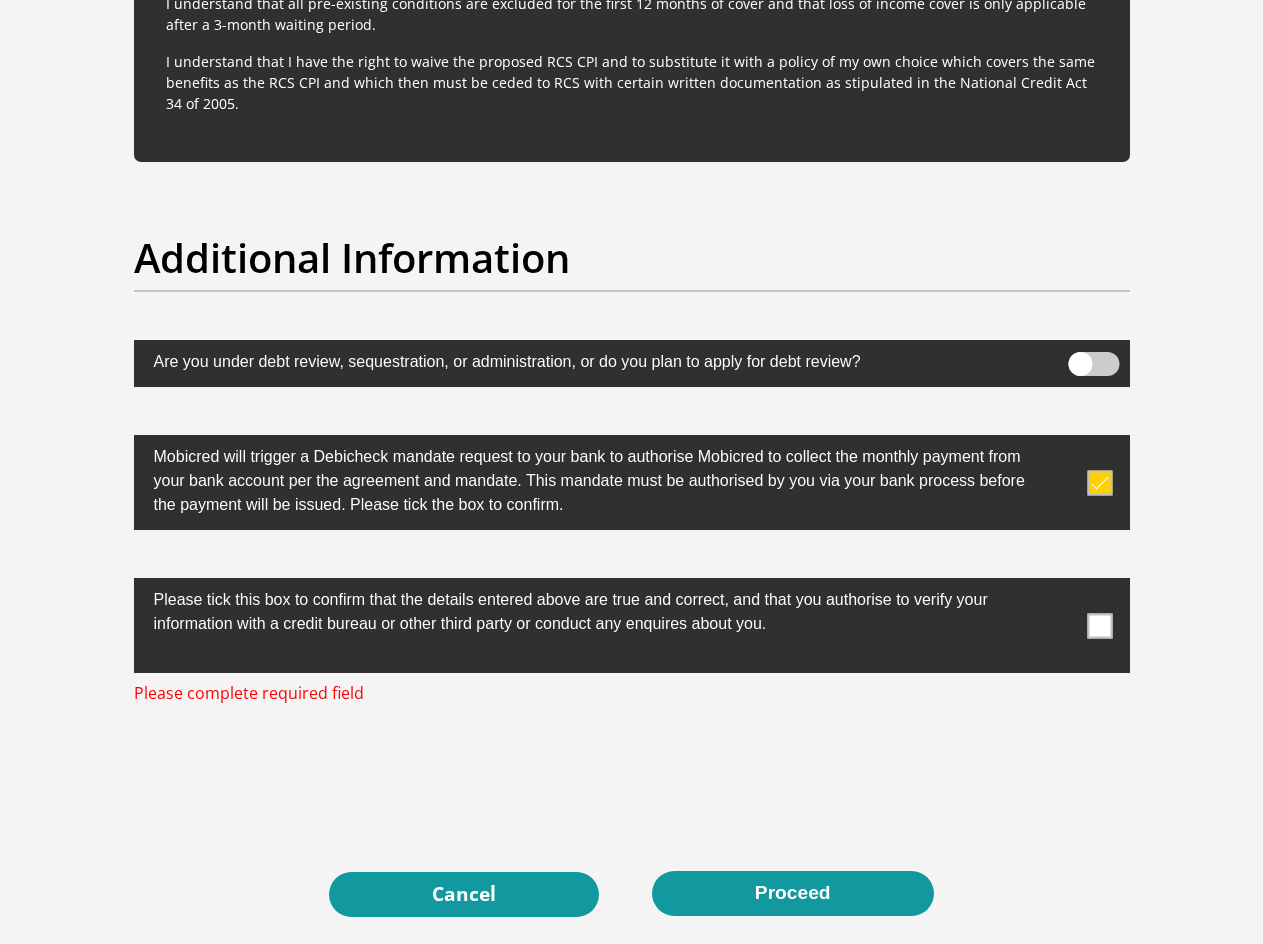 click at bounding box center (1099, 625) 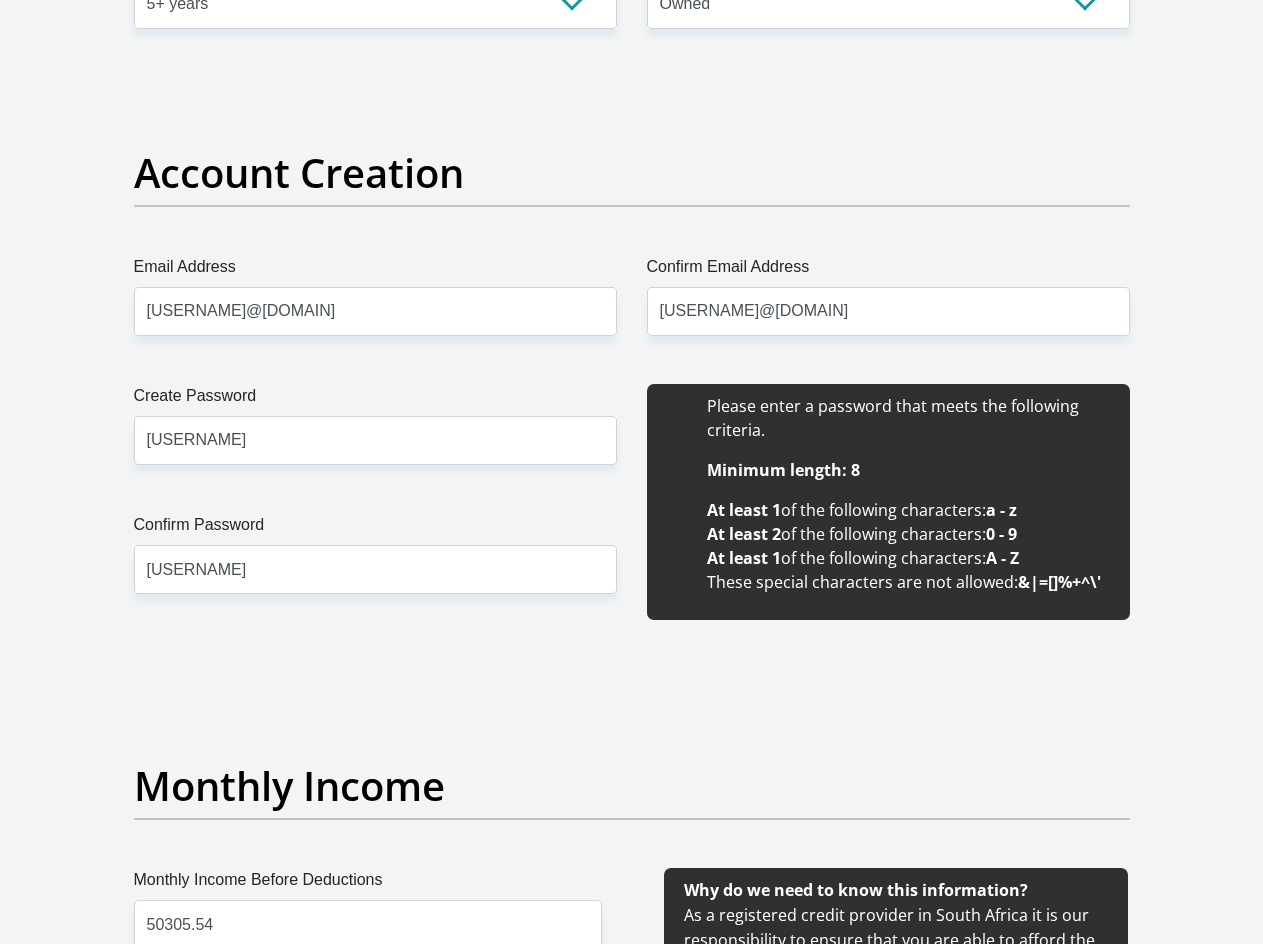 scroll, scrollTop: 2300, scrollLeft: 0, axis: vertical 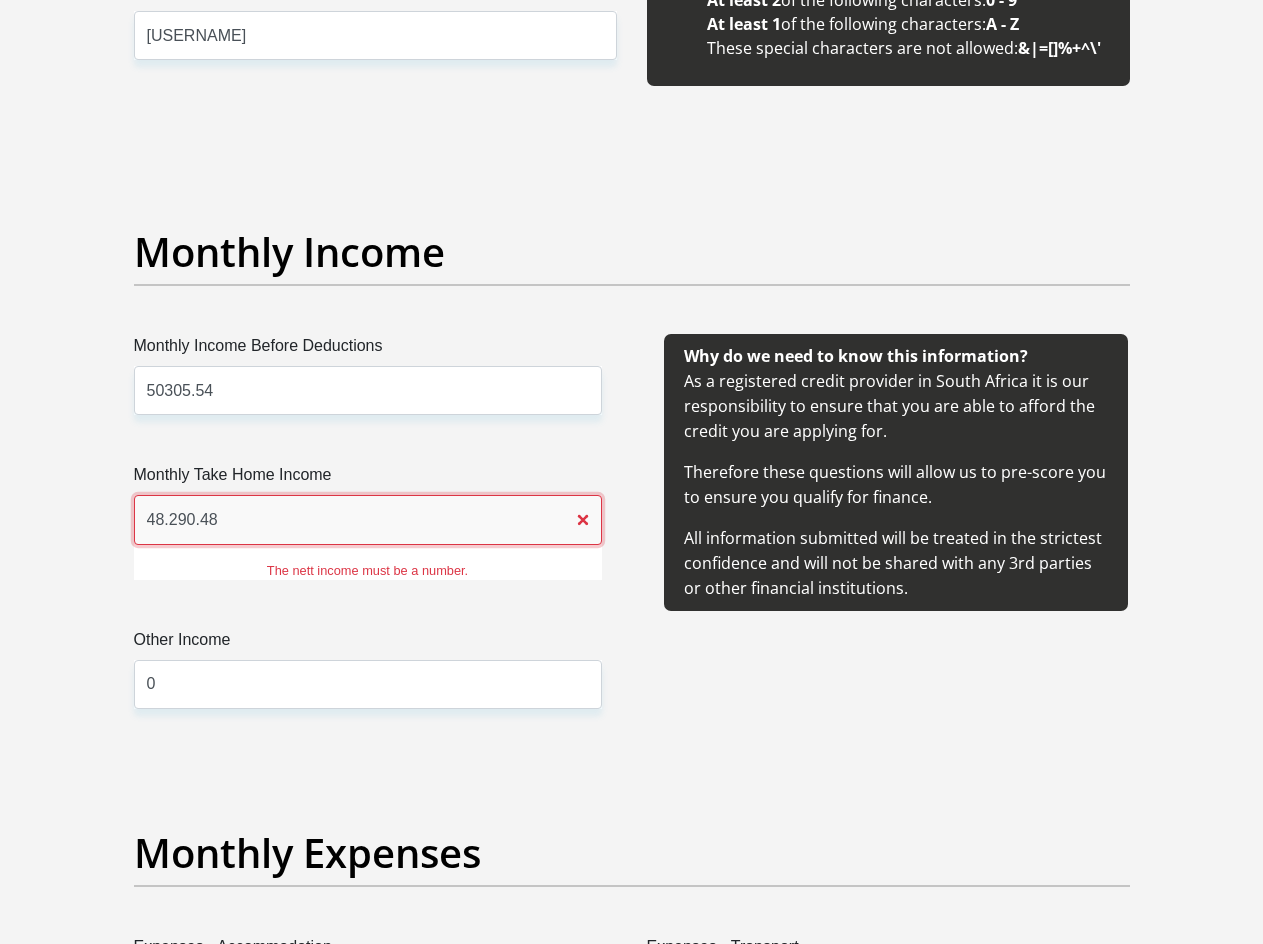 click on "48.290.48" at bounding box center [368, 519] 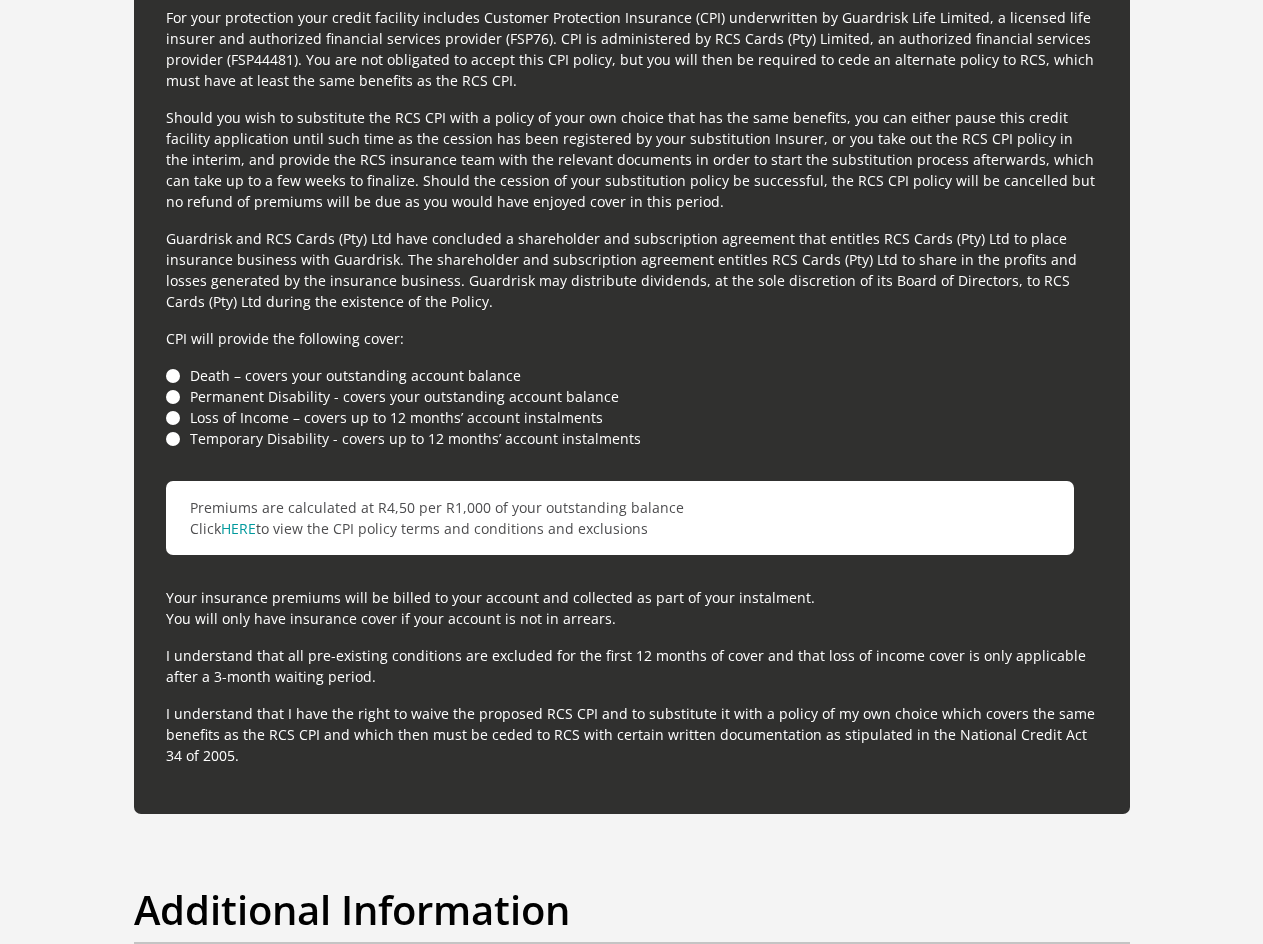 scroll, scrollTop: 6381, scrollLeft: 0, axis: vertical 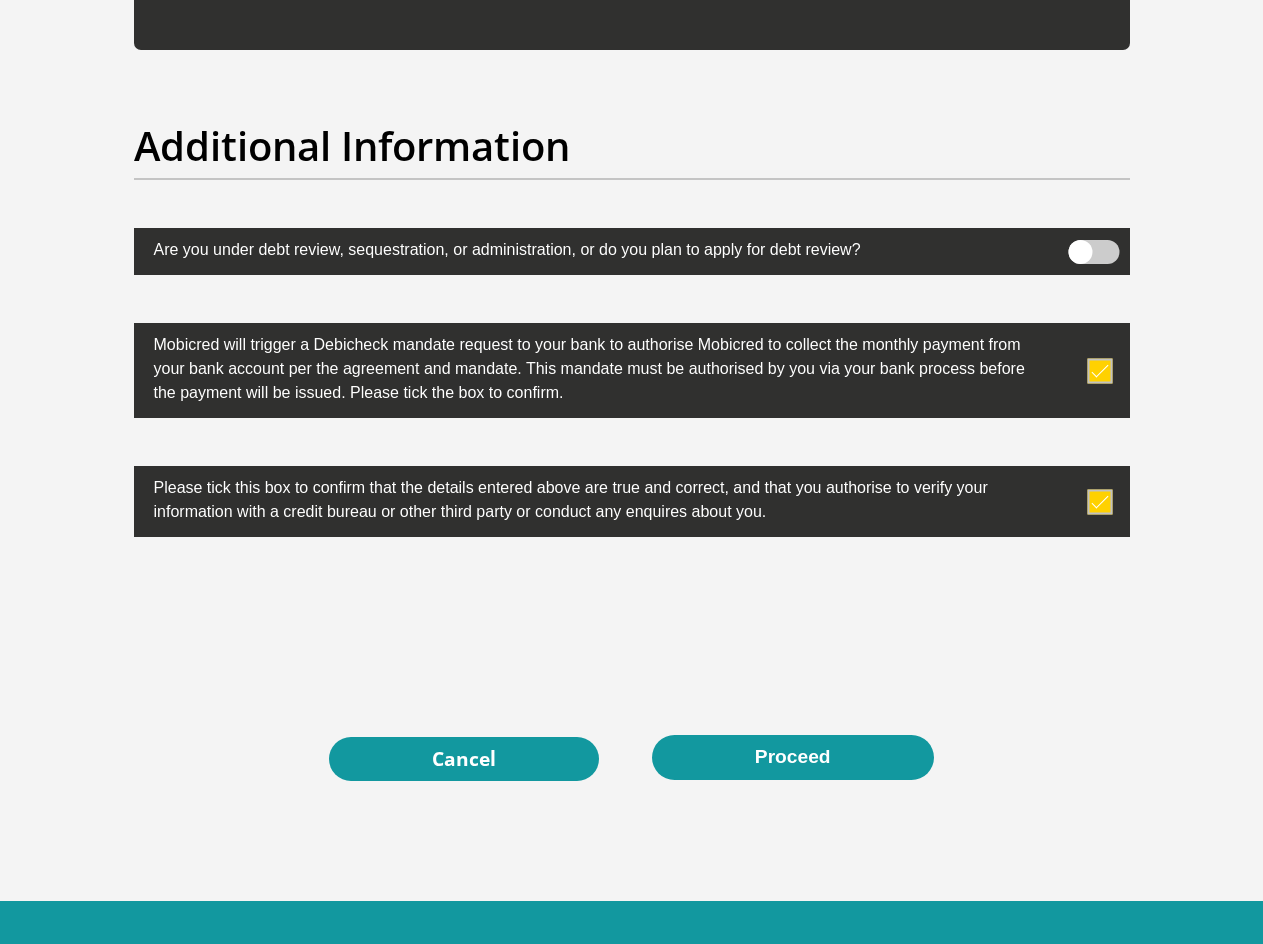 type on "48.290" 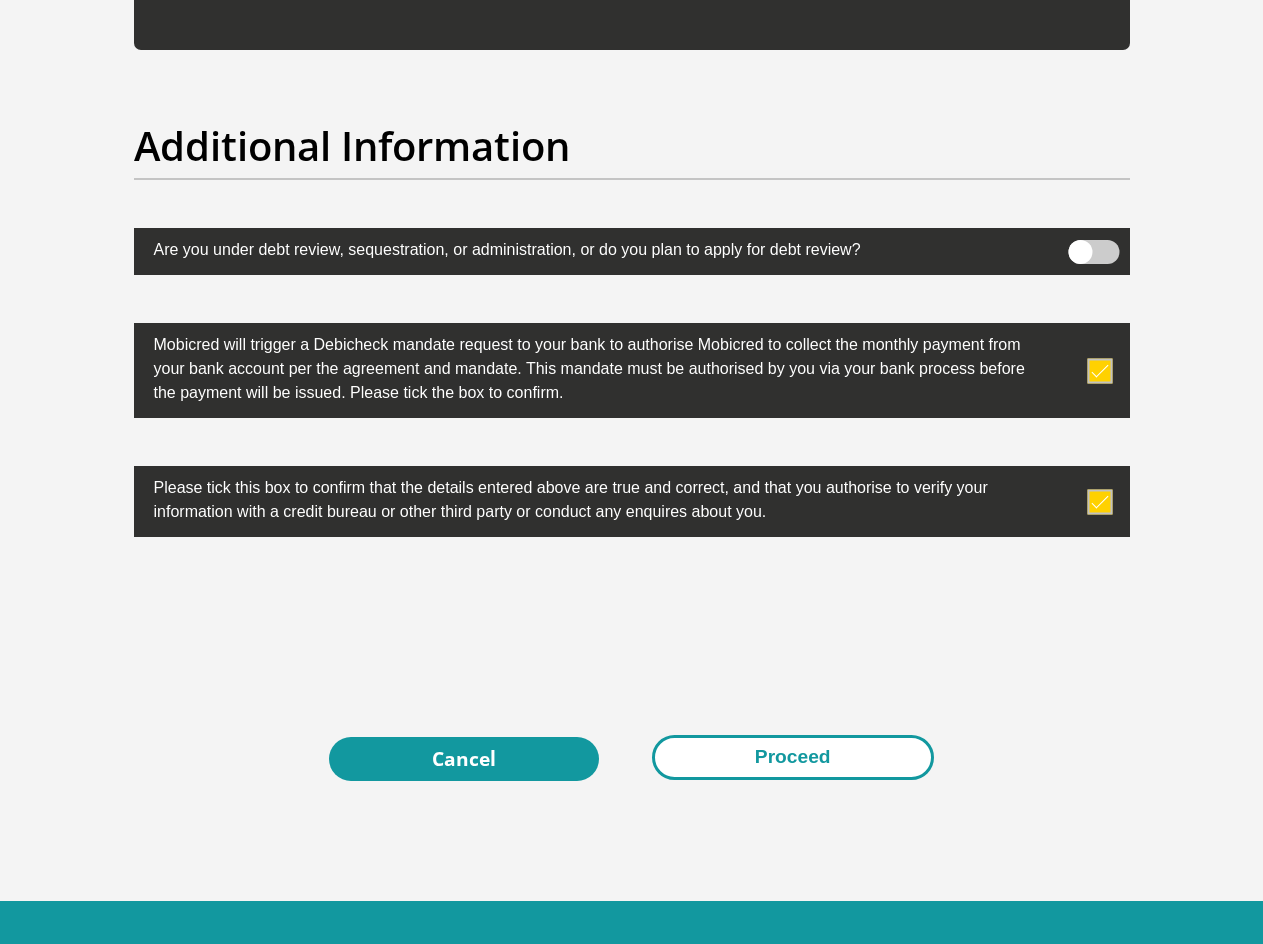 click on "Proceed" at bounding box center [793, 757] 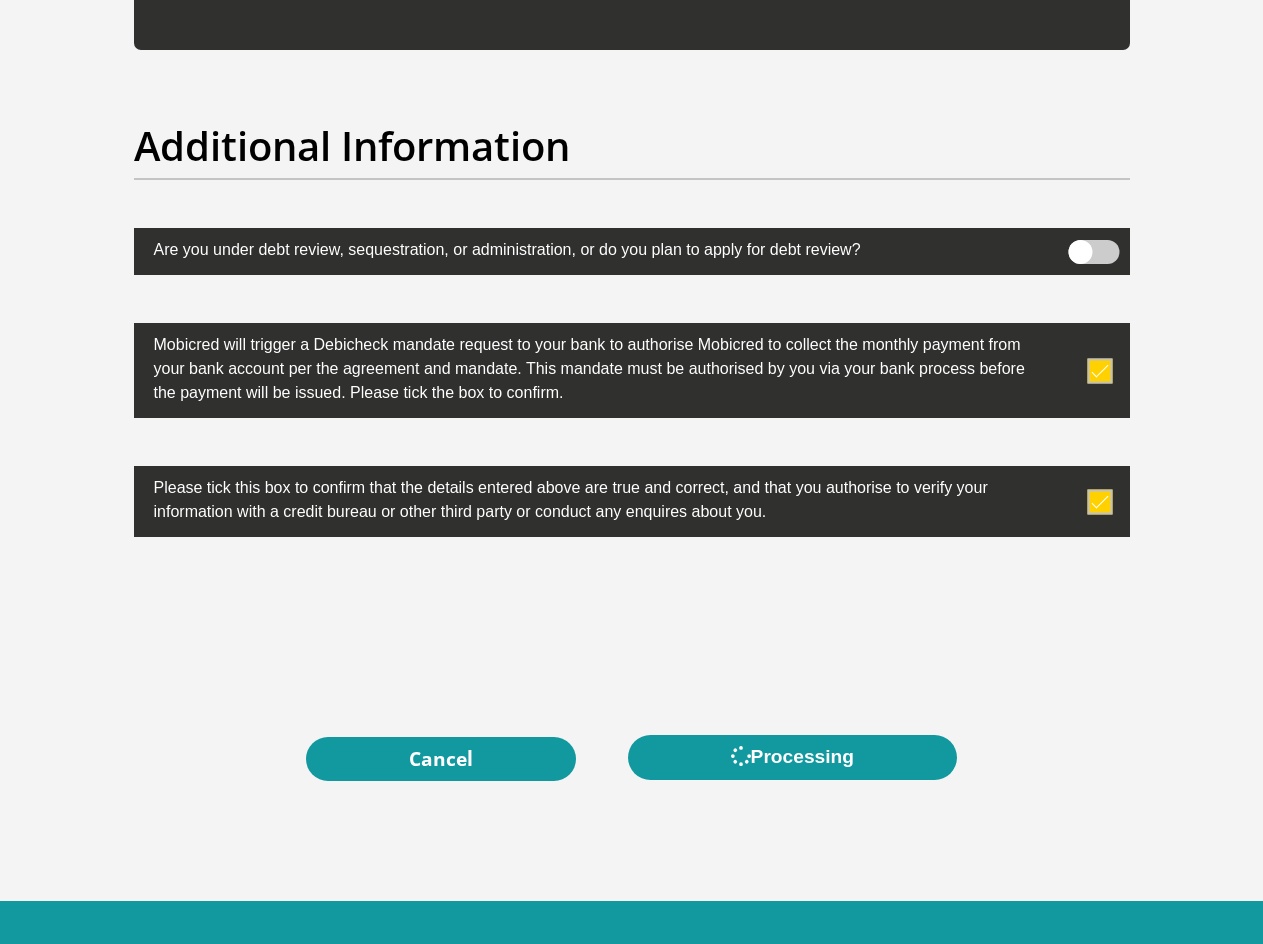 scroll, scrollTop: 0, scrollLeft: 0, axis: both 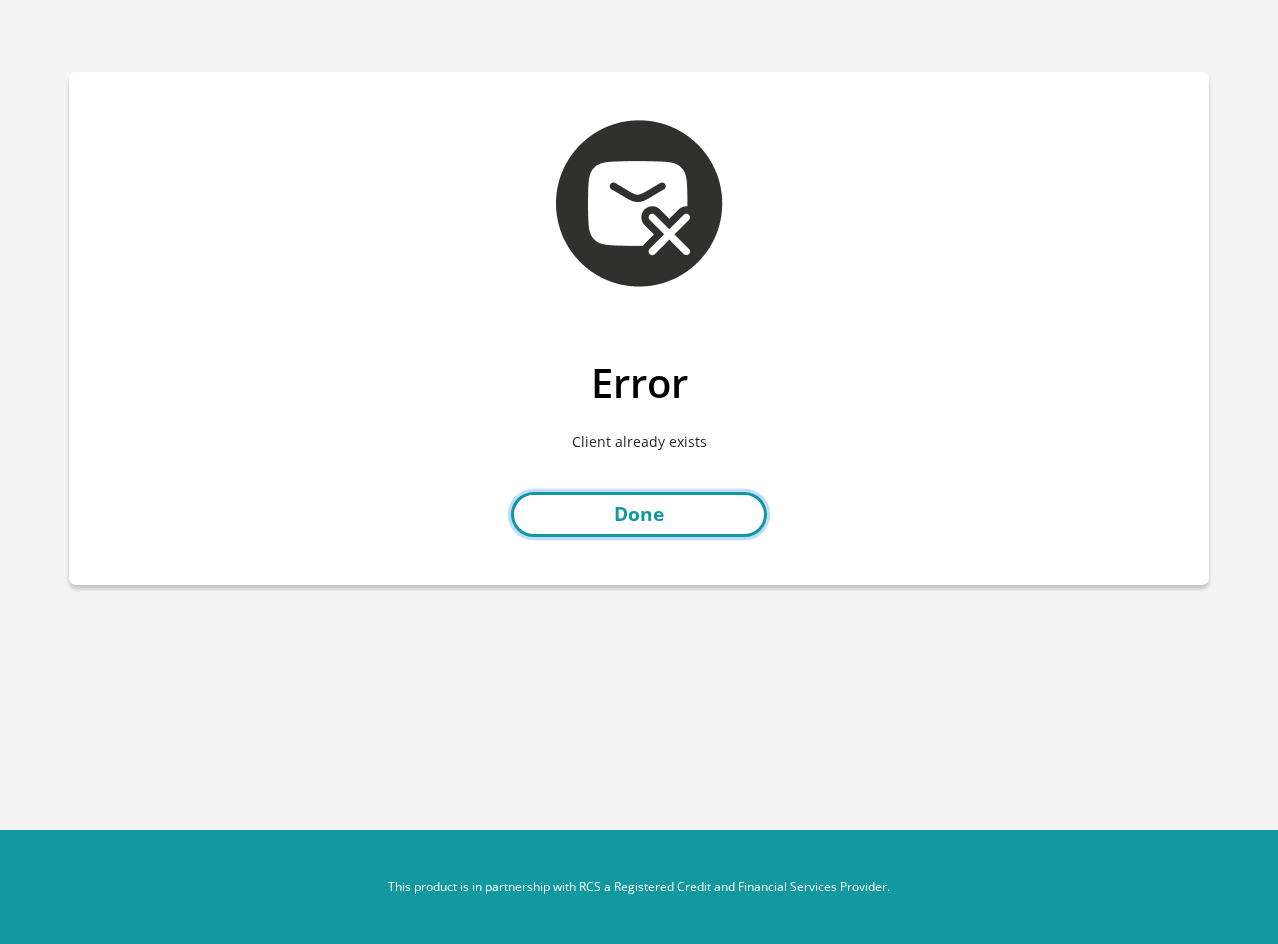 click on "Done" at bounding box center [639, 514] 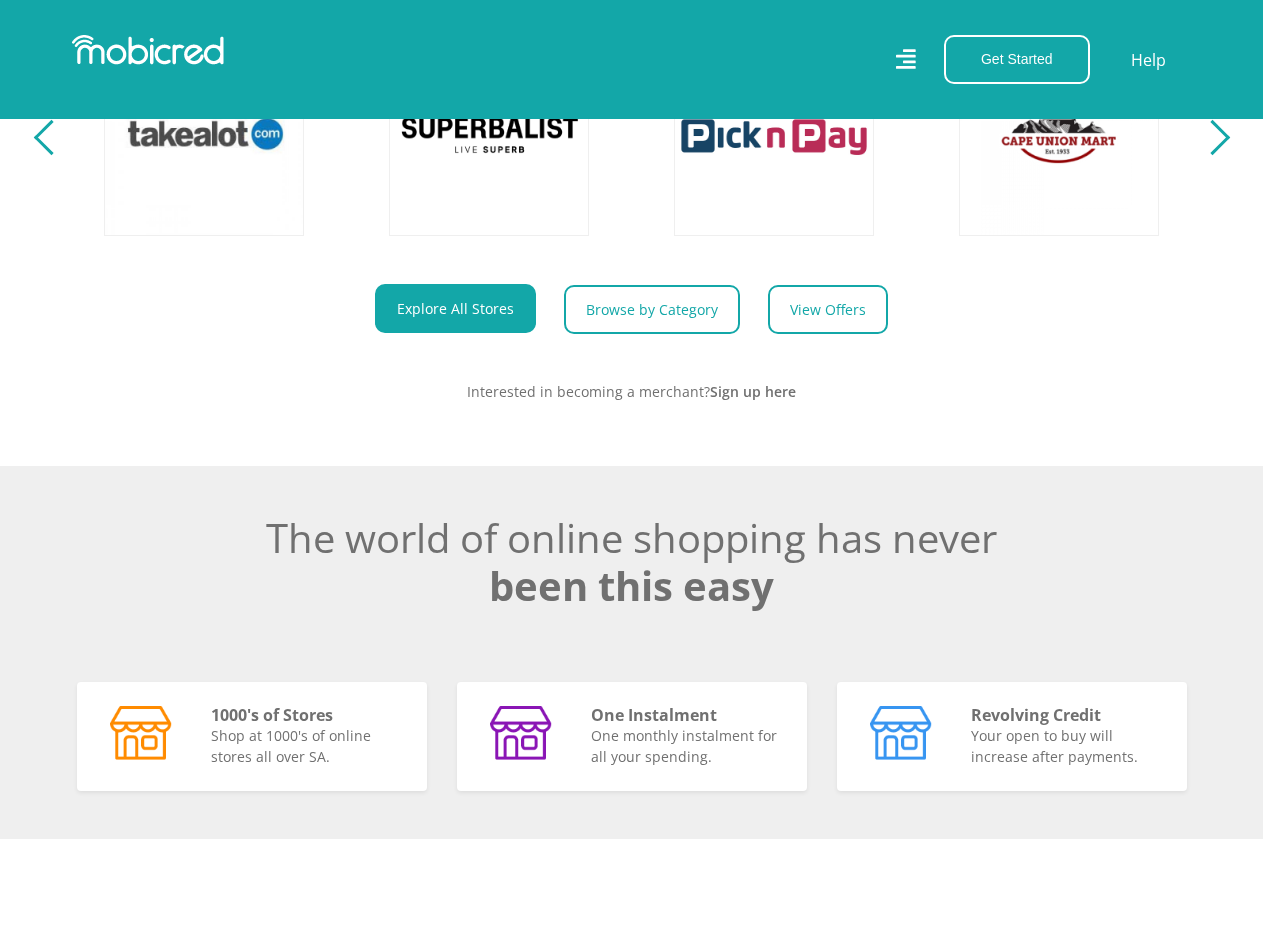 scroll, scrollTop: 1006, scrollLeft: 0, axis: vertical 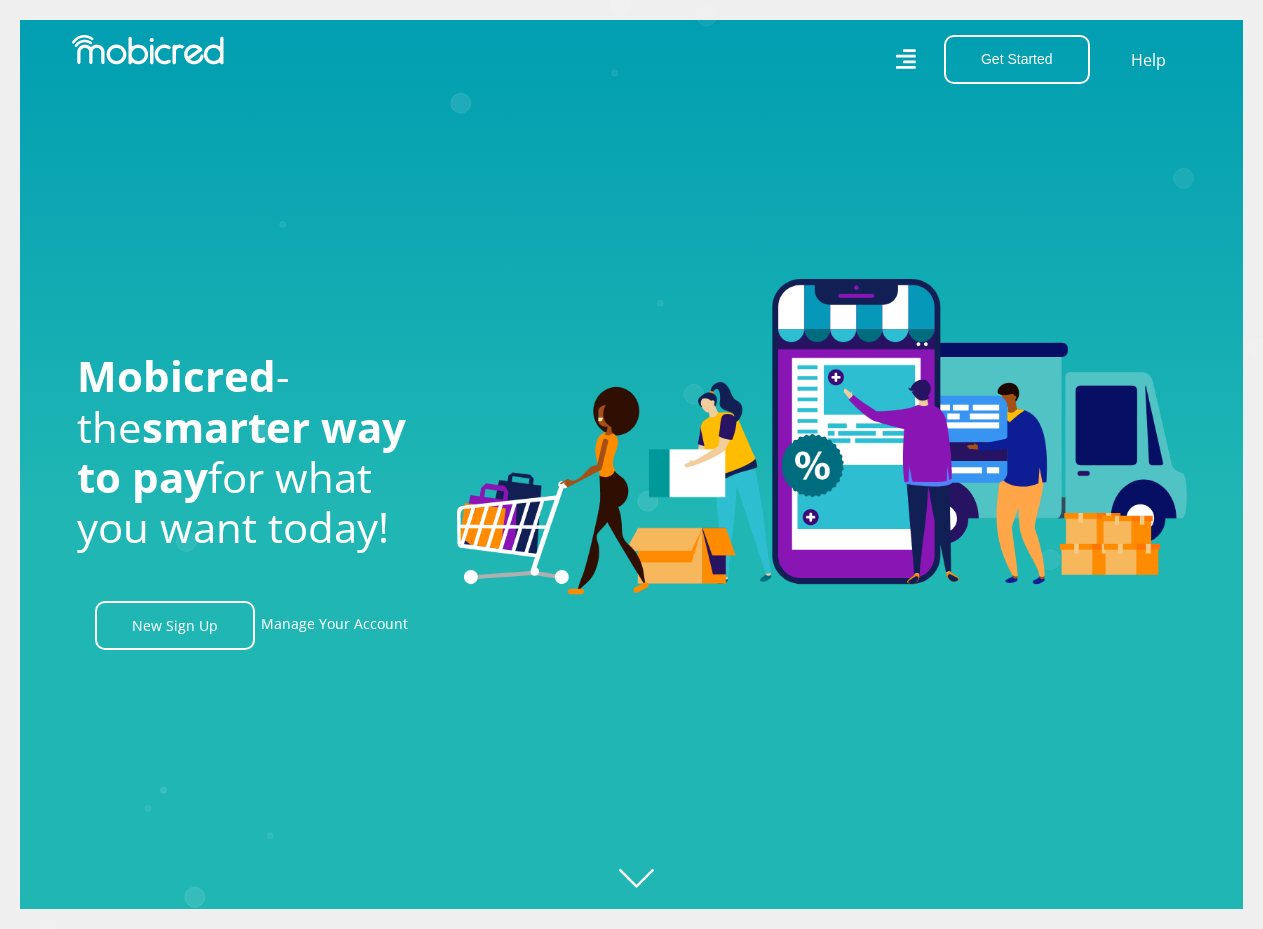 click 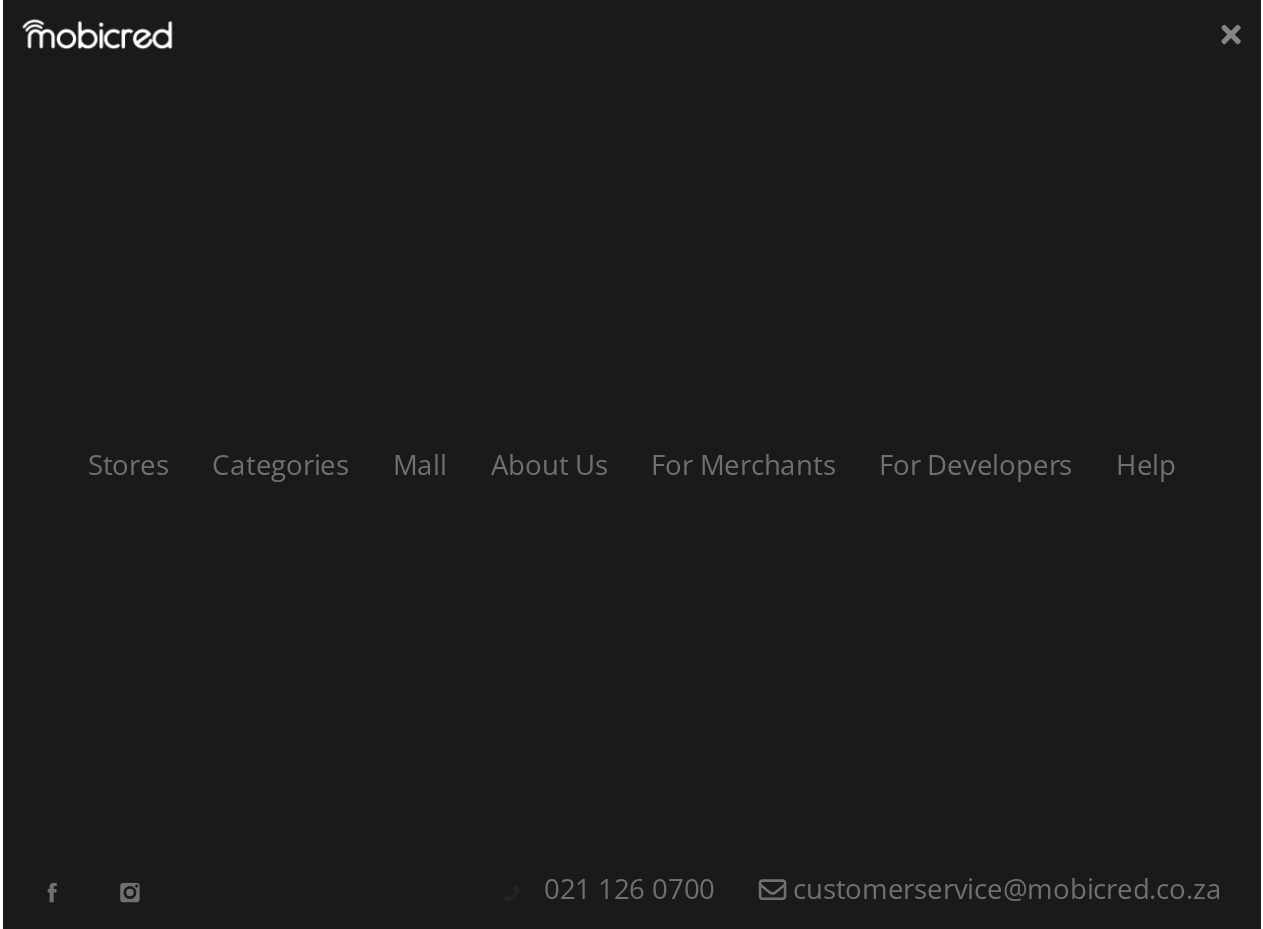 scroll, scrollTop: 0, scrollLeft: 4560, axis: horizontal 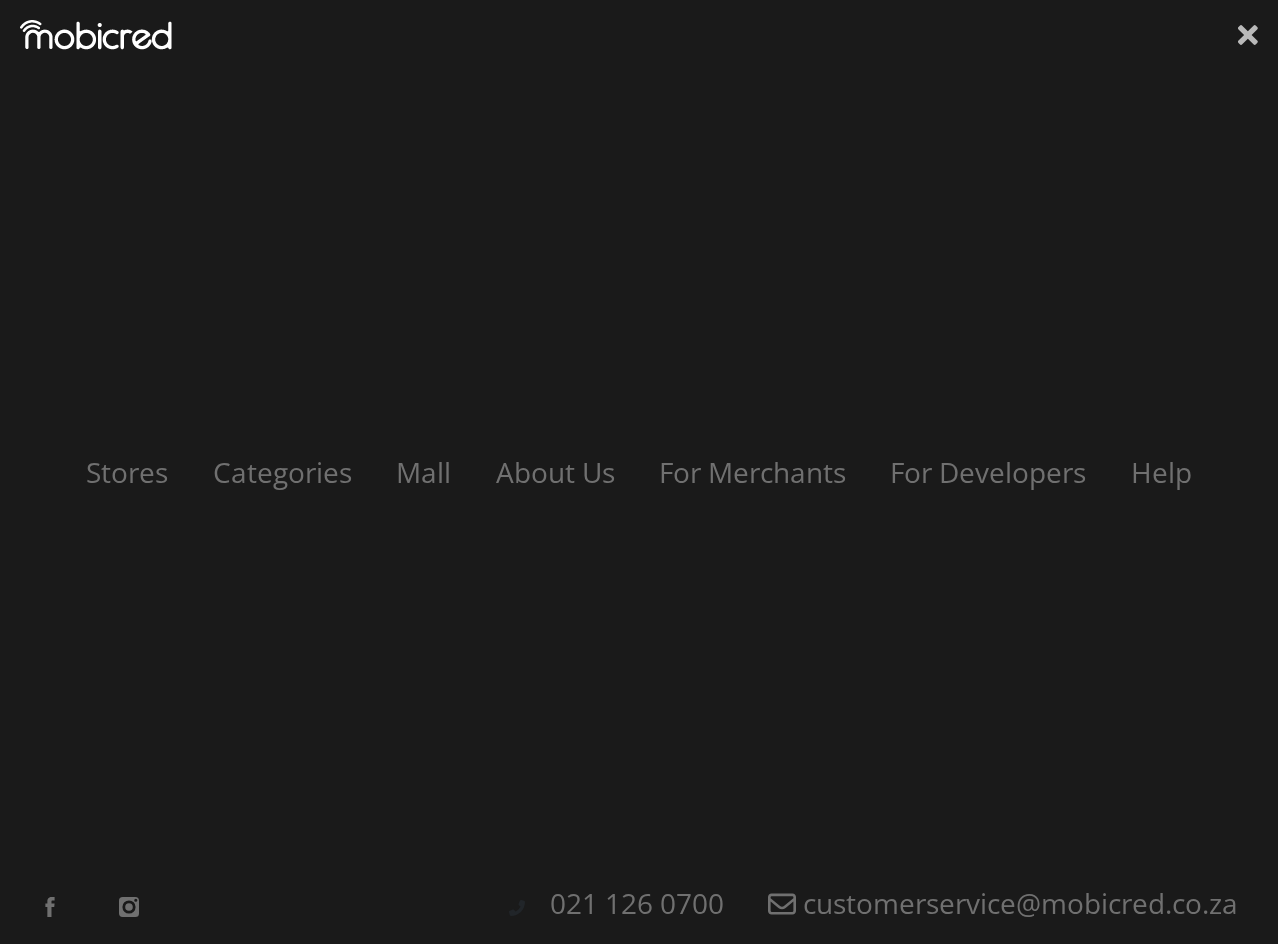 click 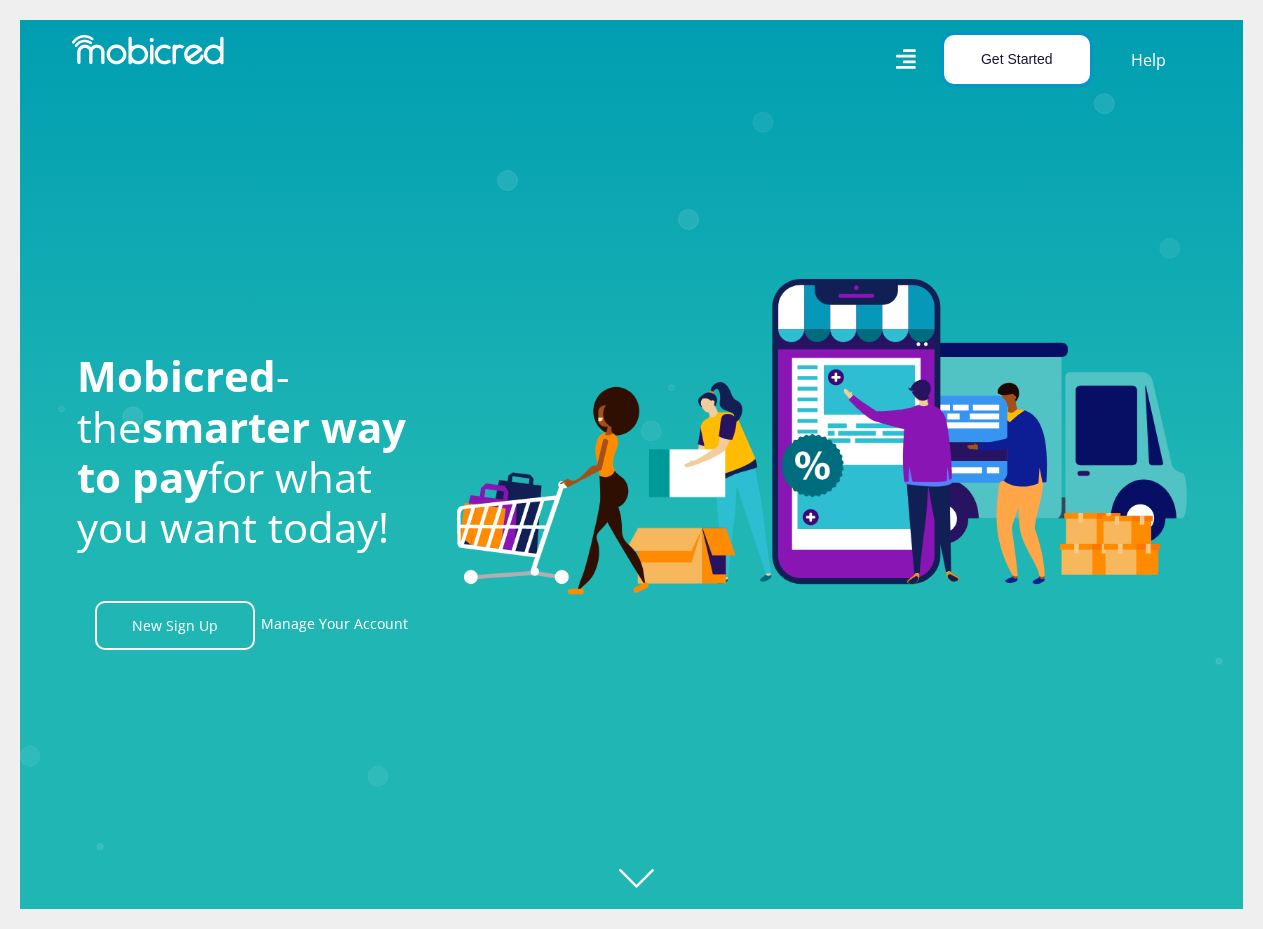 click on "Get Started" at bounding box center (1017, 59) 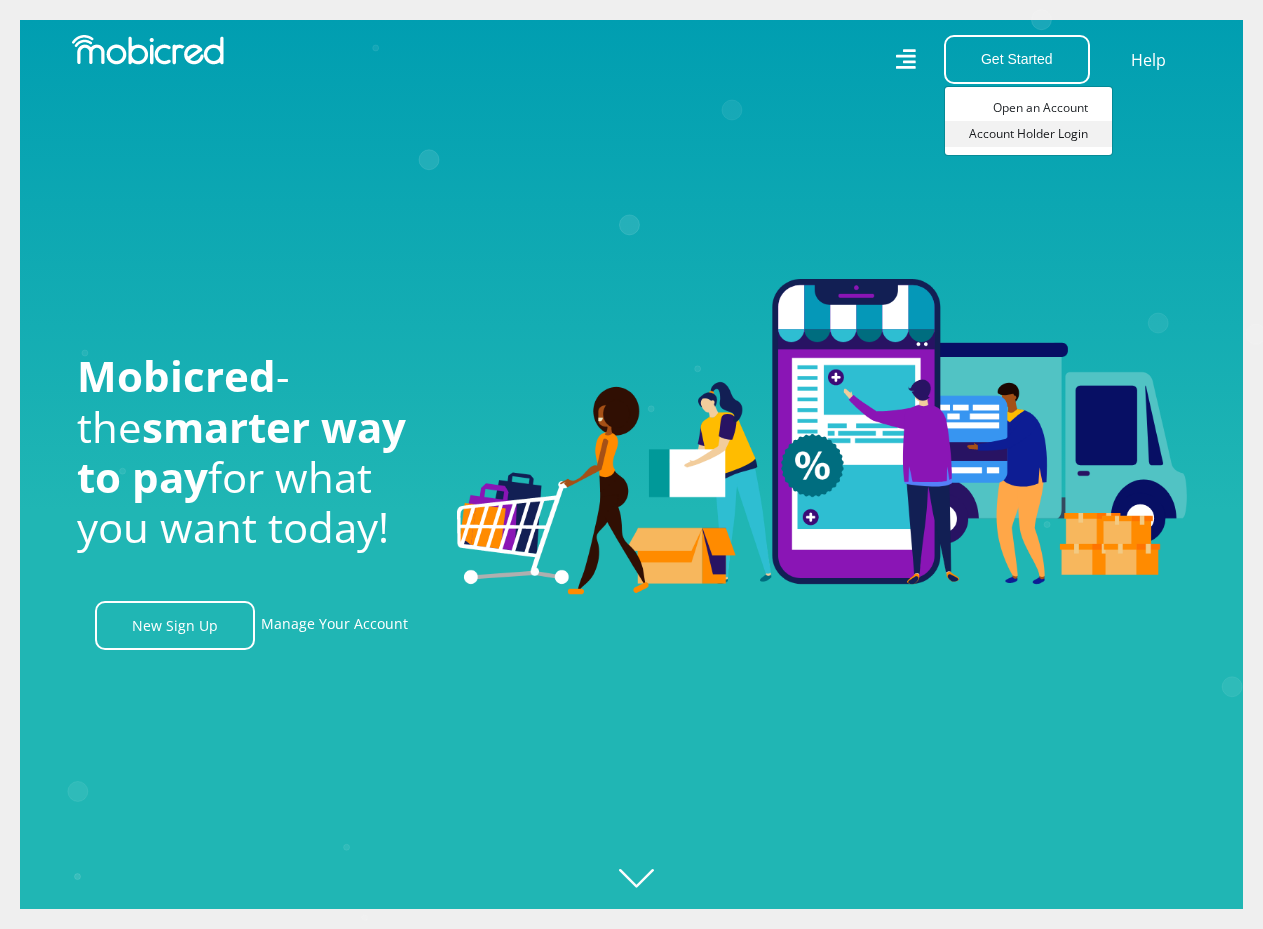 click on "Account Holder Login" at bounding box center [1028, 134] 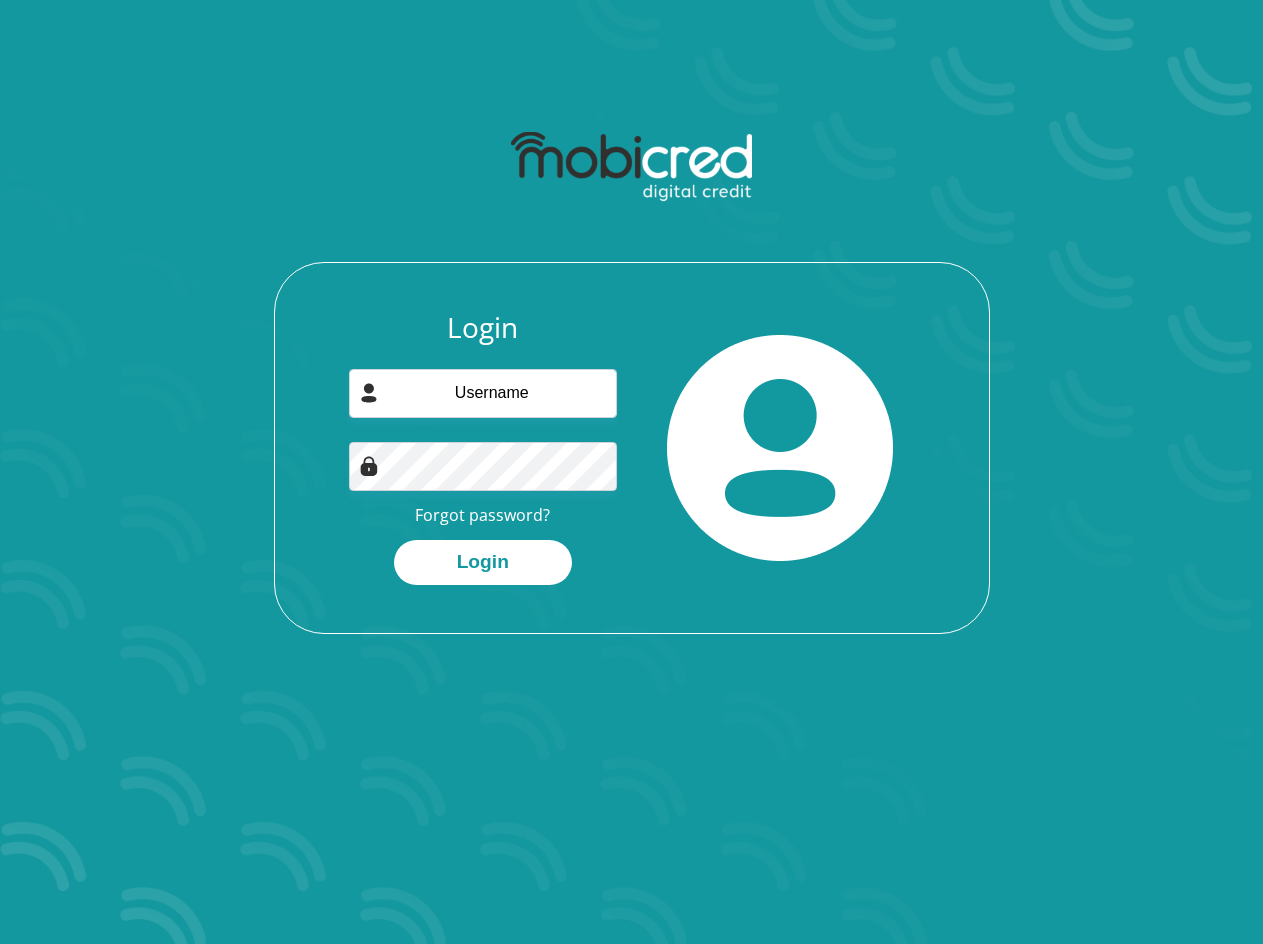 scroll, scrollTop: 0, scrollLeft: 0, axis: both 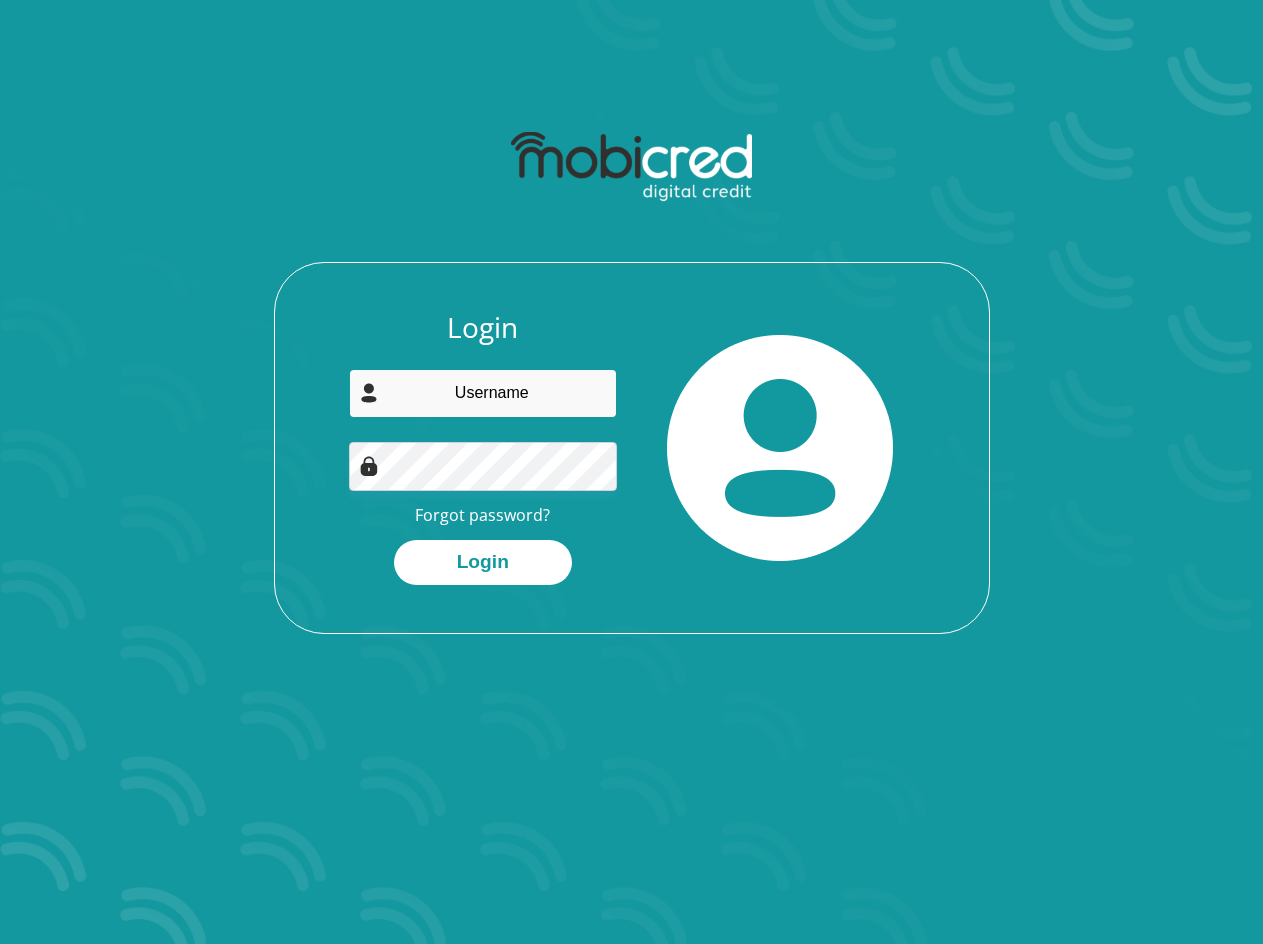 click at bounding box center [483, 393] 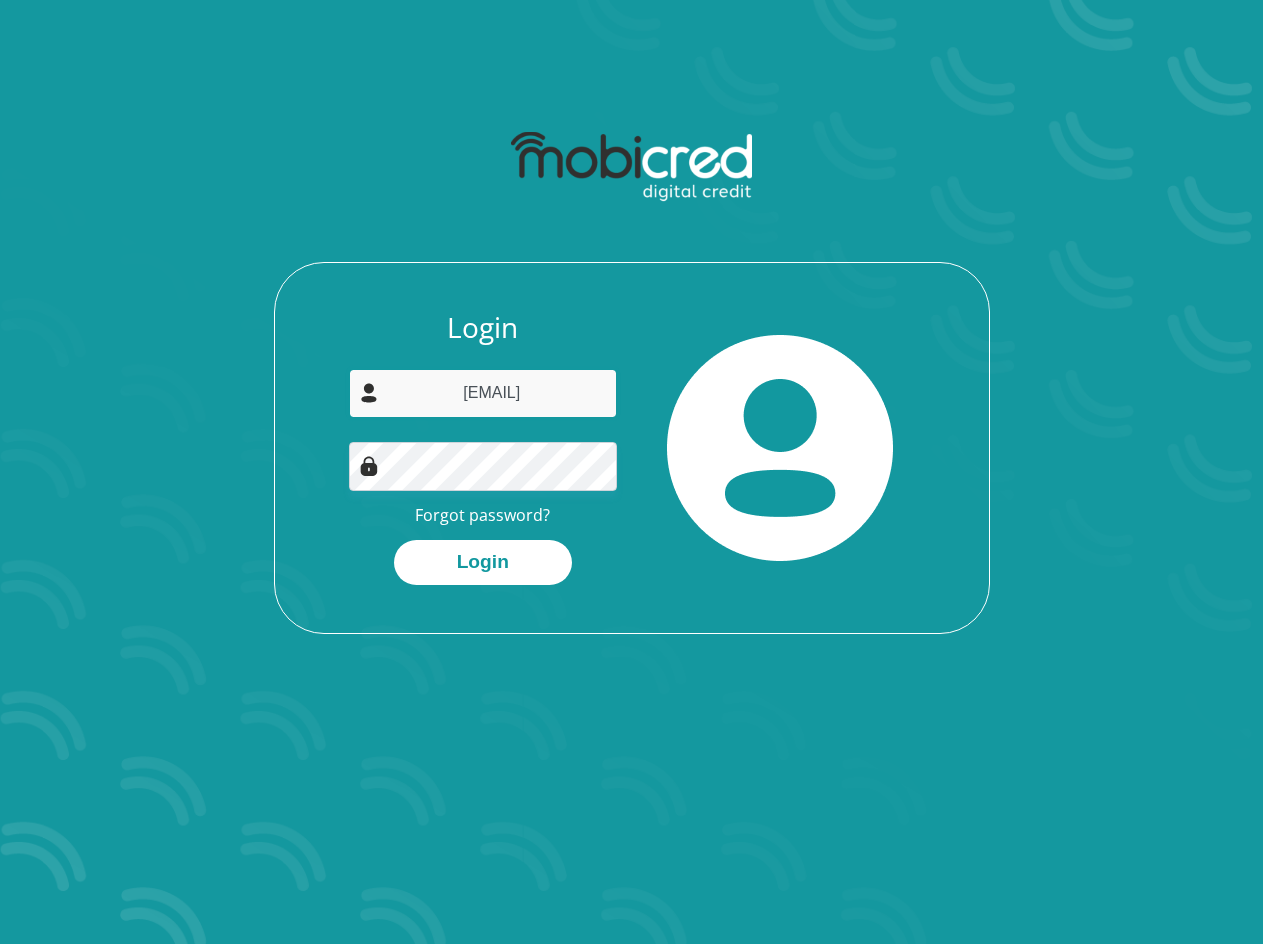 type on "christo.mienie@gmail.com" 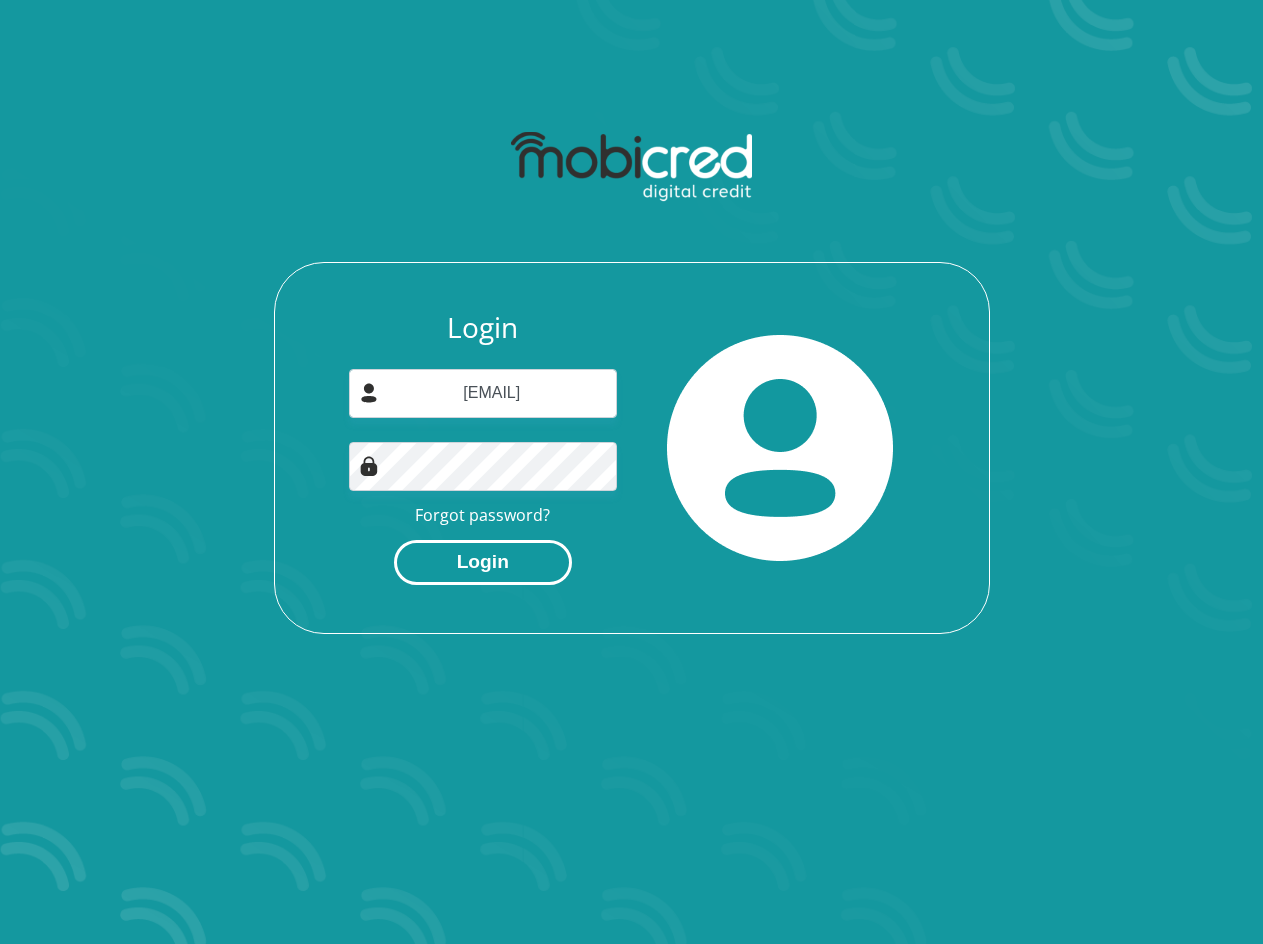 click on "Login" at bounding box center (483, 562) 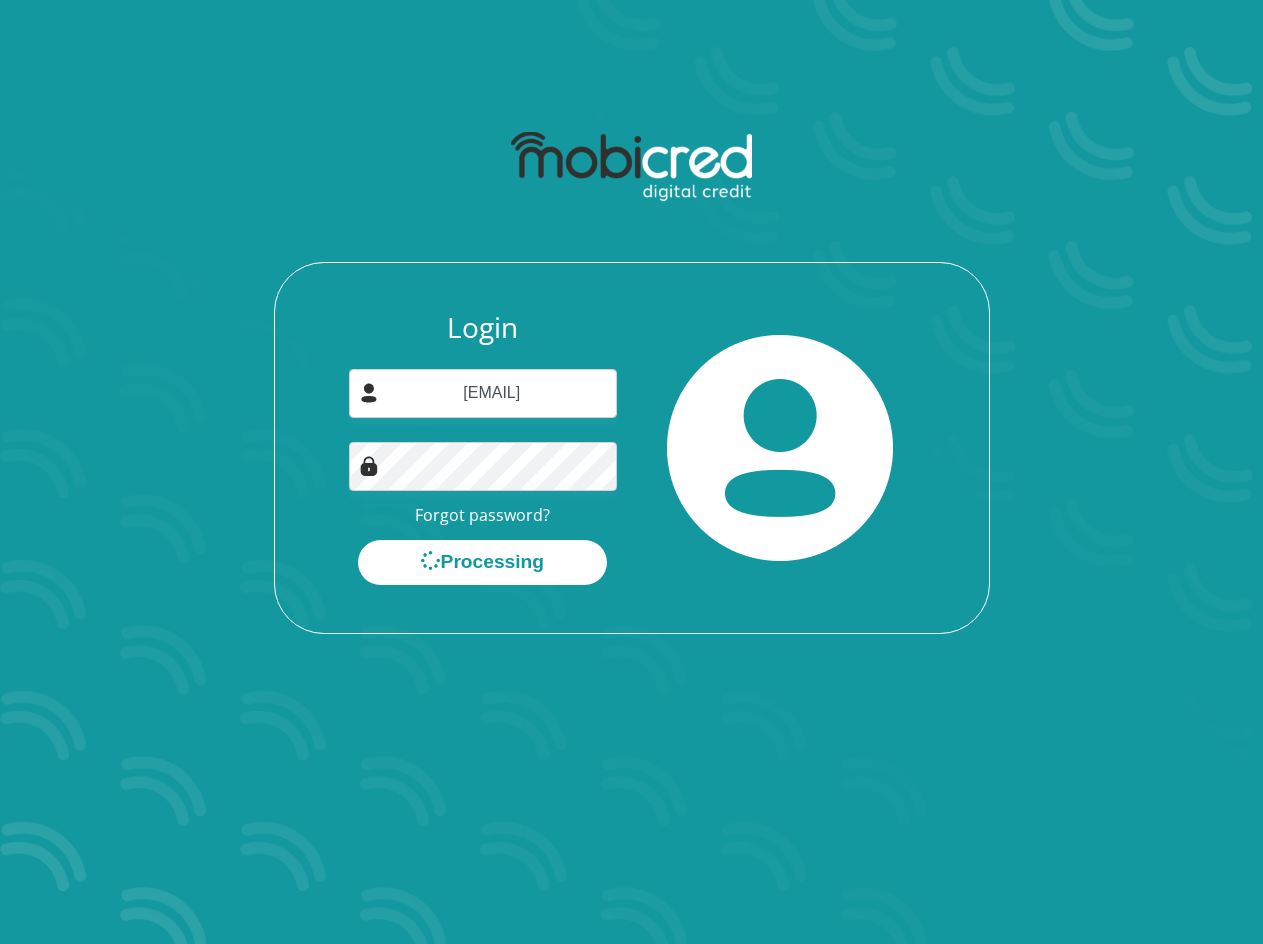 scroll, scrollTop: 0, scrollLeft: 0, axis: both 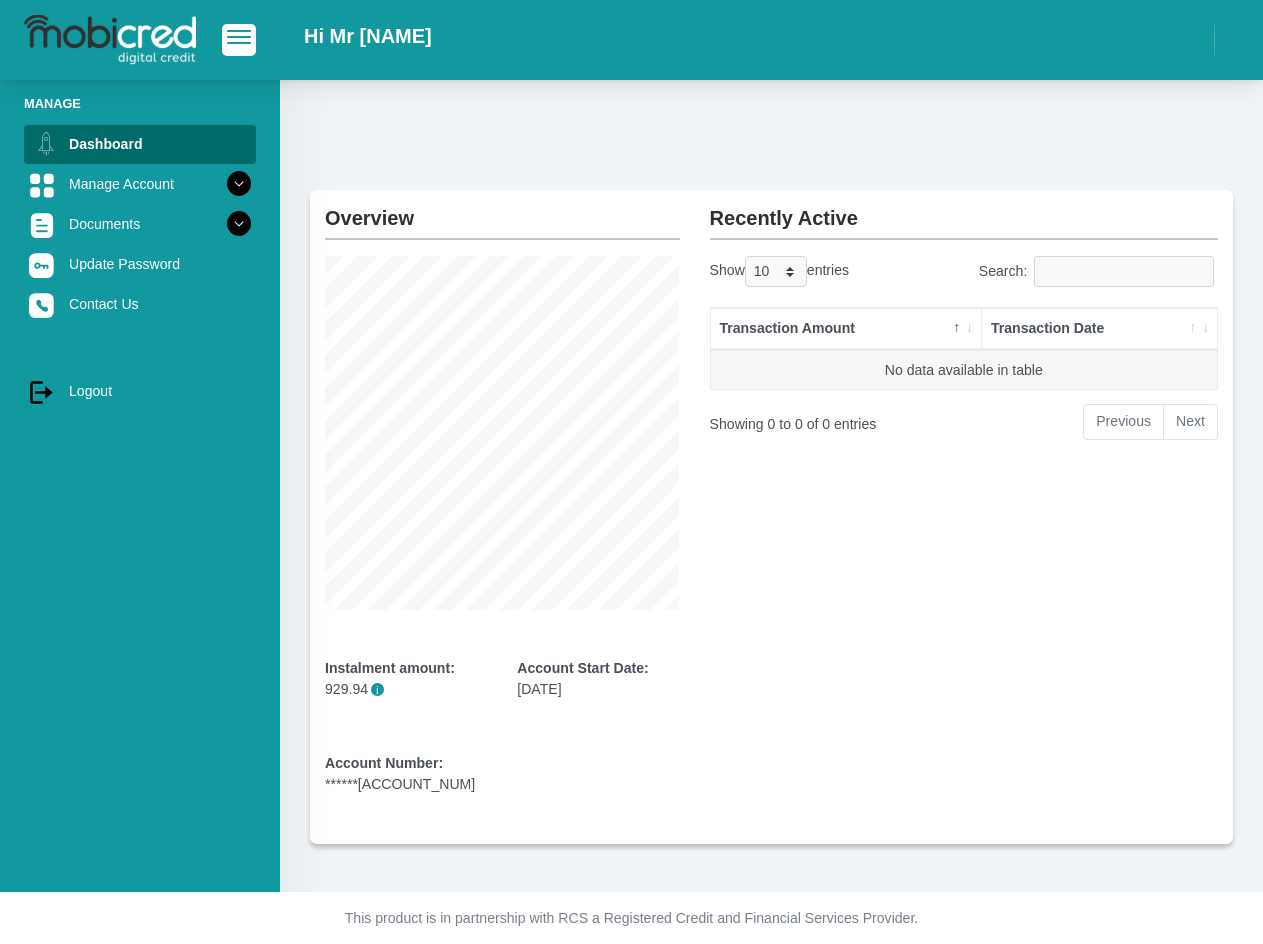 drag, startPoint x: 520, startPoint y: 690, endPoint x: 594, endPoint y: 694, distance: 74.10803 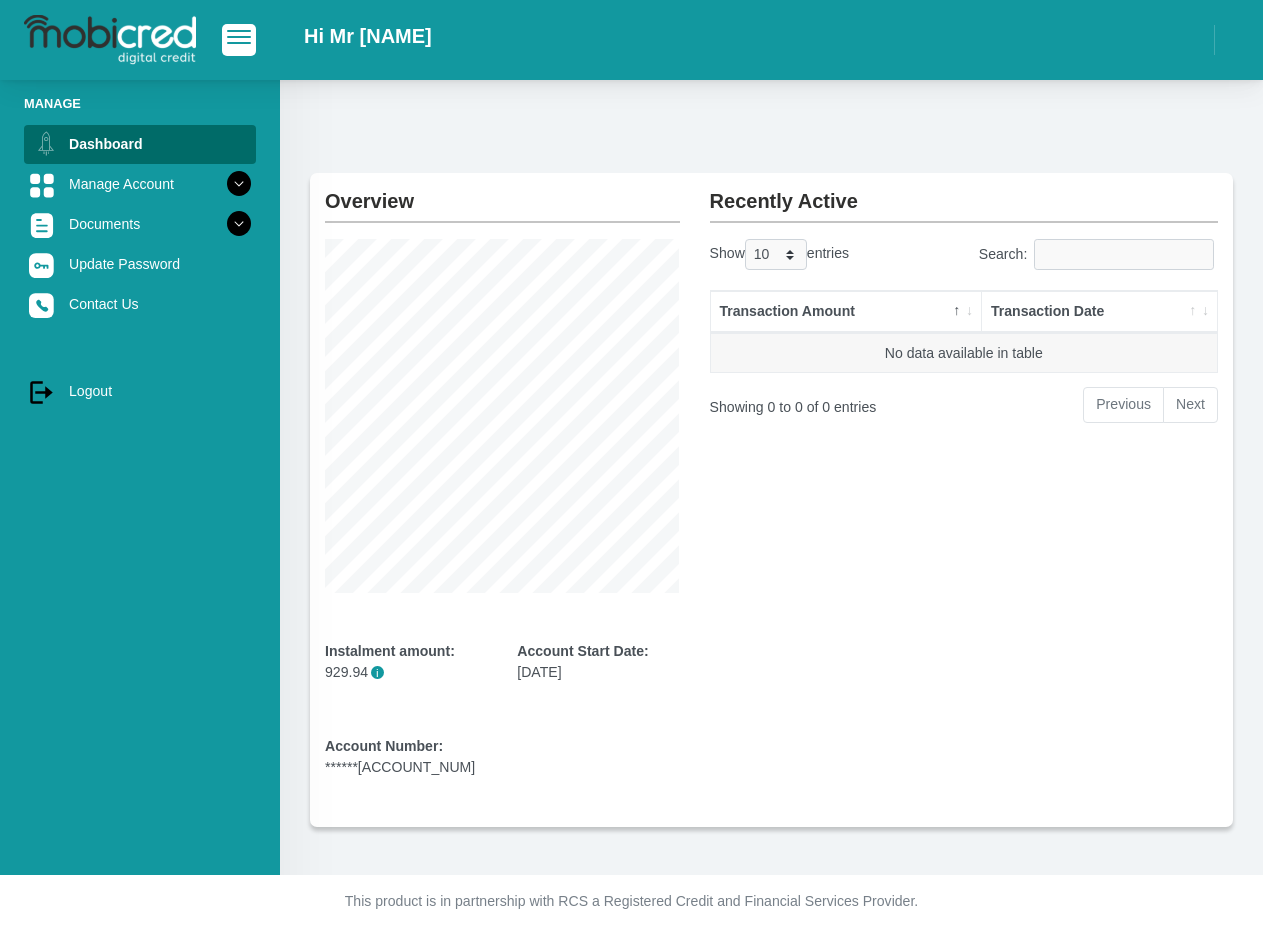 scroll, scrollTop: 0, scrollLeft: 0, axis: both 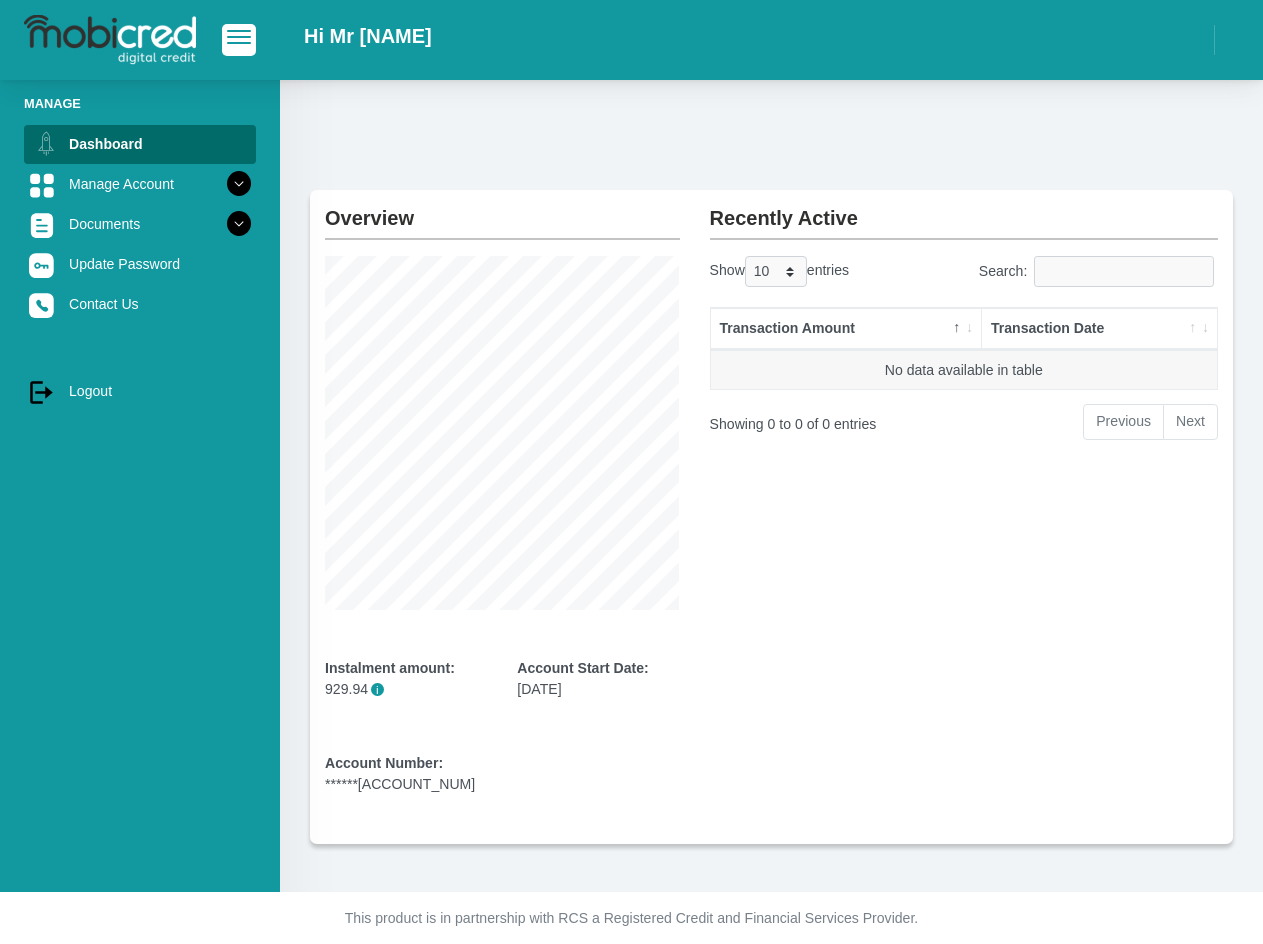 click on "929.94 i" at bounding box center (406, 689) 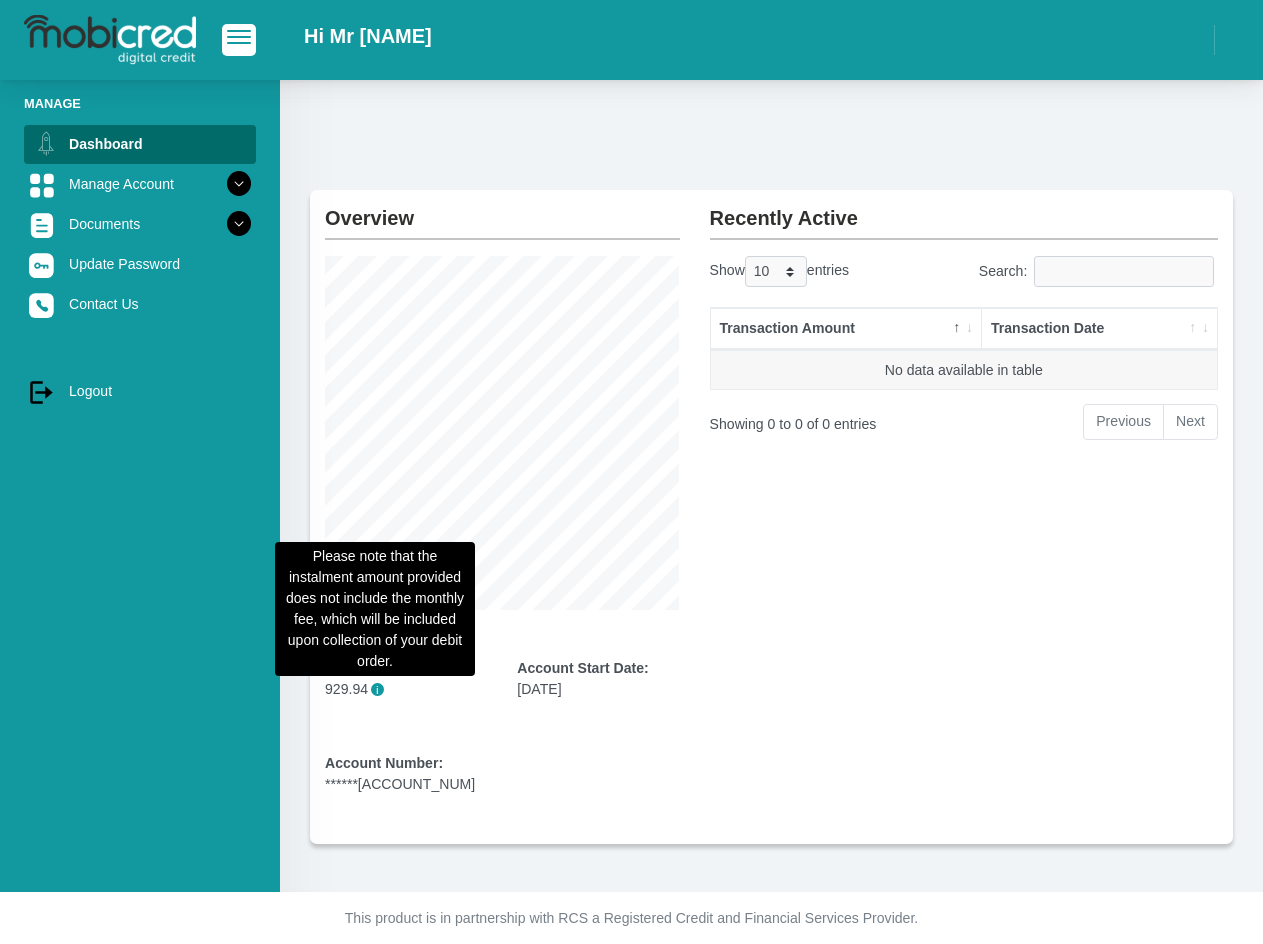 click on "i" at bounding box center (377, 689) 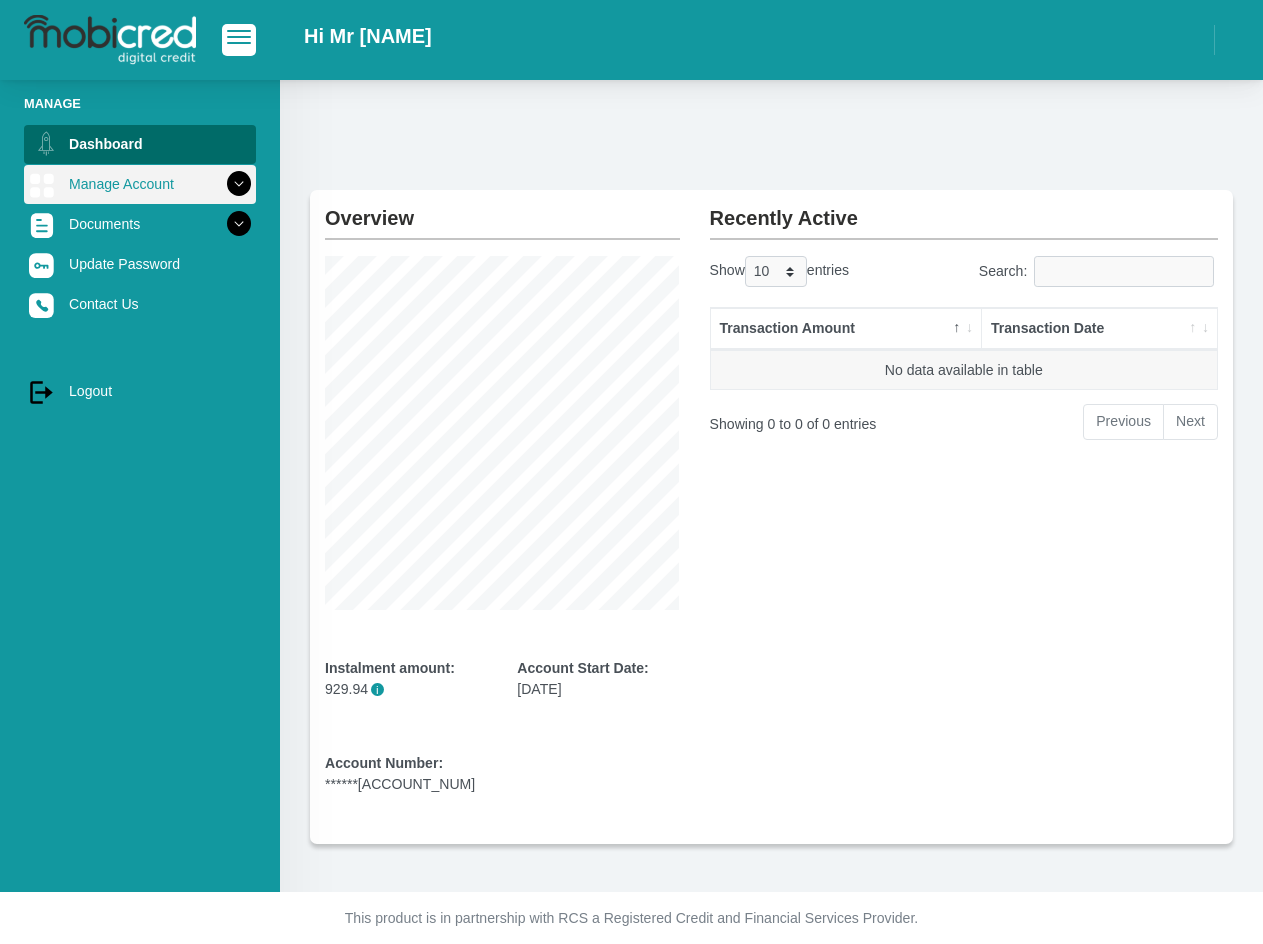 click at bounding box center (239, 184) 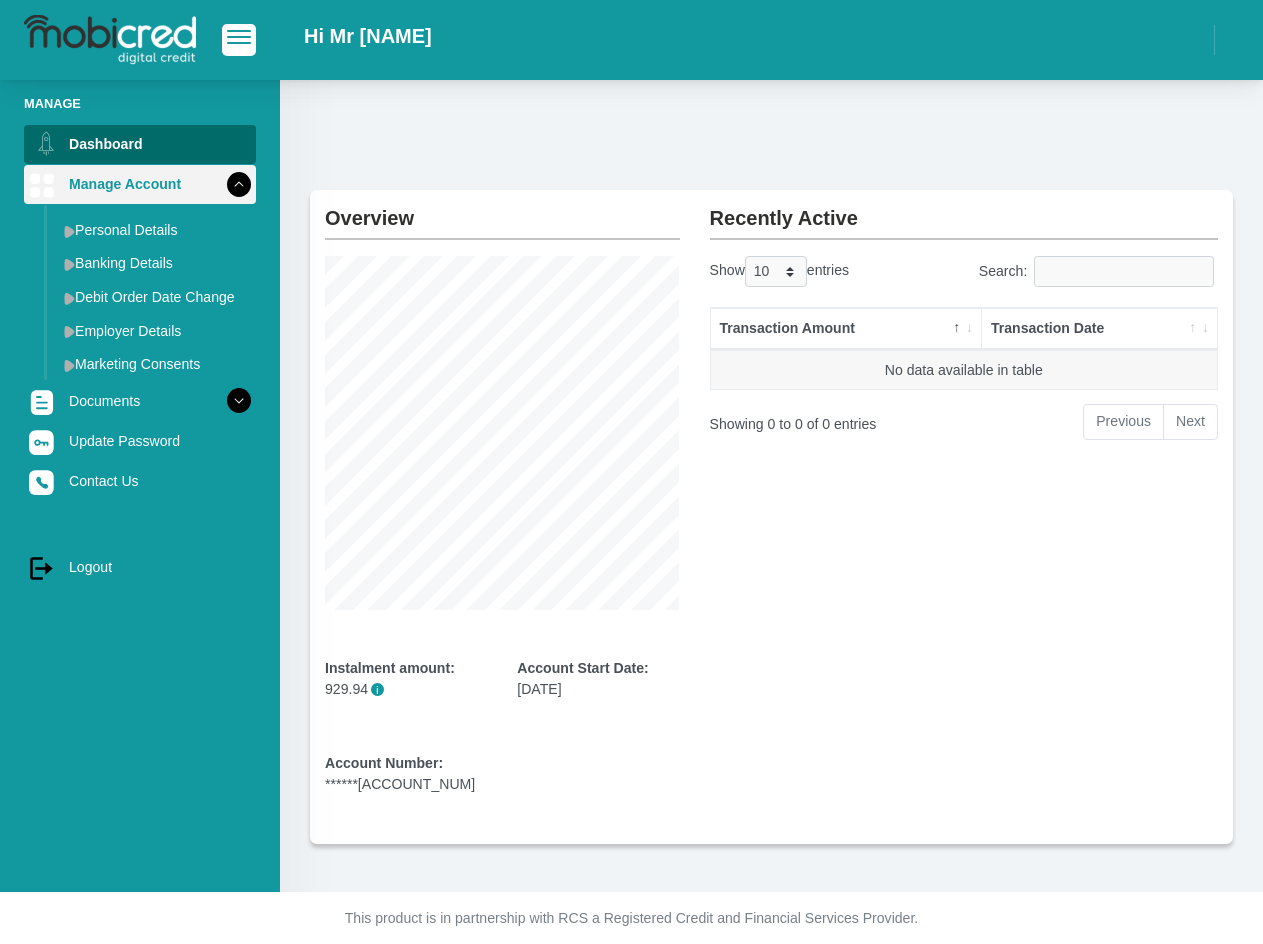 click at bounding box center (239, 184) 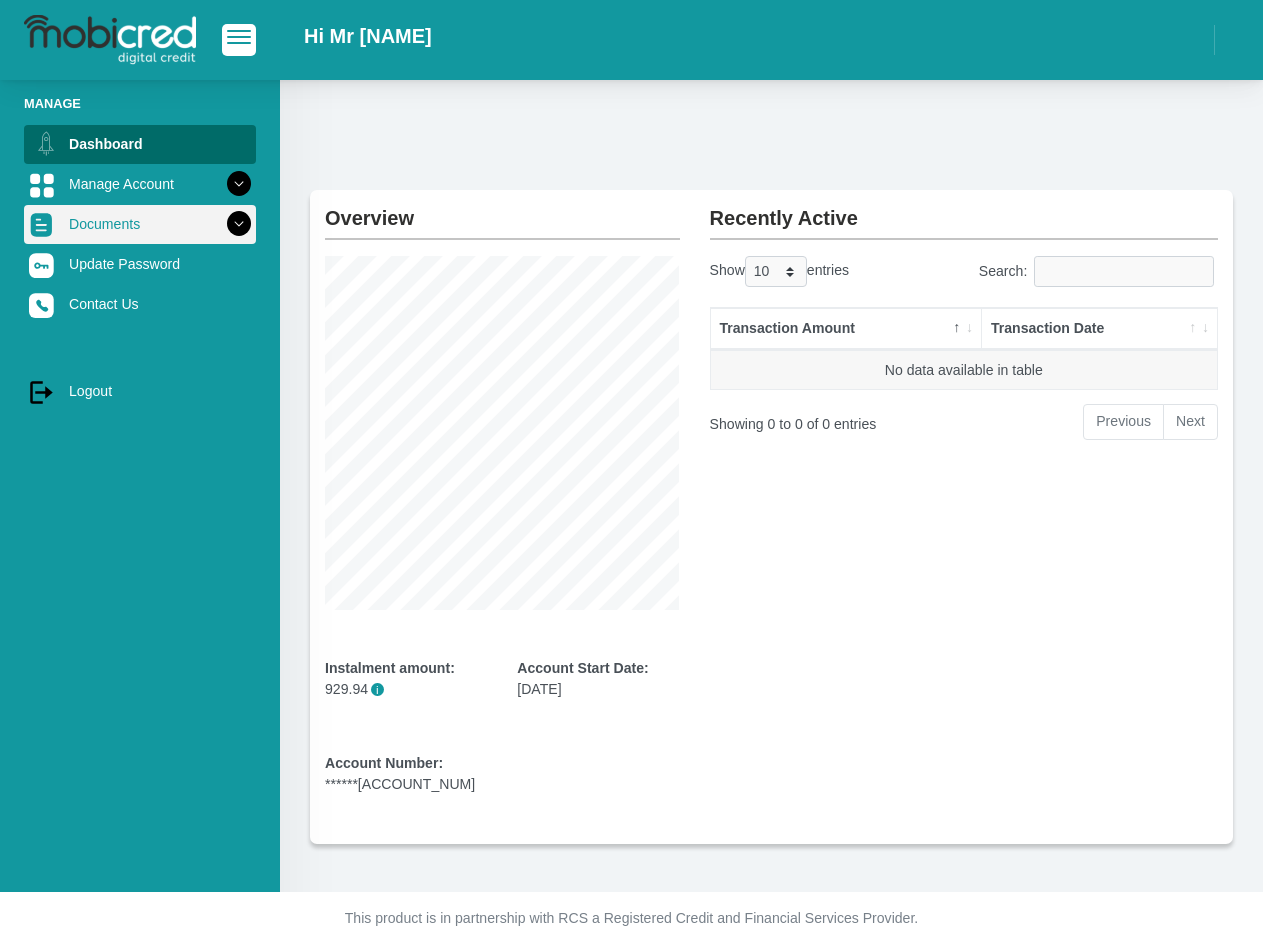 click at bounding box center [239, 224] 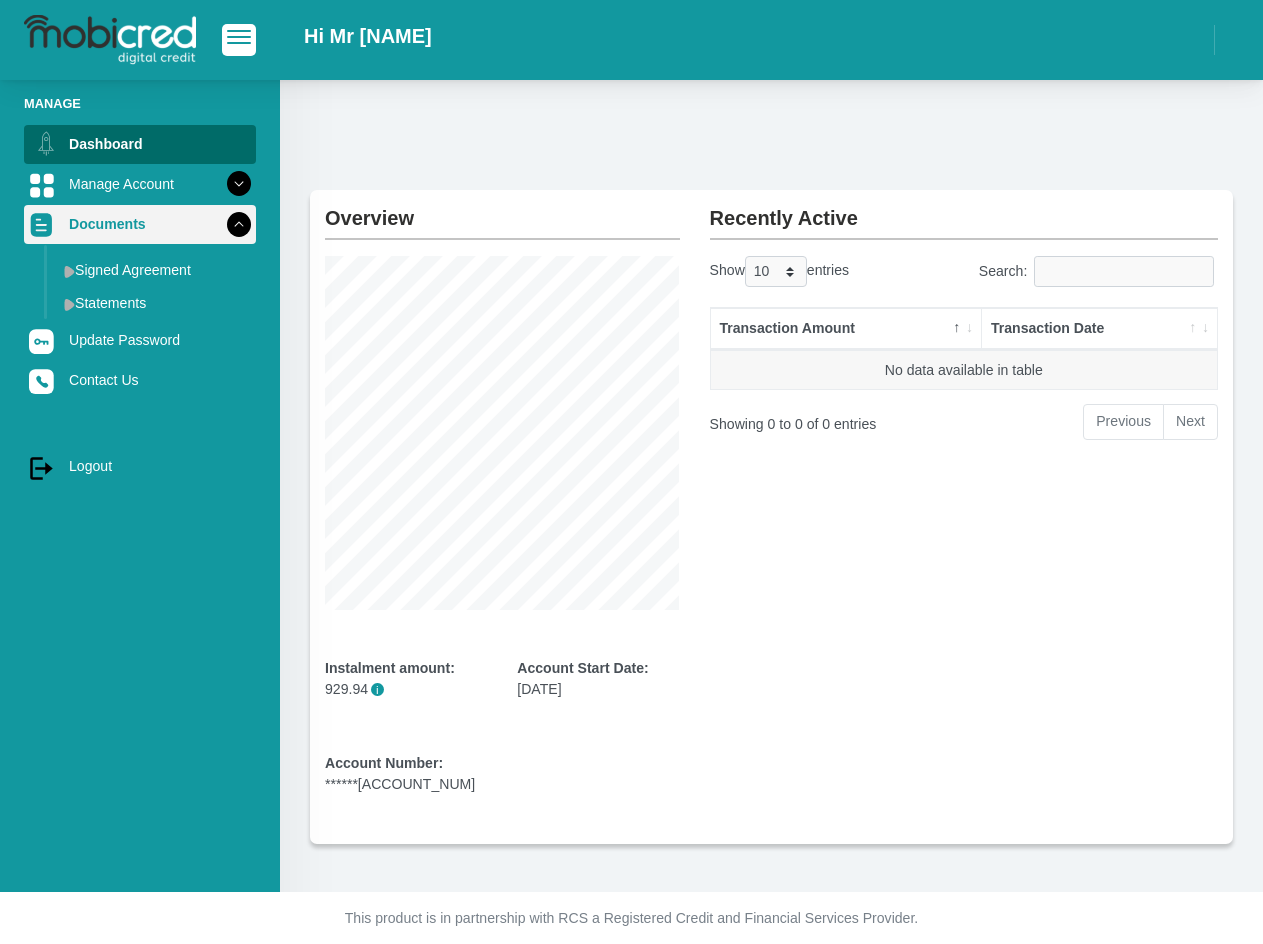 click at bounding box center (239, 224) 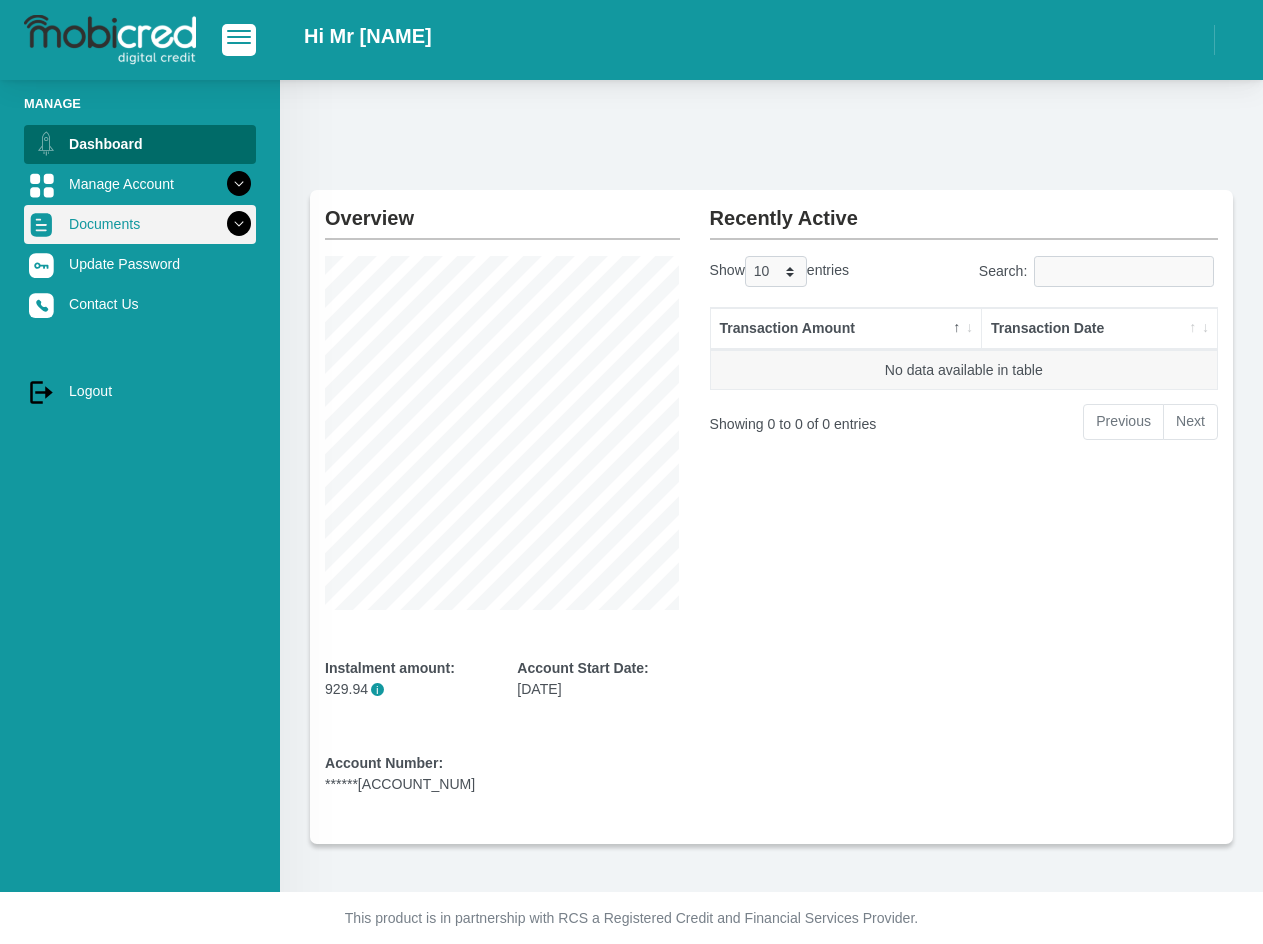 click at bounding box center [239, 224] 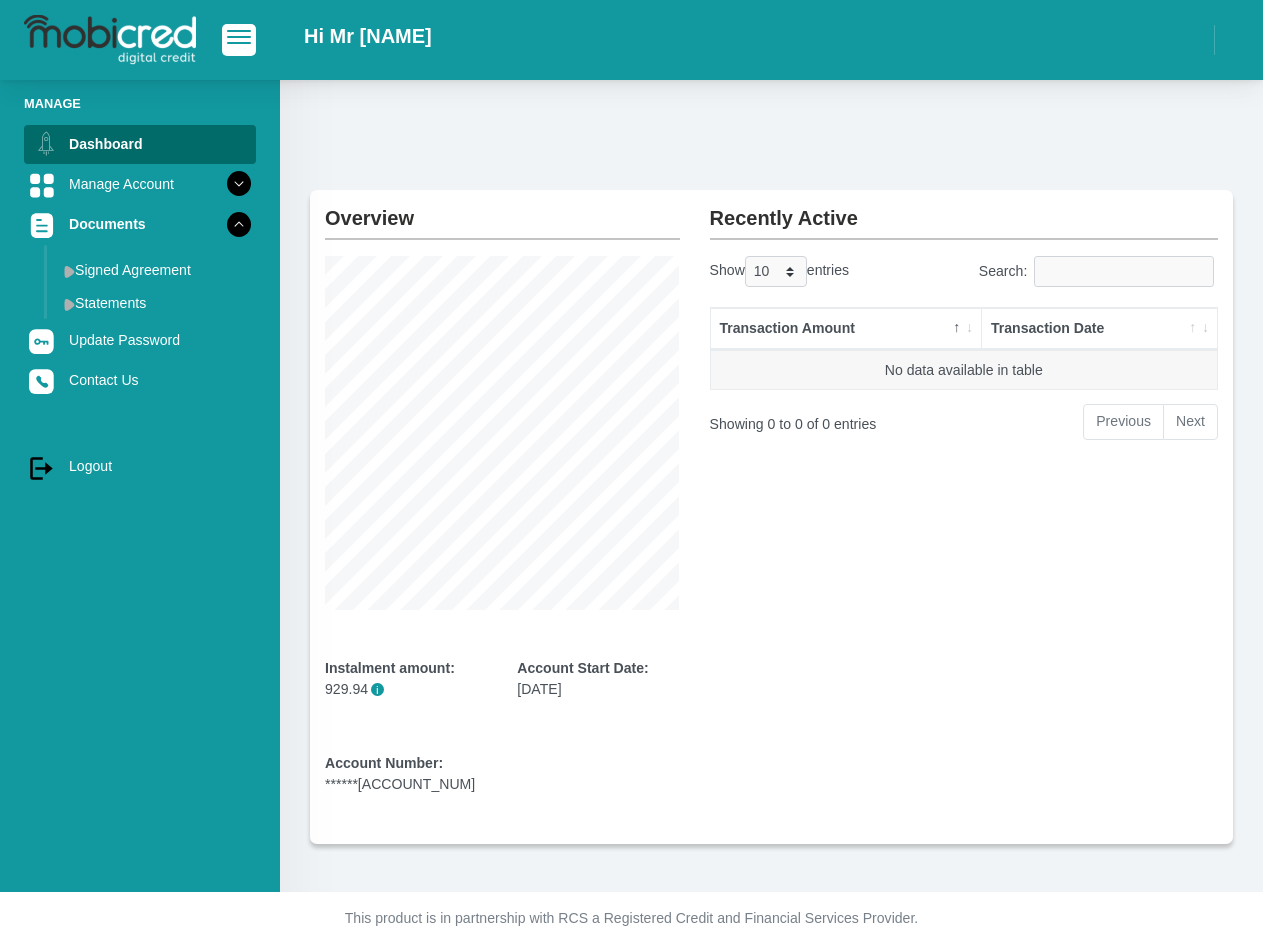drag, startPoint x: 307, startPoint y: 37, endPoint x: 471, endPoint y: 44, distance: 164.14932 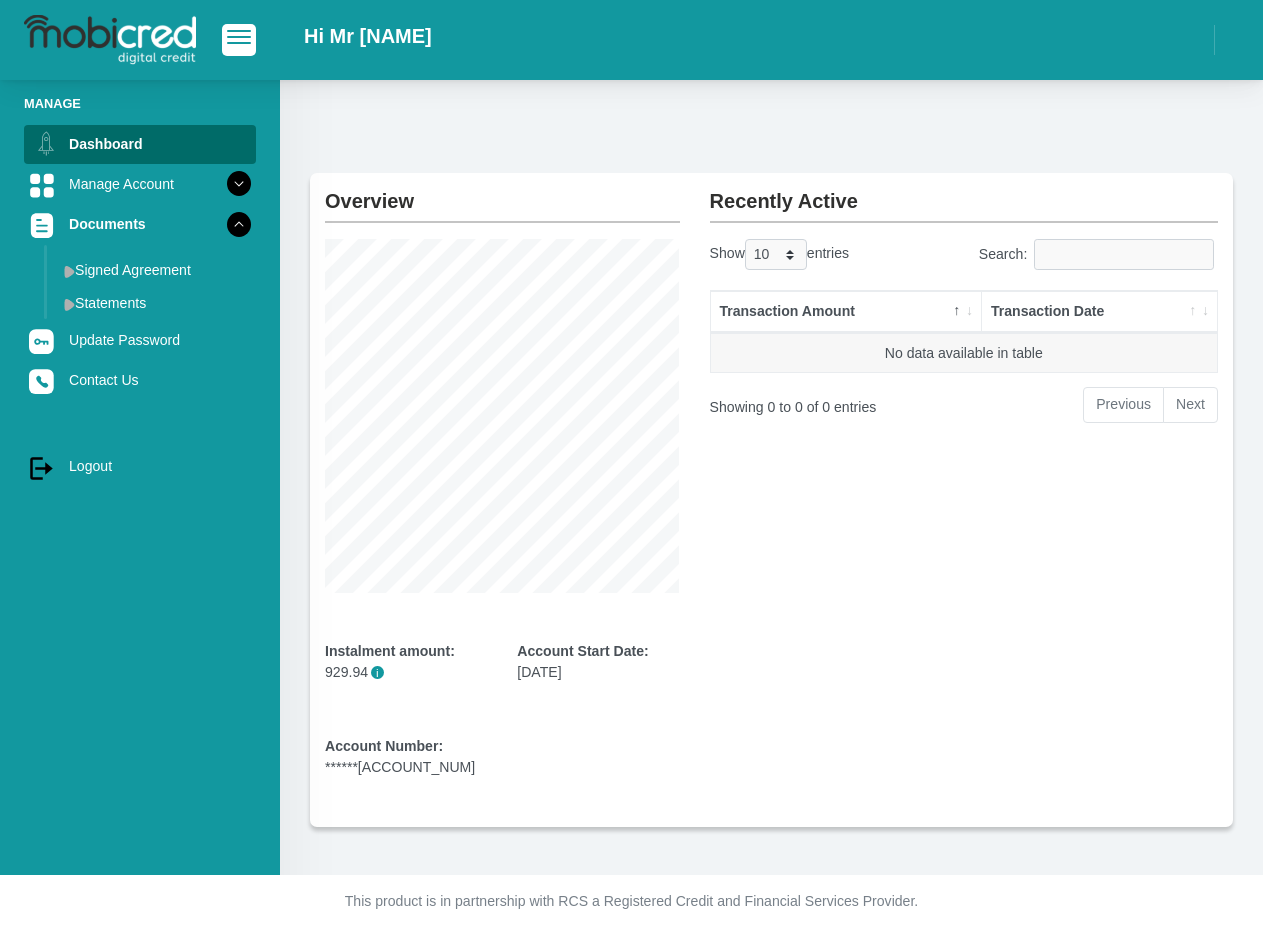 scroll, scrollTop: 0, scrollLeft: 0, axis: both 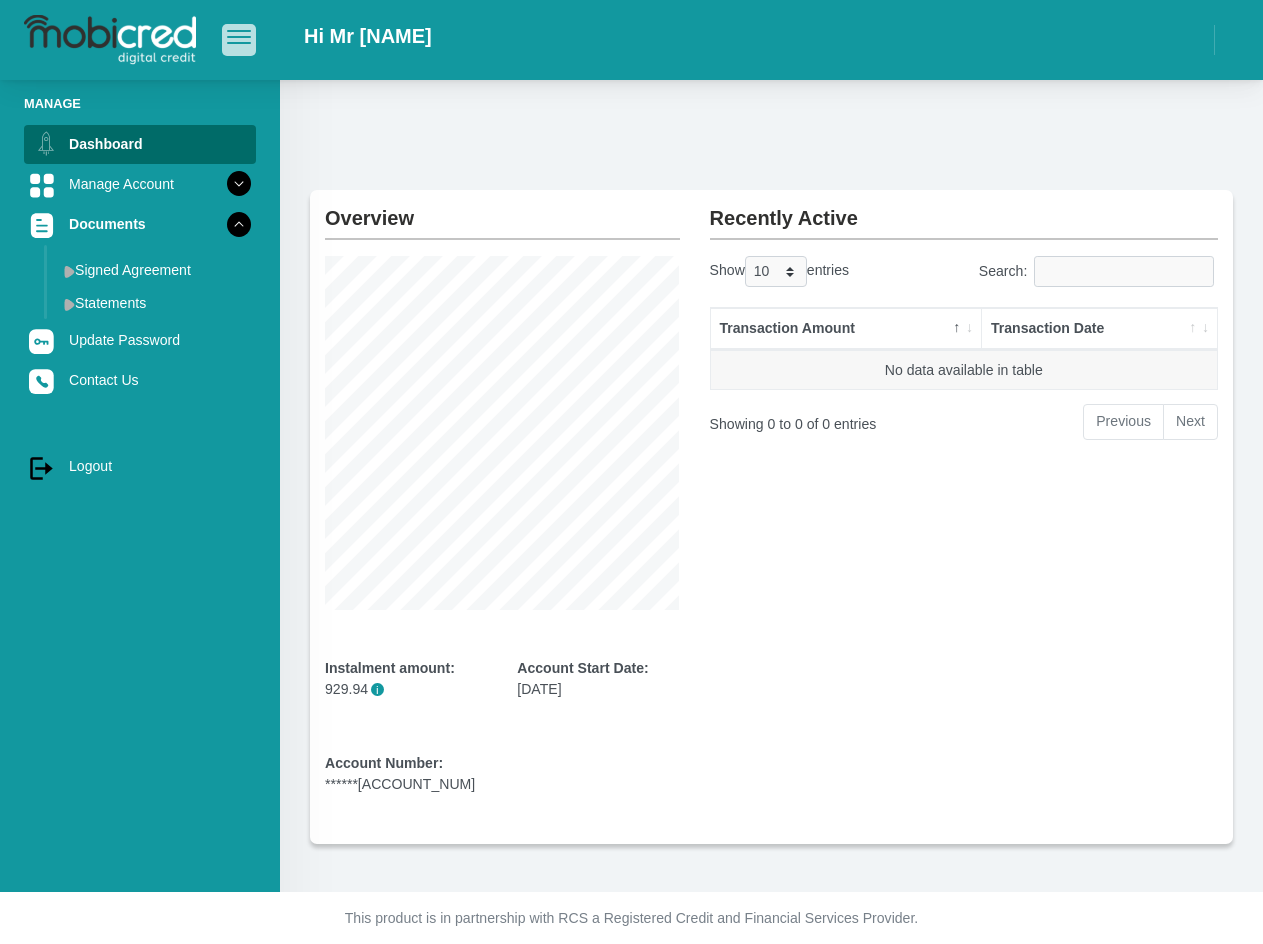 click at bounding box center [239, 37] 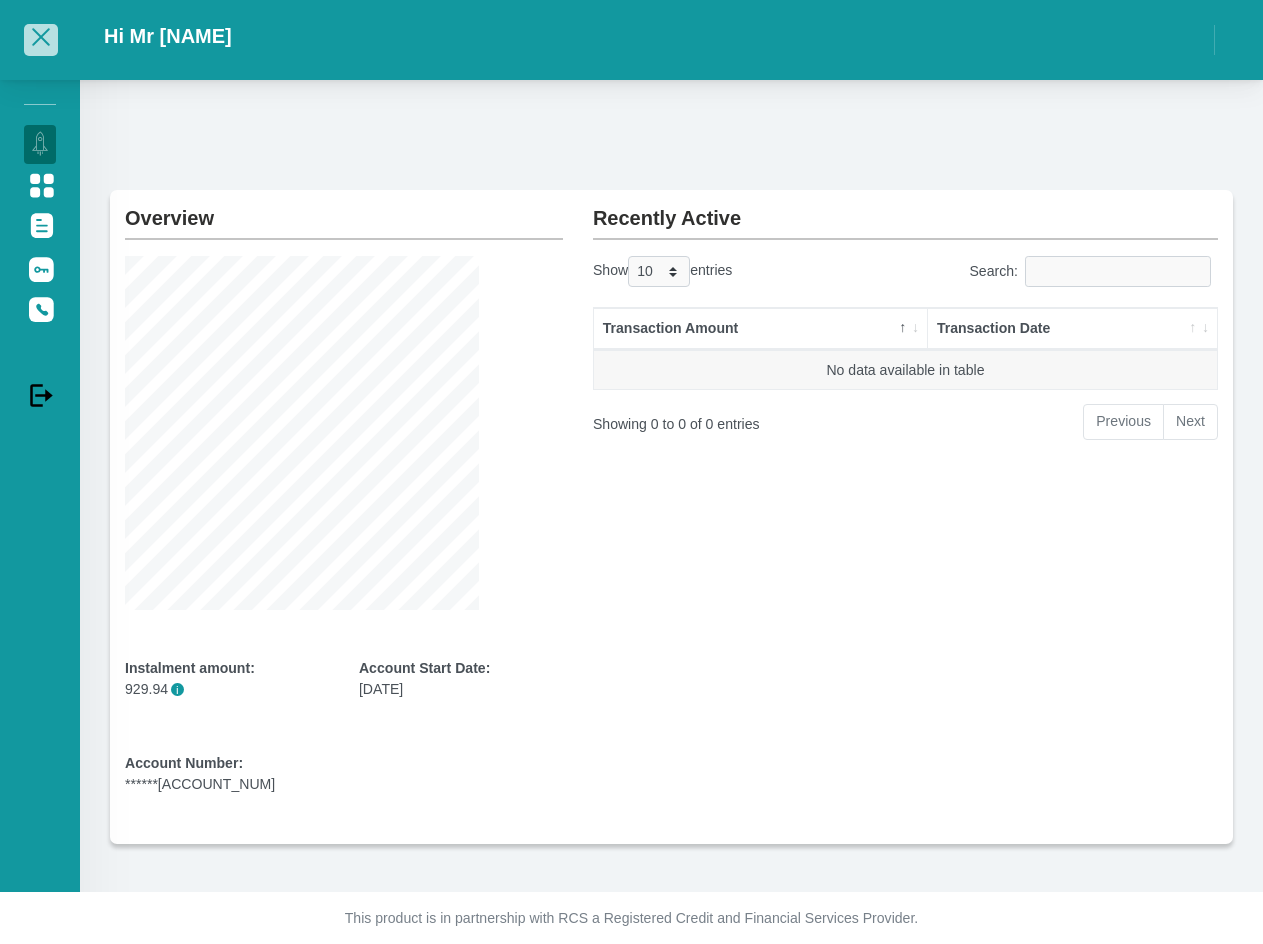 click at bounding box center [41, 37] 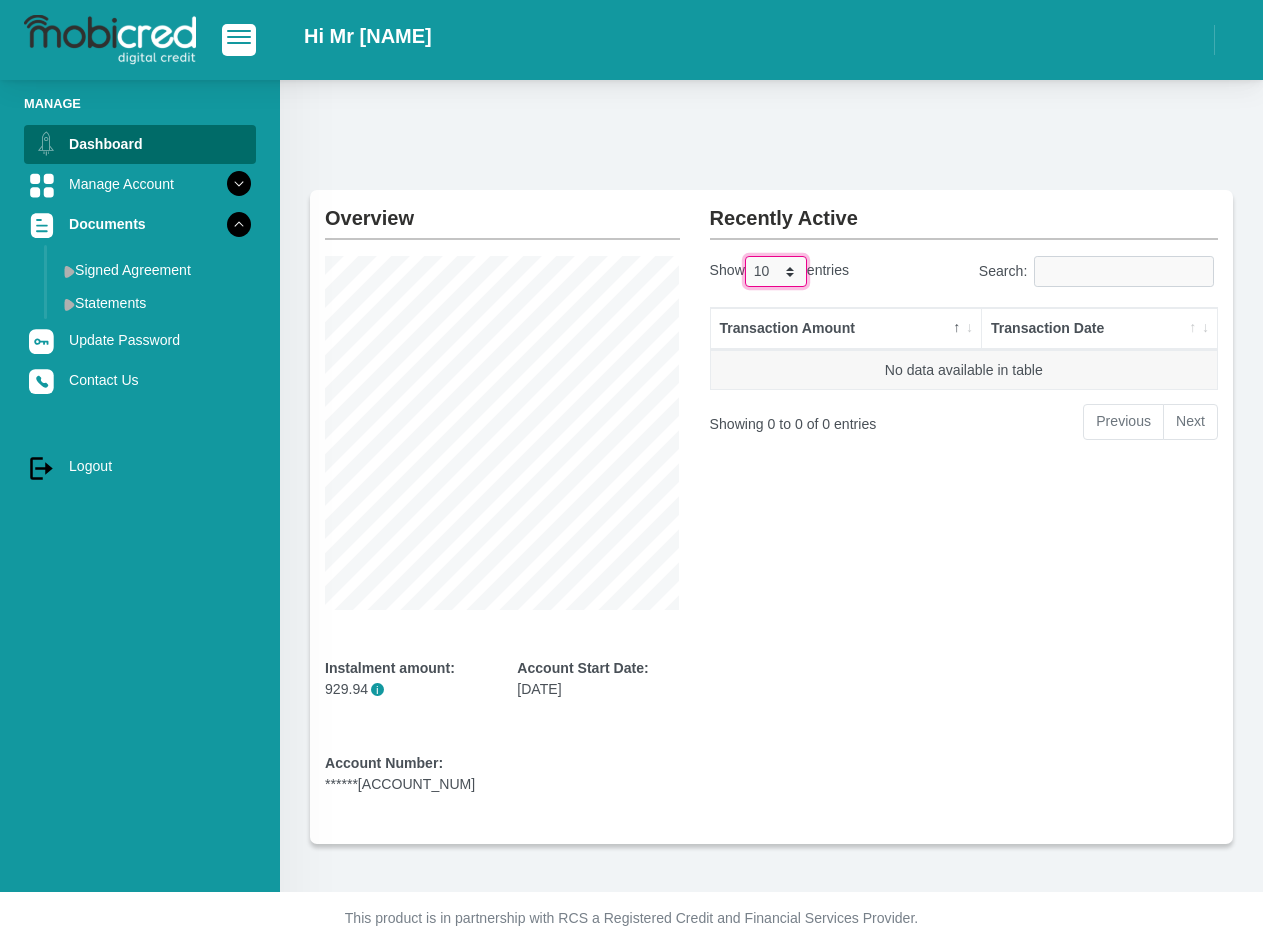 click on "10 25 50 100" at bounding box center (776, 271) 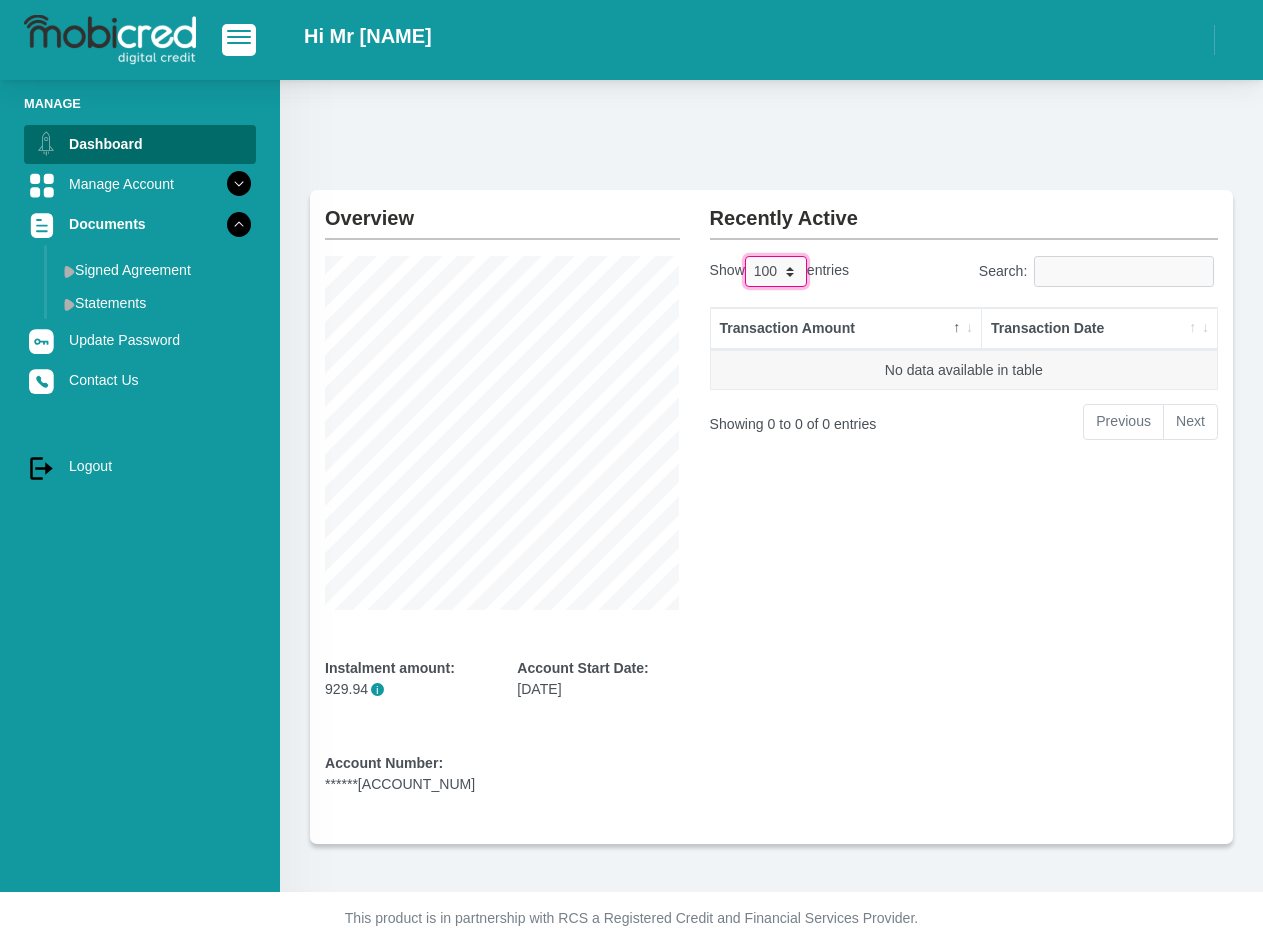 click on "10 25 50 100" at bounding box center (776, 271) 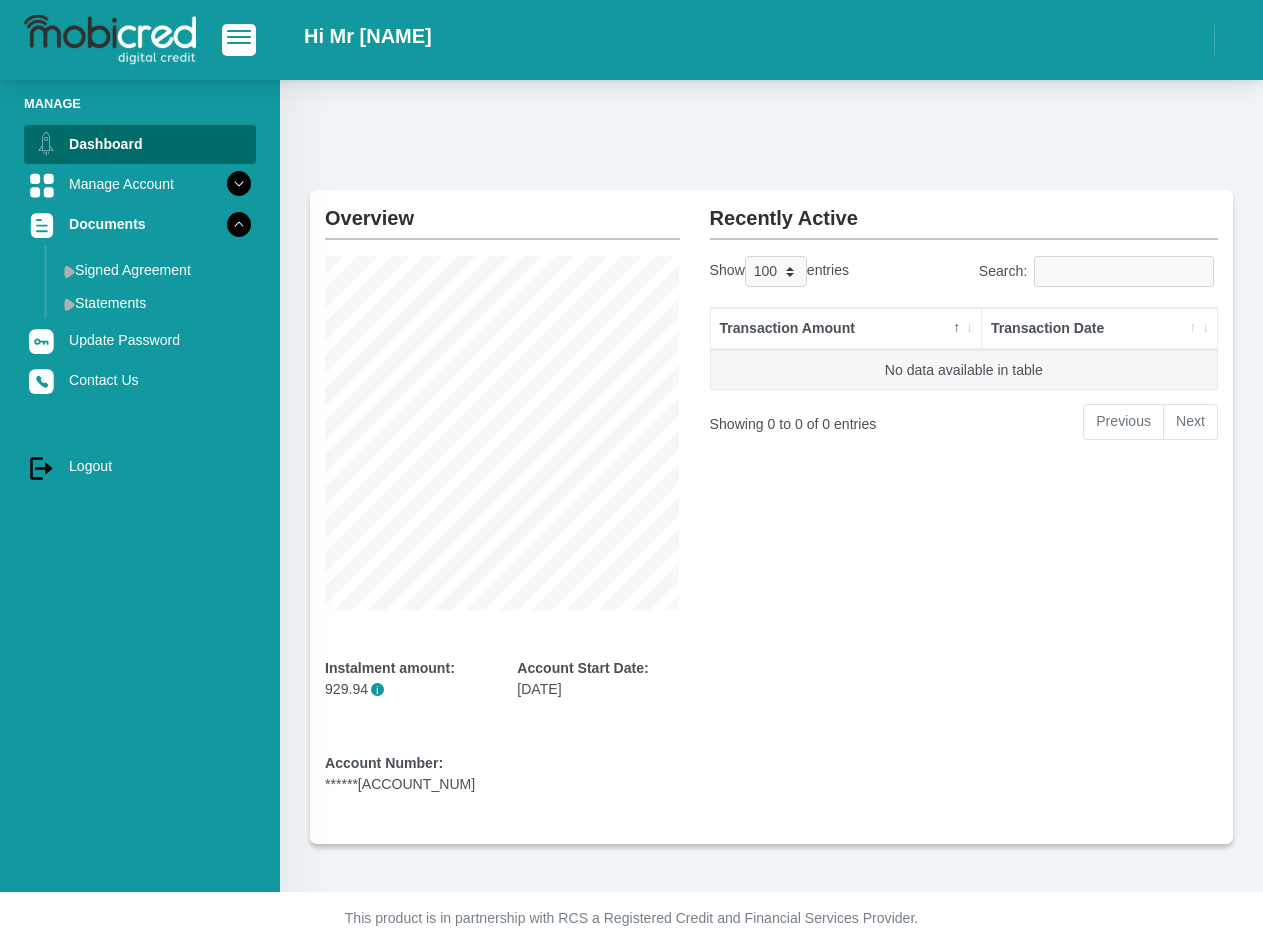 click on "Overview
Instalment amount: 929.94 i
Account Start Date: 26 July 2017
Account Number: ******5933
Recently Active
Show  10 25 50 100  entries Search:
Transaction Amount Transaction Date
No data available in table
Showing 0 to 0 of 0 entries Previous" at bounding box center (771, 486) 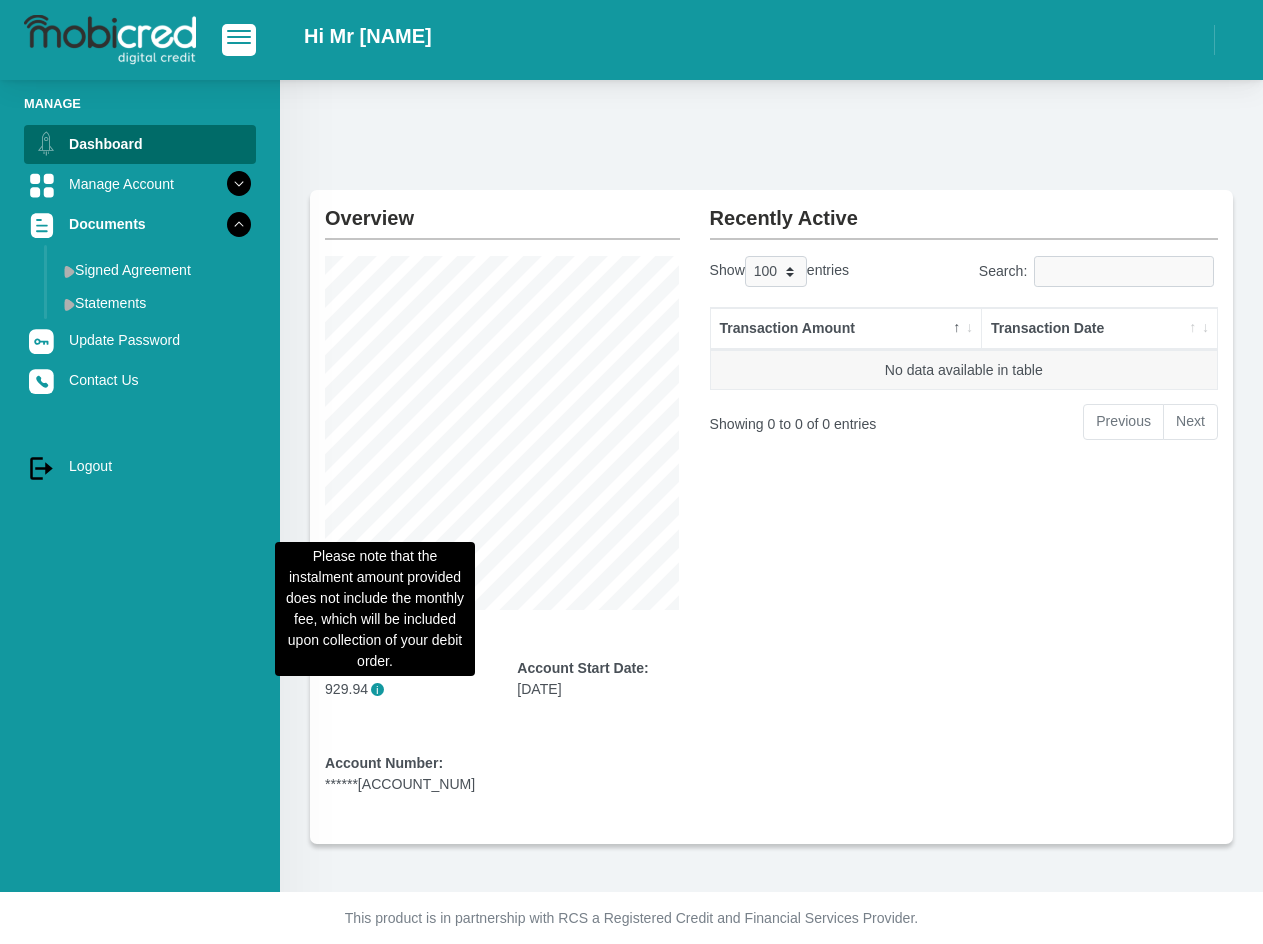 click on "i" at bounding box center [377, 689] 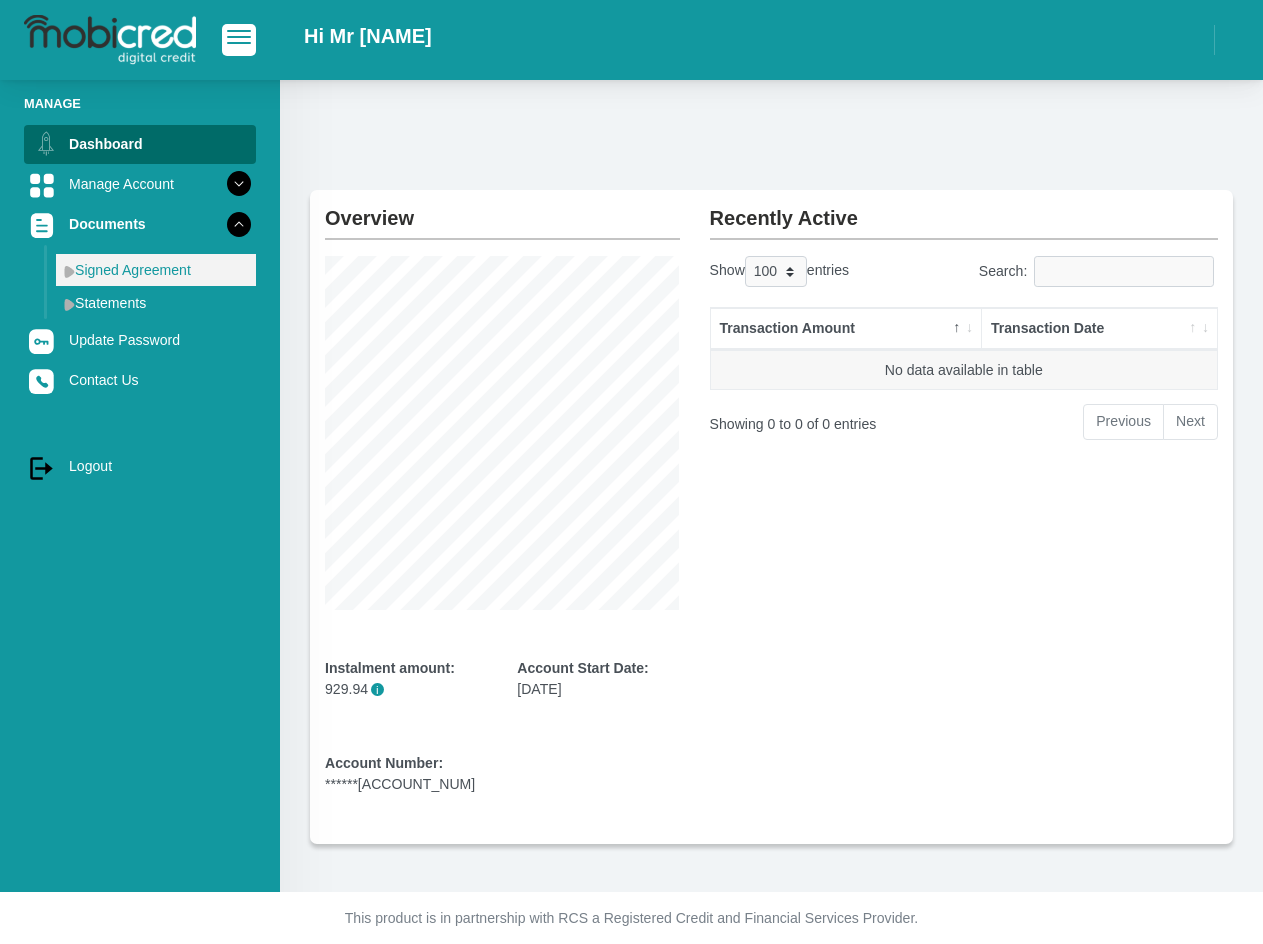 click on "Signed Agreement" at bounding box center [156, 270] 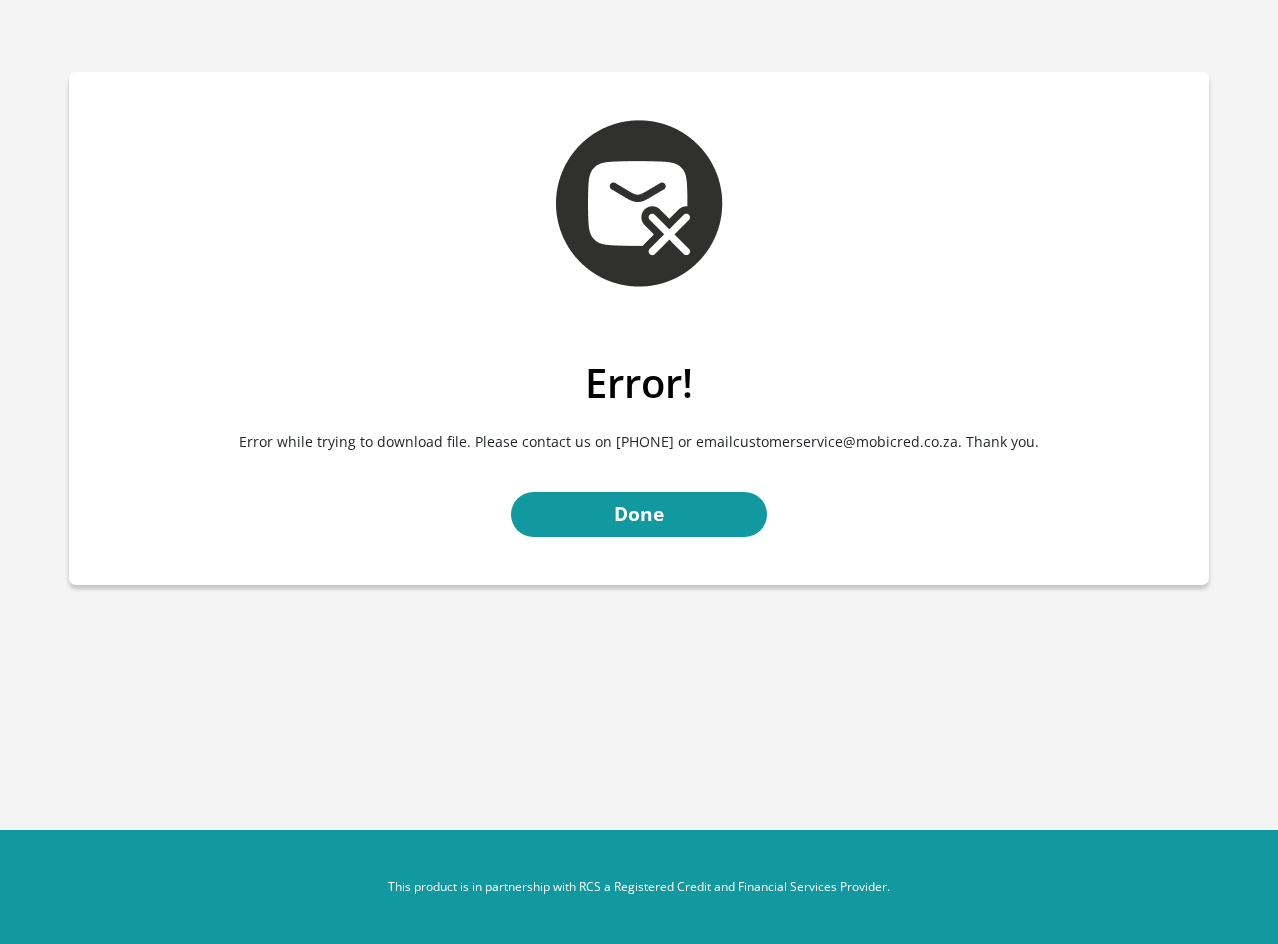 scroll, scrollTop: 0, scrollLeft: 0, axis: both 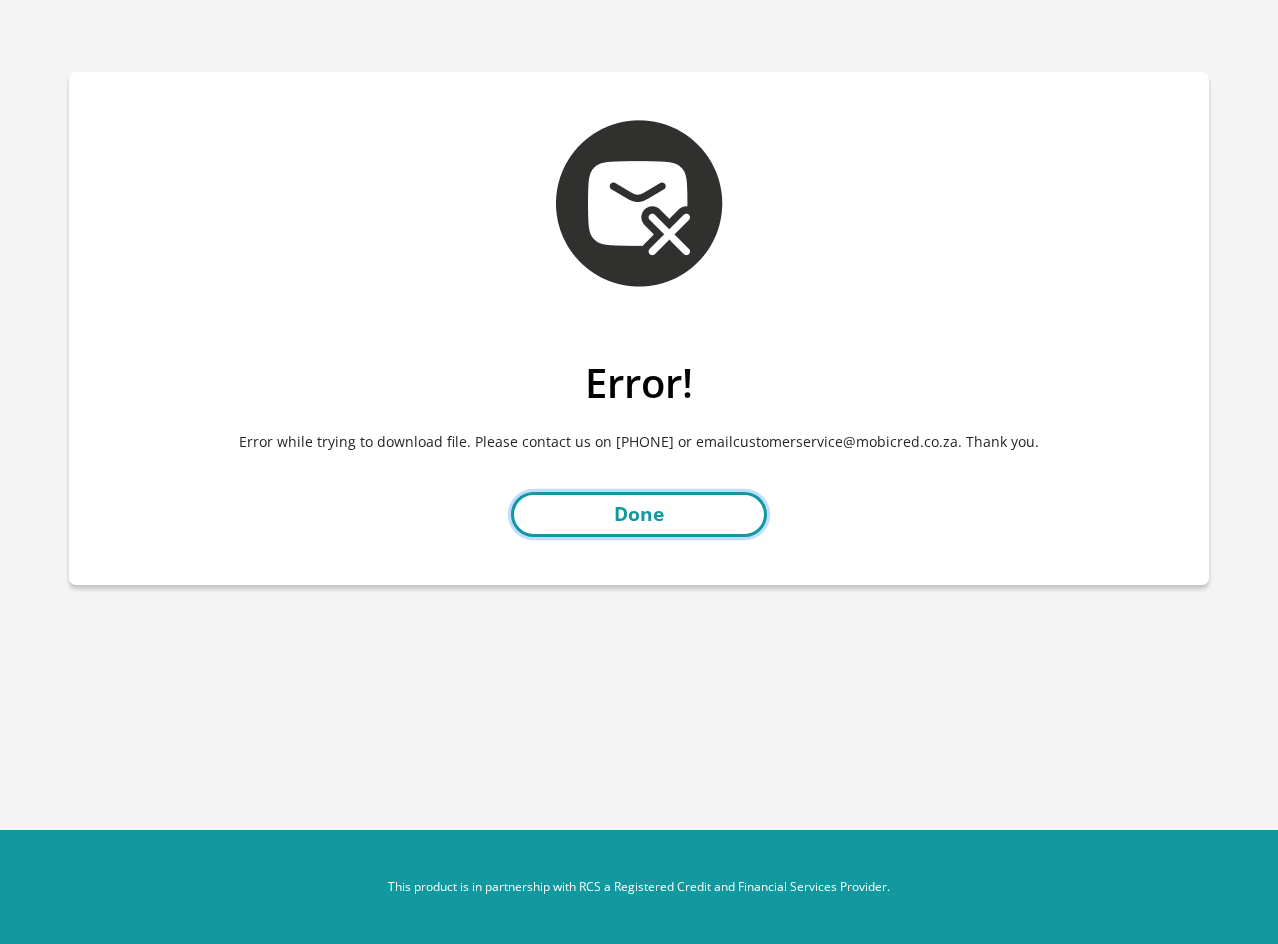 click on "Done" at bounding box center [639, 514] 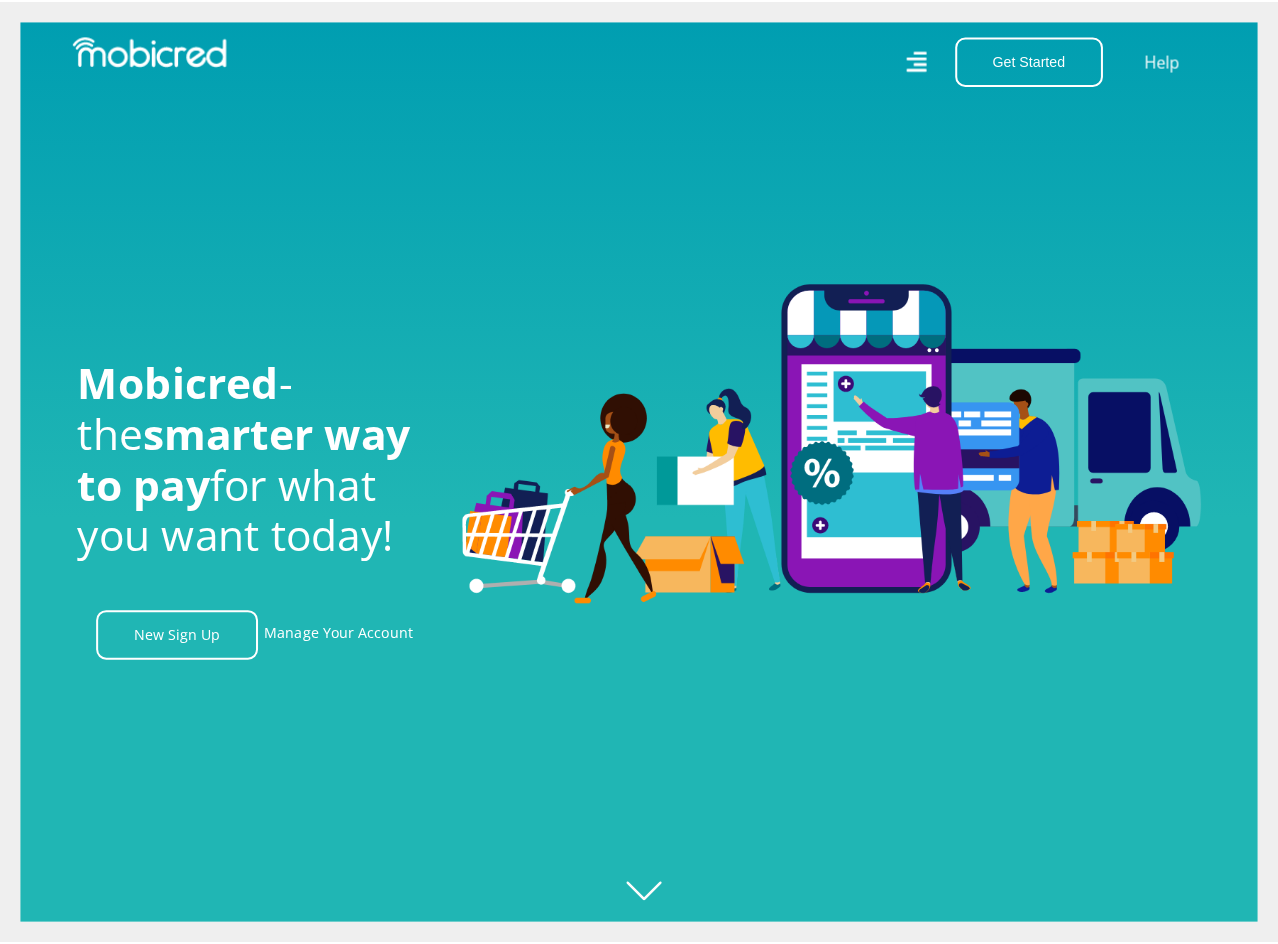 scroll, scrollTop: 0, scrollLeft: 0, axis: both 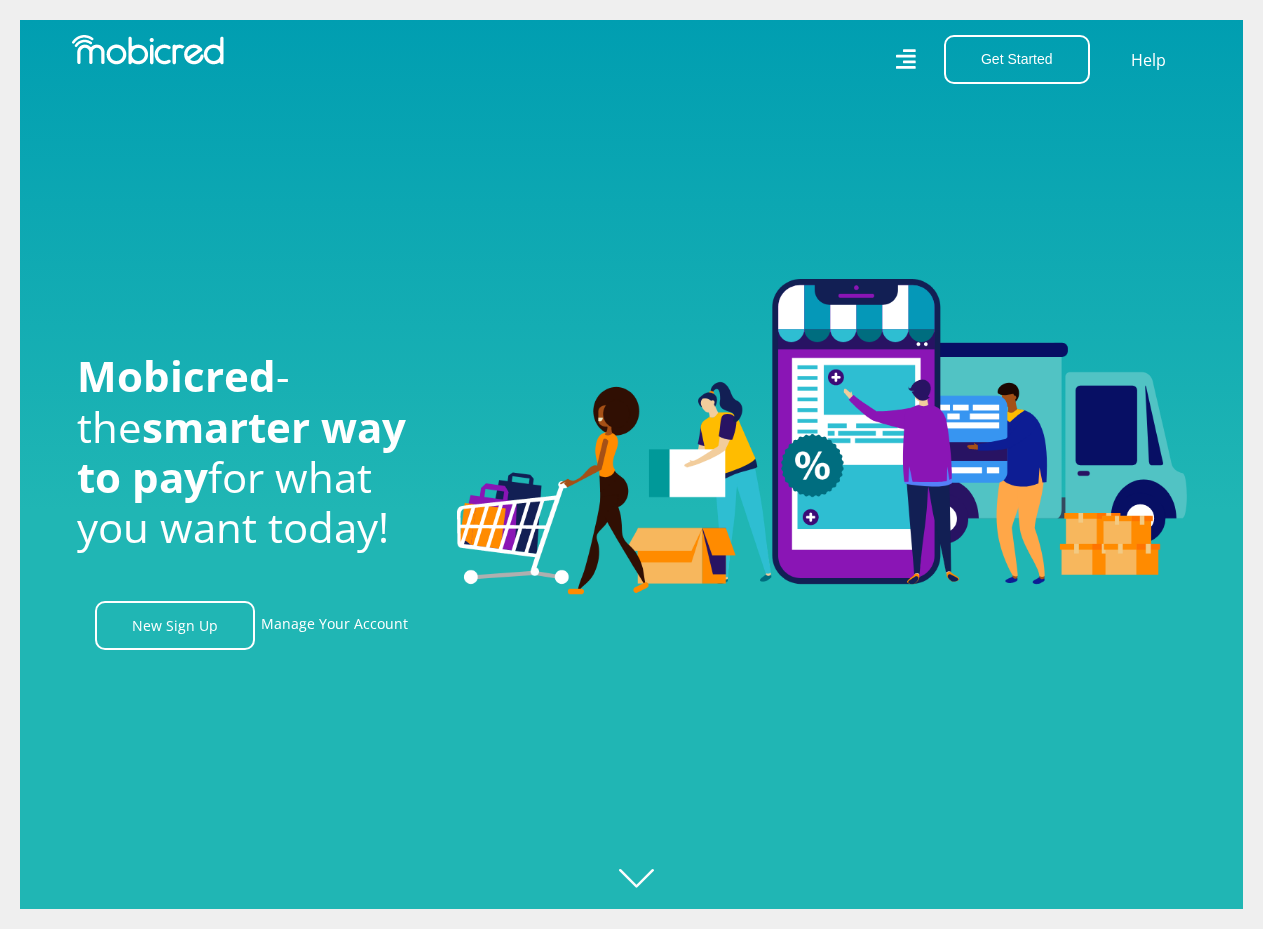 click 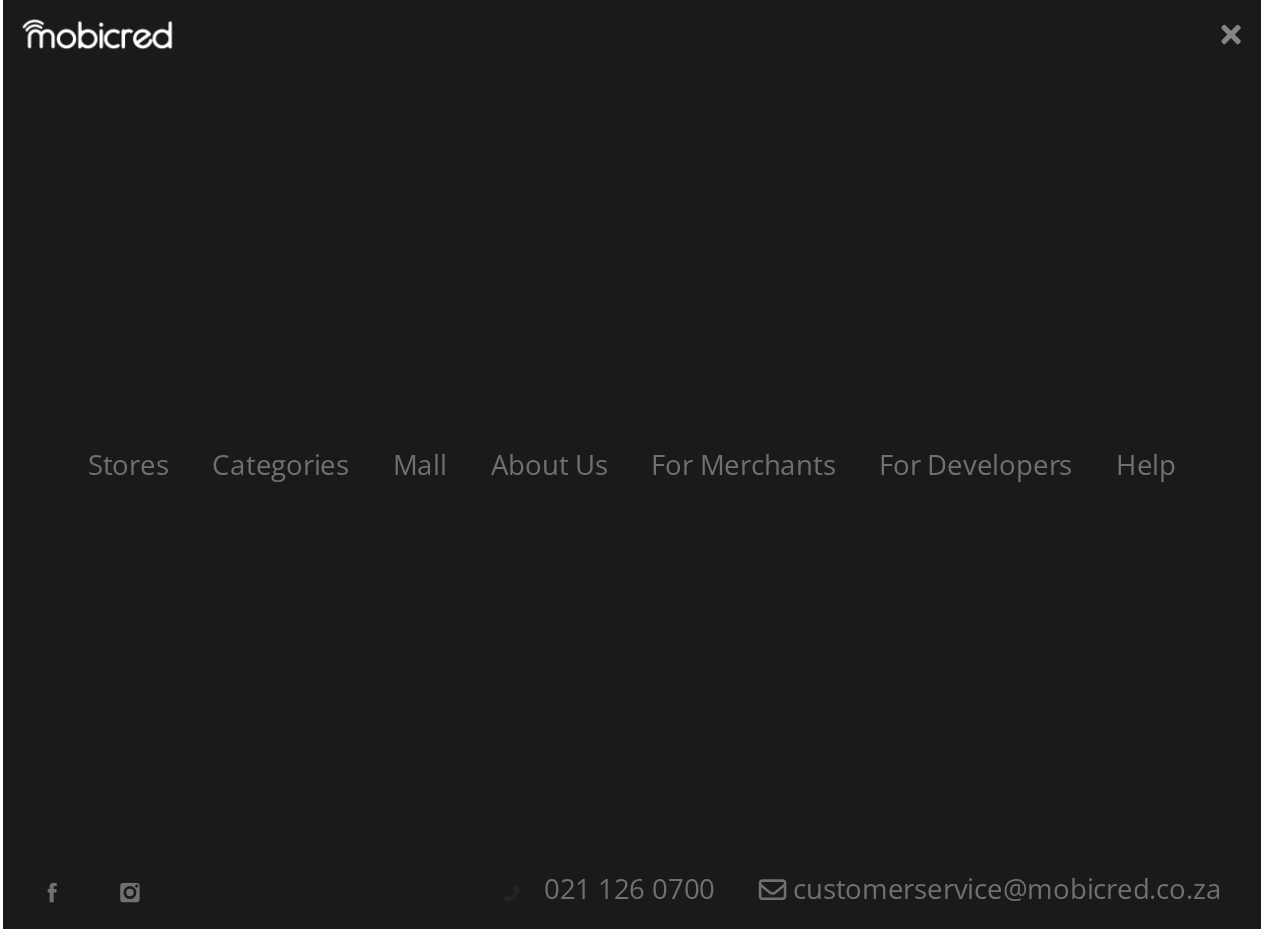 scroll, scrollTop: 0, scrollLeft: 1425, axis: horizontal 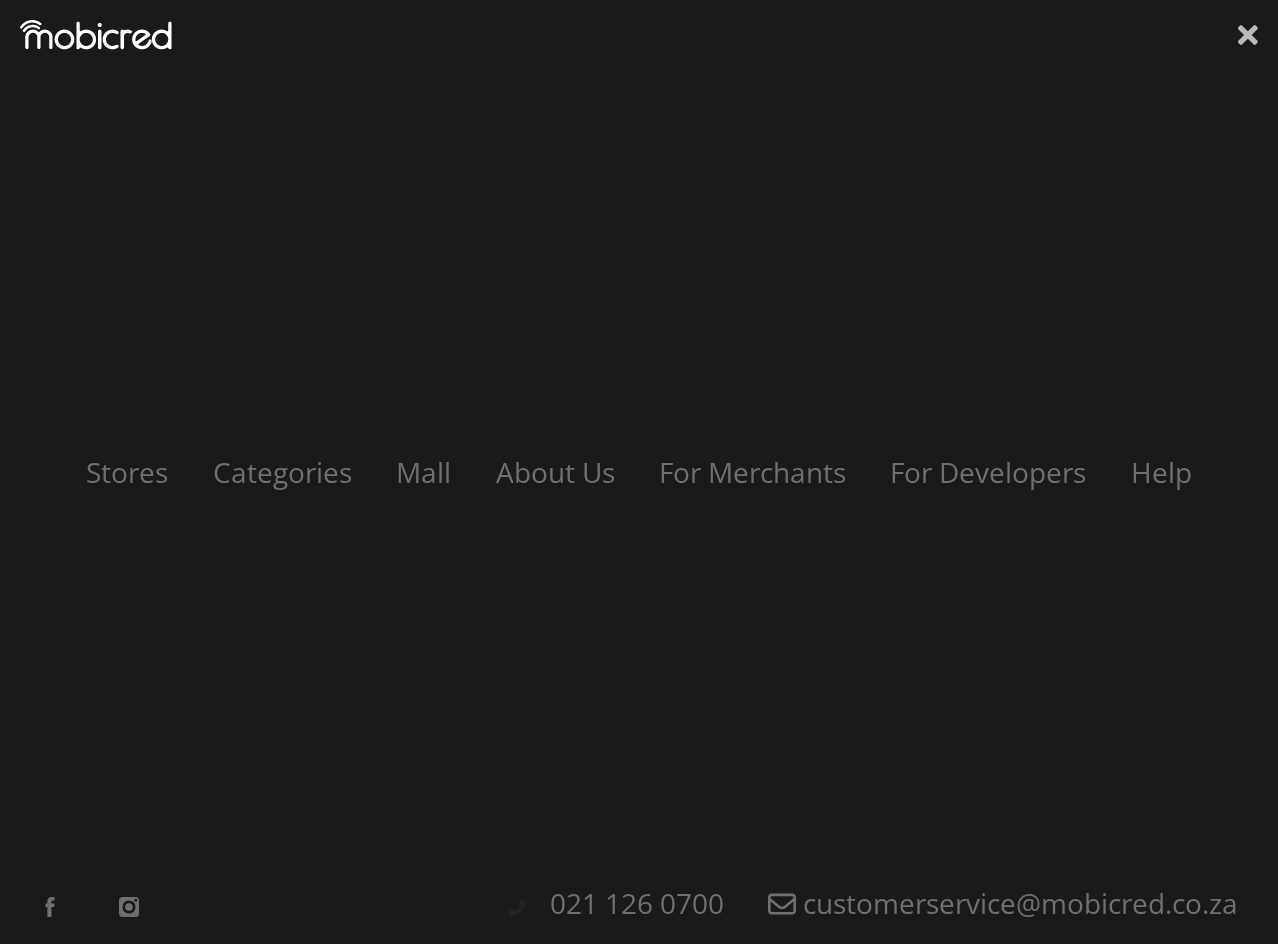 click 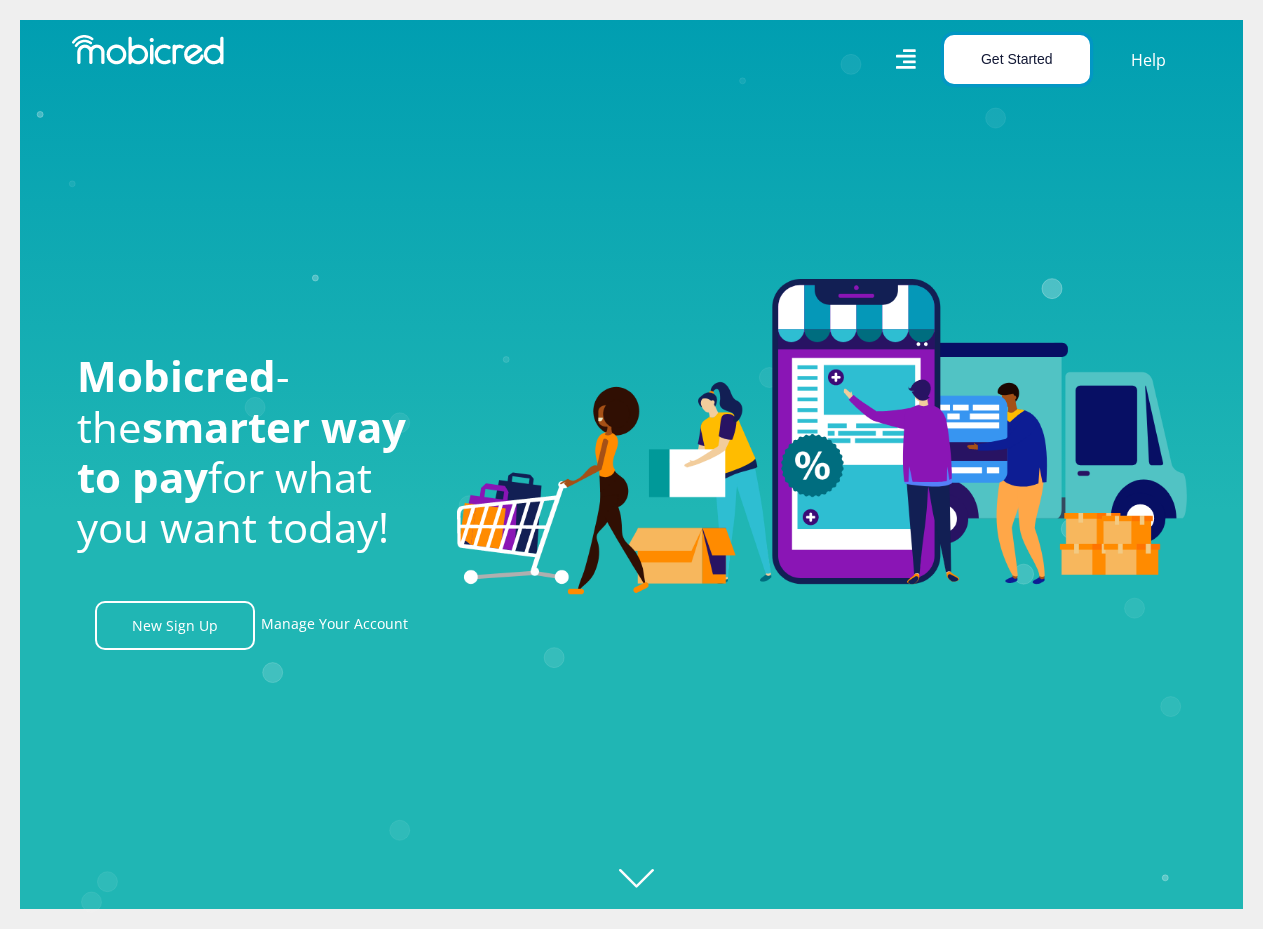 click on "Get Started" at bounding box center [1017, 59] 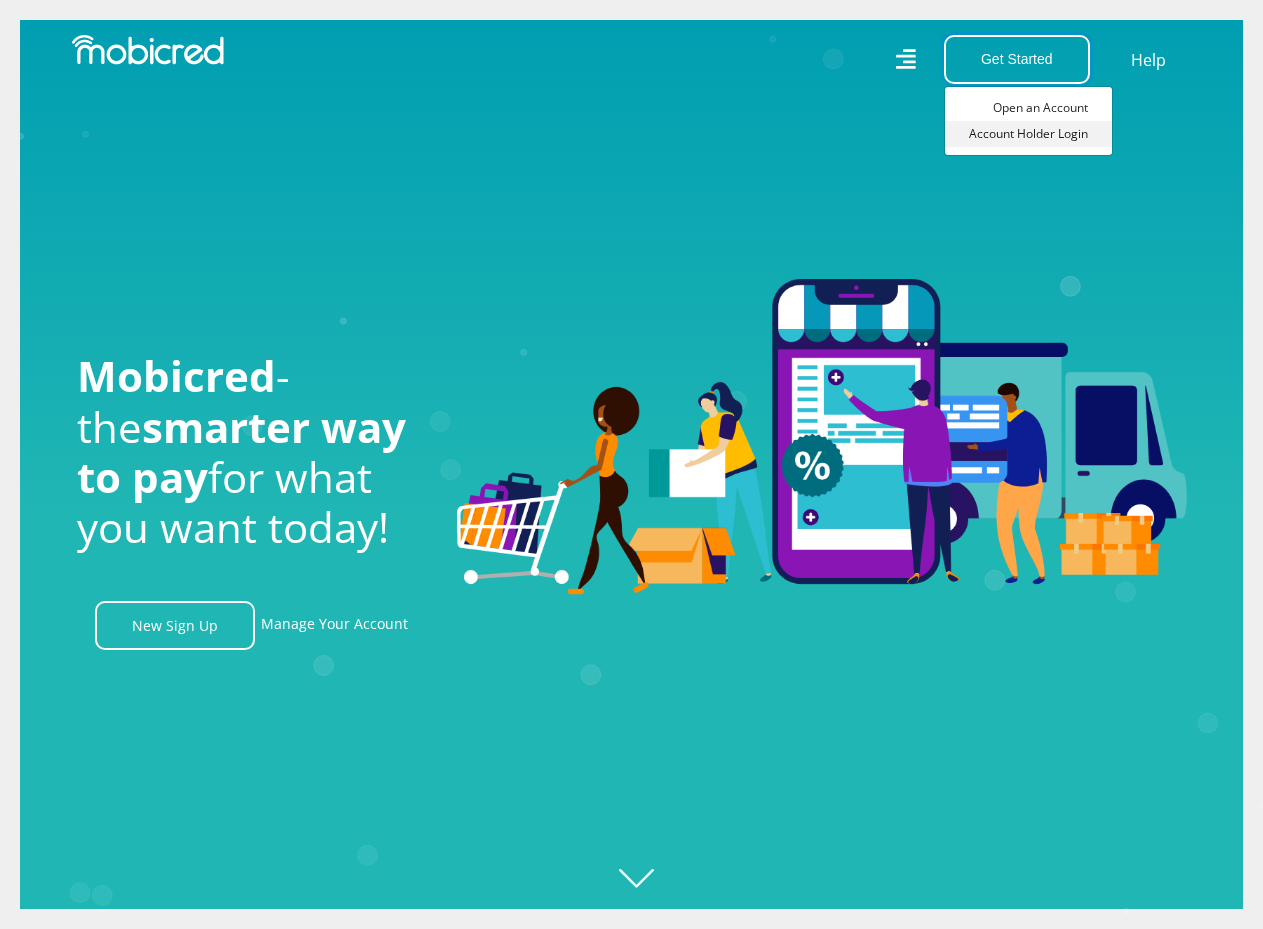 scroll, scrollTop: 0, scrollLeft: 2565, axis: horizontal 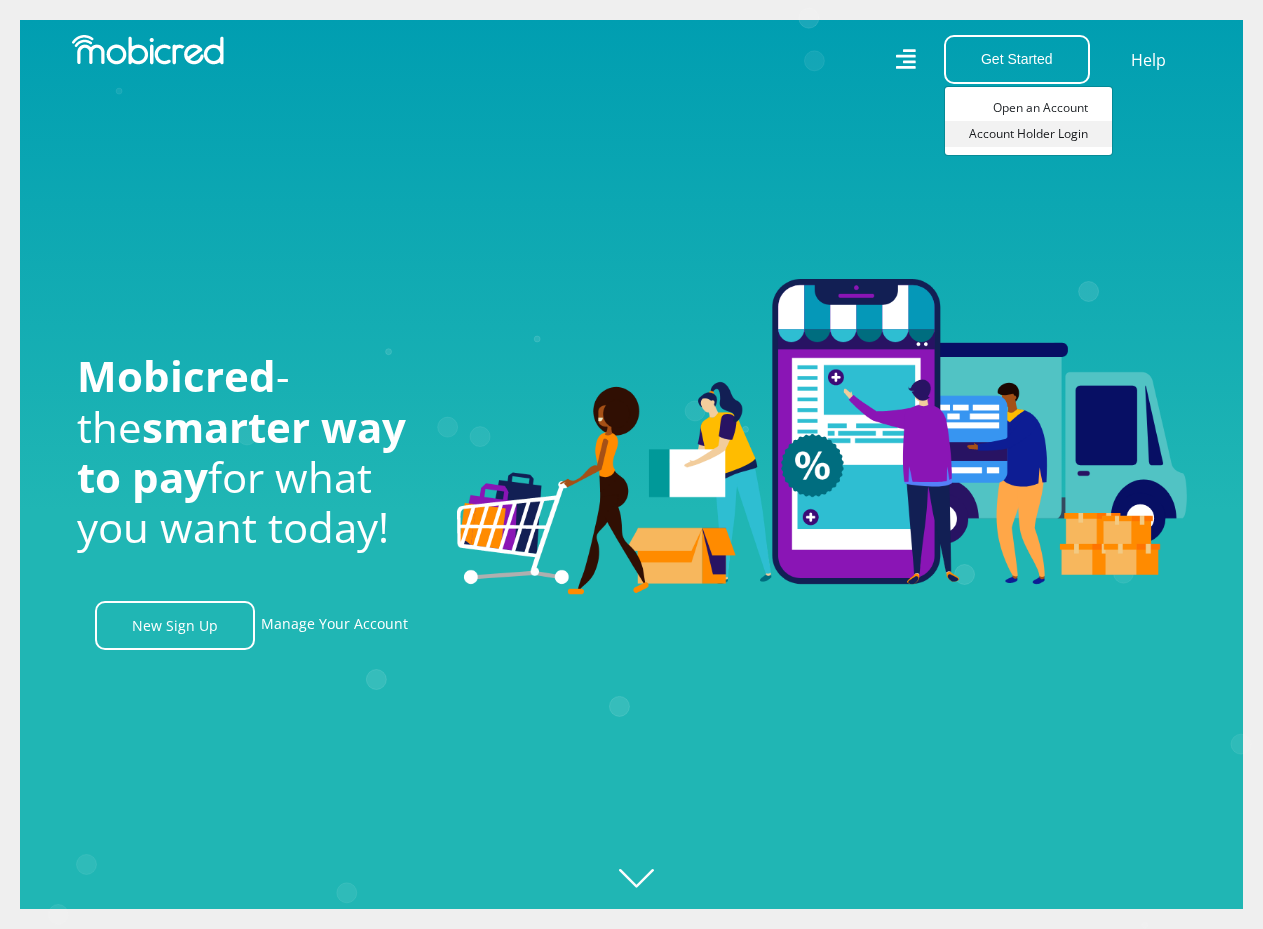 click on "Account Holder Login" at bounding box center (1028, 134) 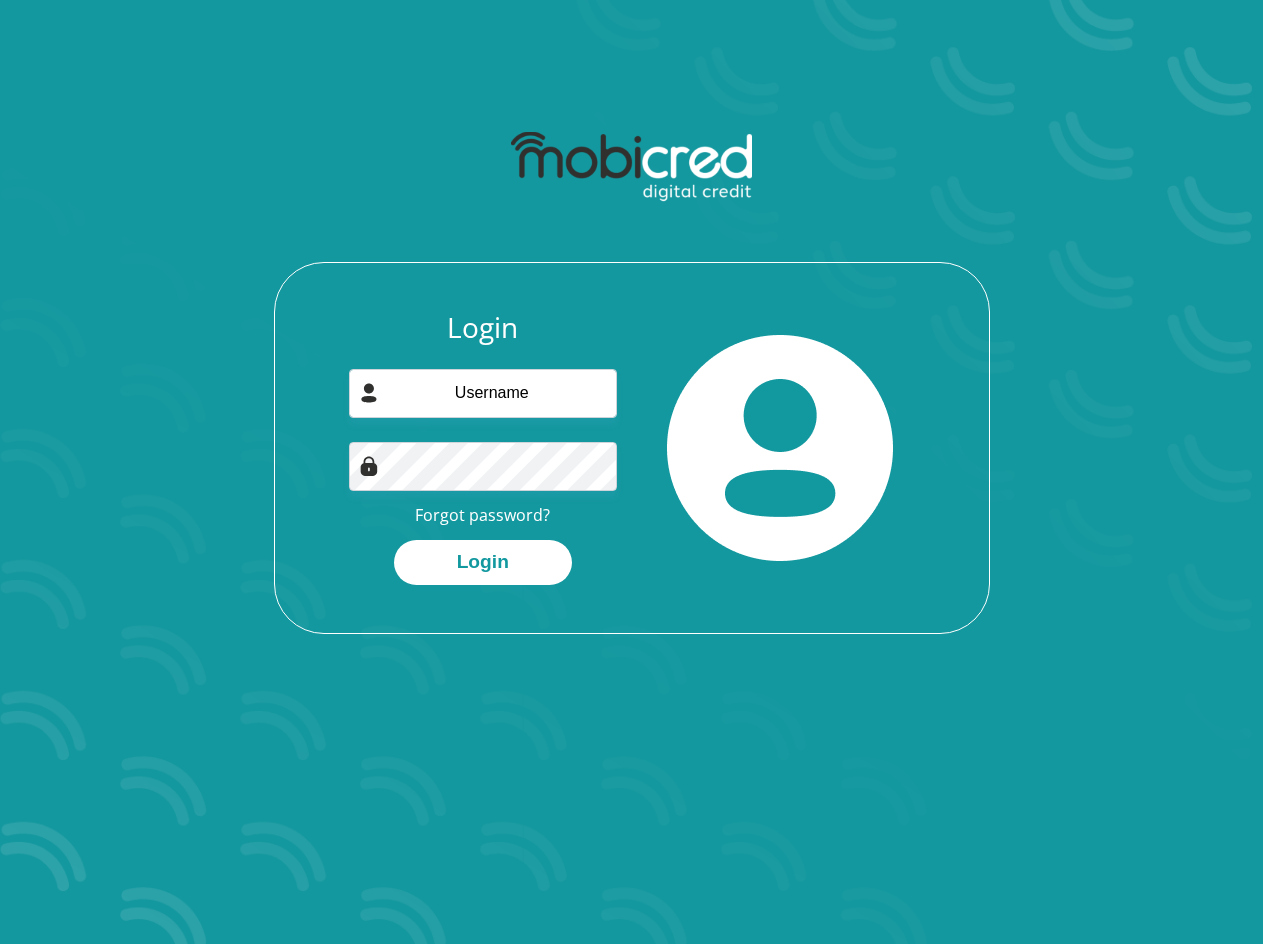 scroll, scrollTop: 0, scrollLeft: 0, axis: both 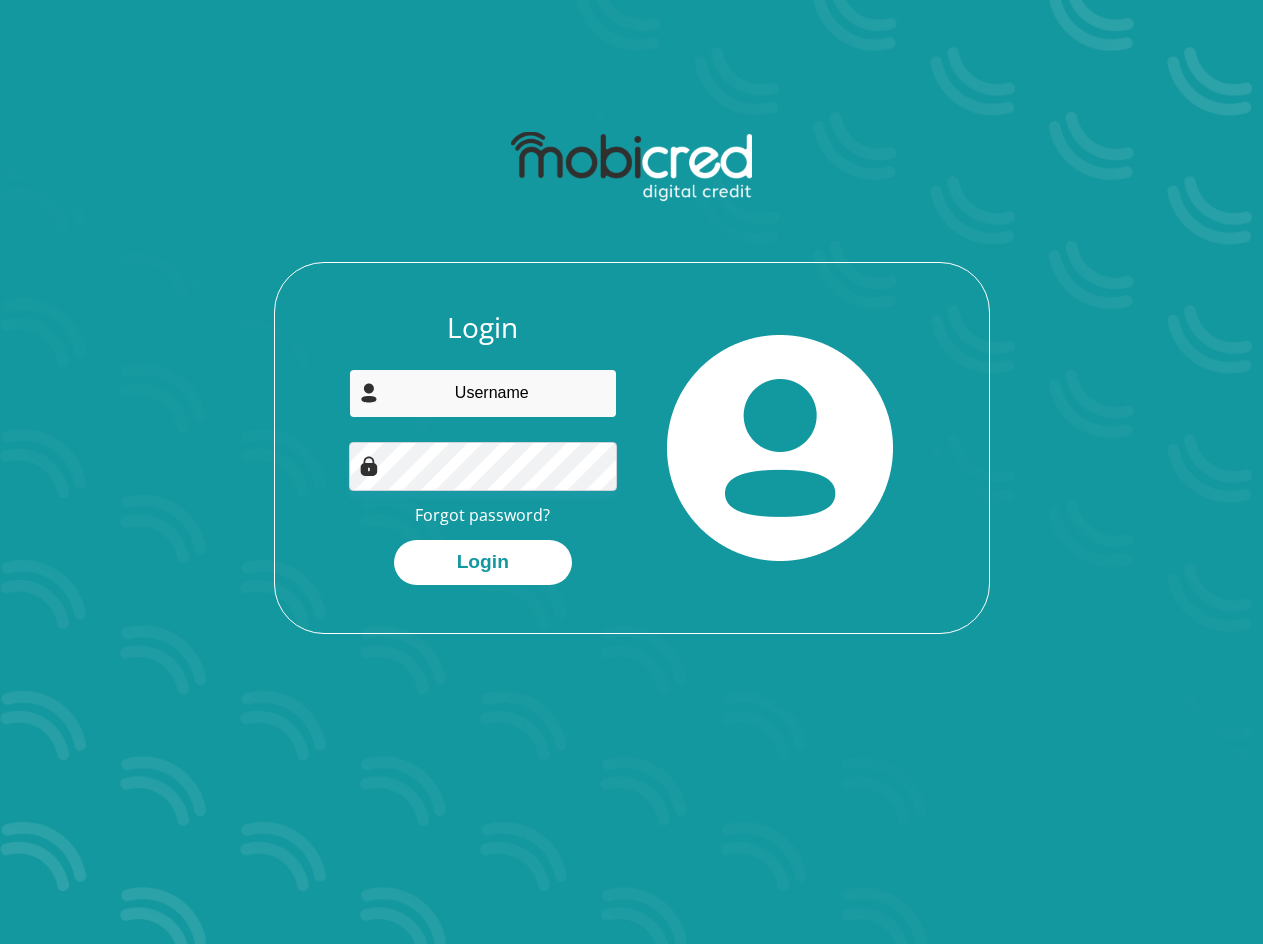 click at bounding box center (483, 393) 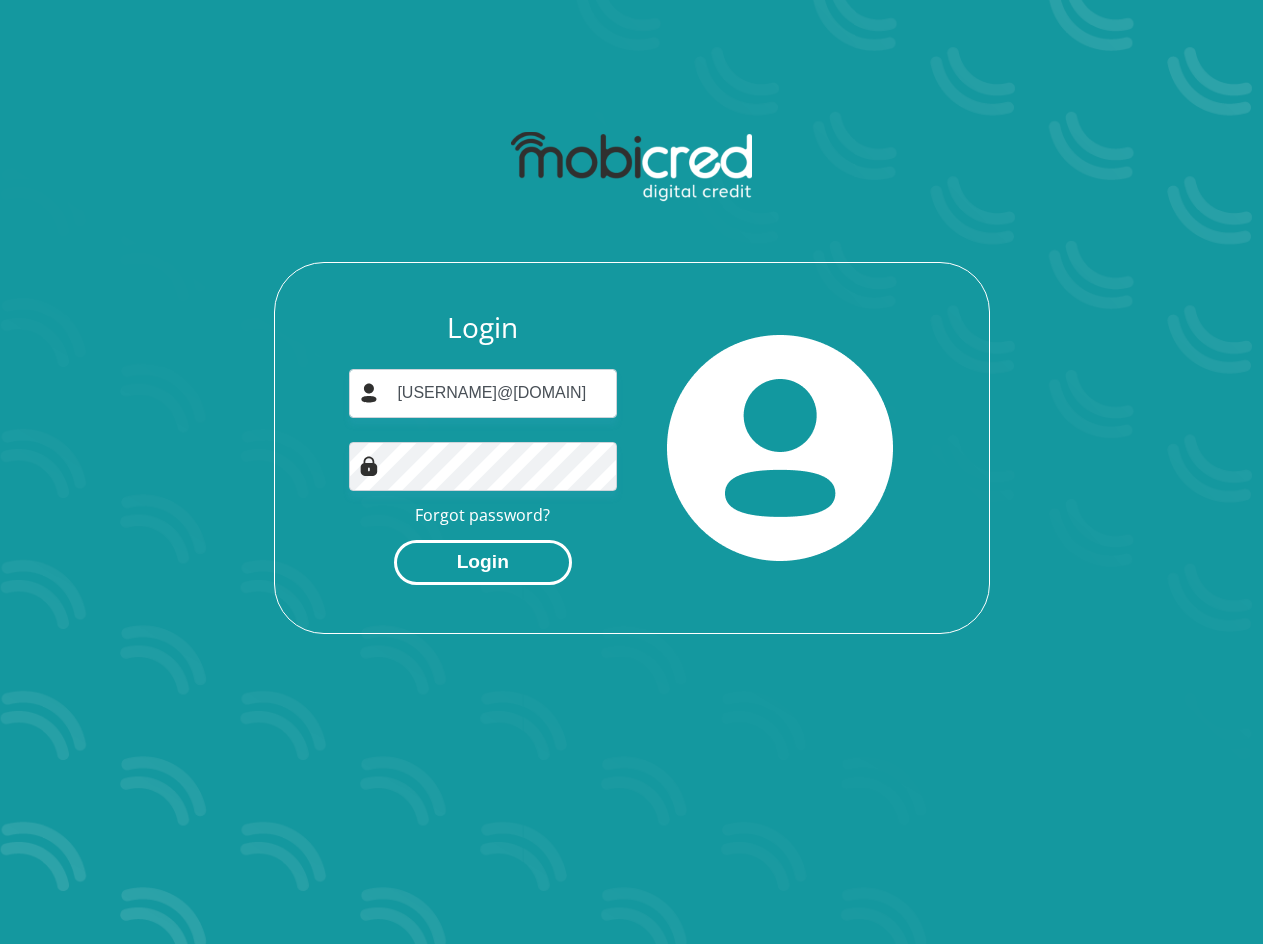 click on "Login" at bounding box center (483, 562) 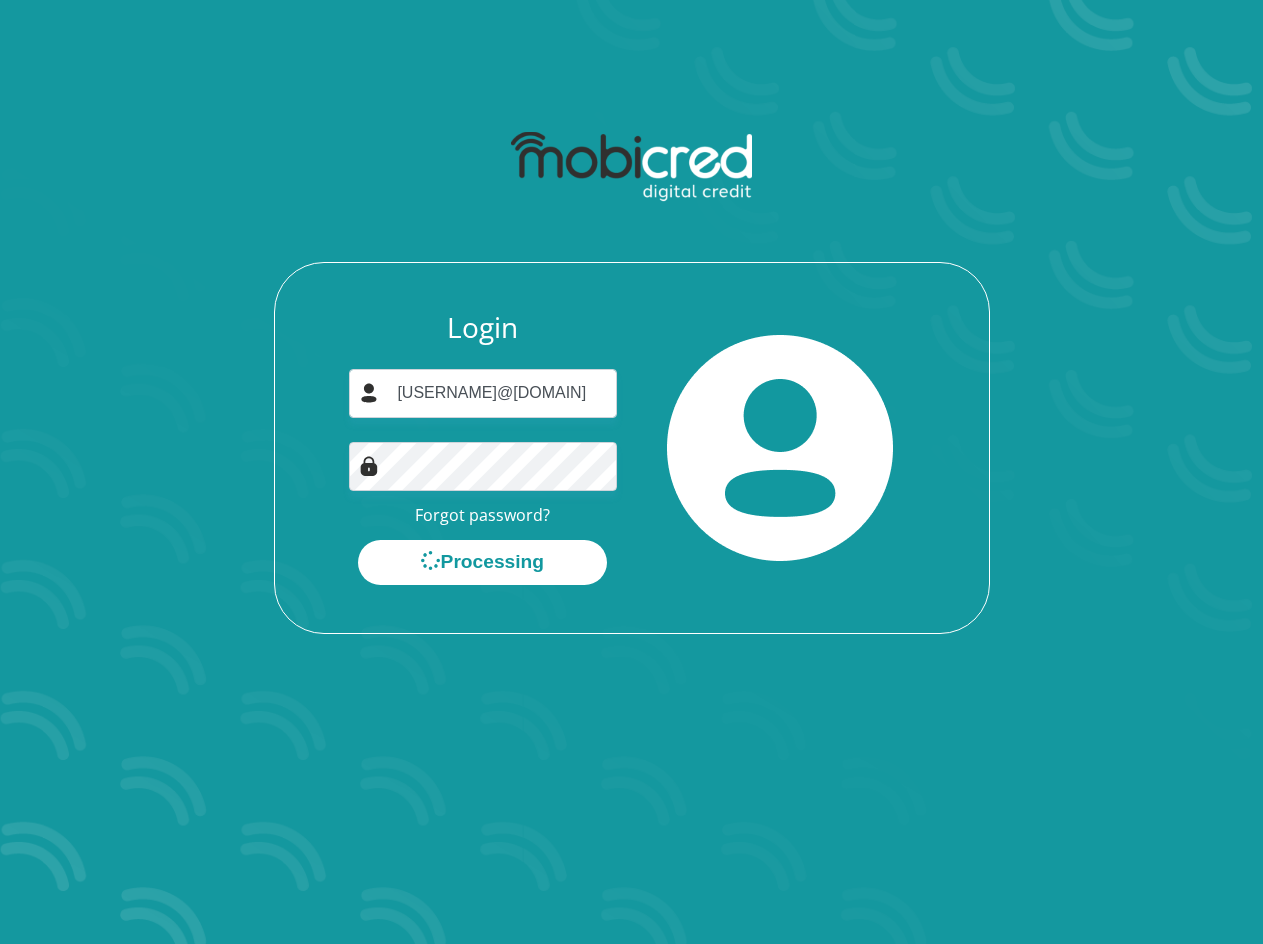 scroll, scrollTop: 0, scrollLeft: 0, axis: both 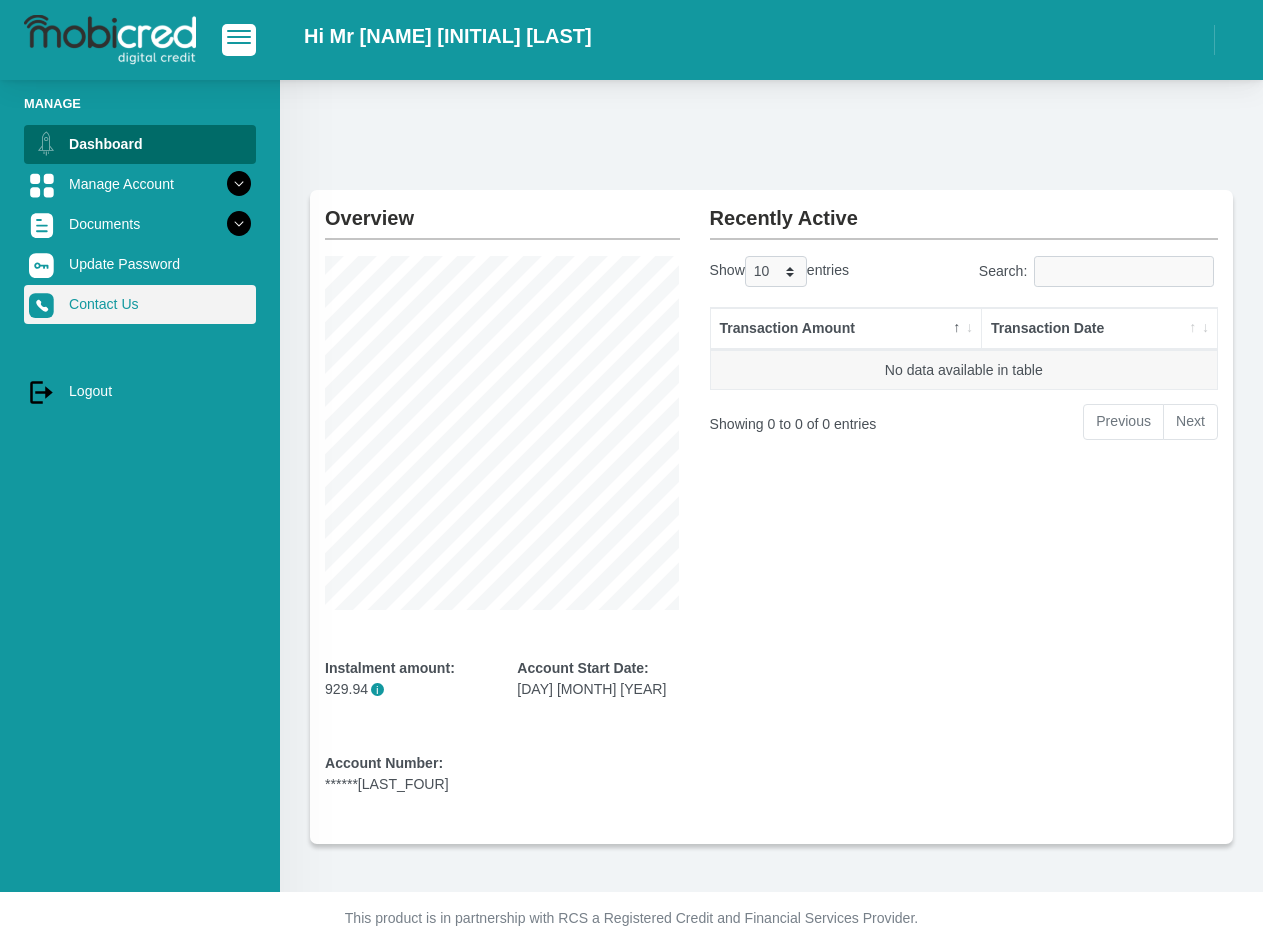 click on "Contact Us" at bounding box center (140, 304) 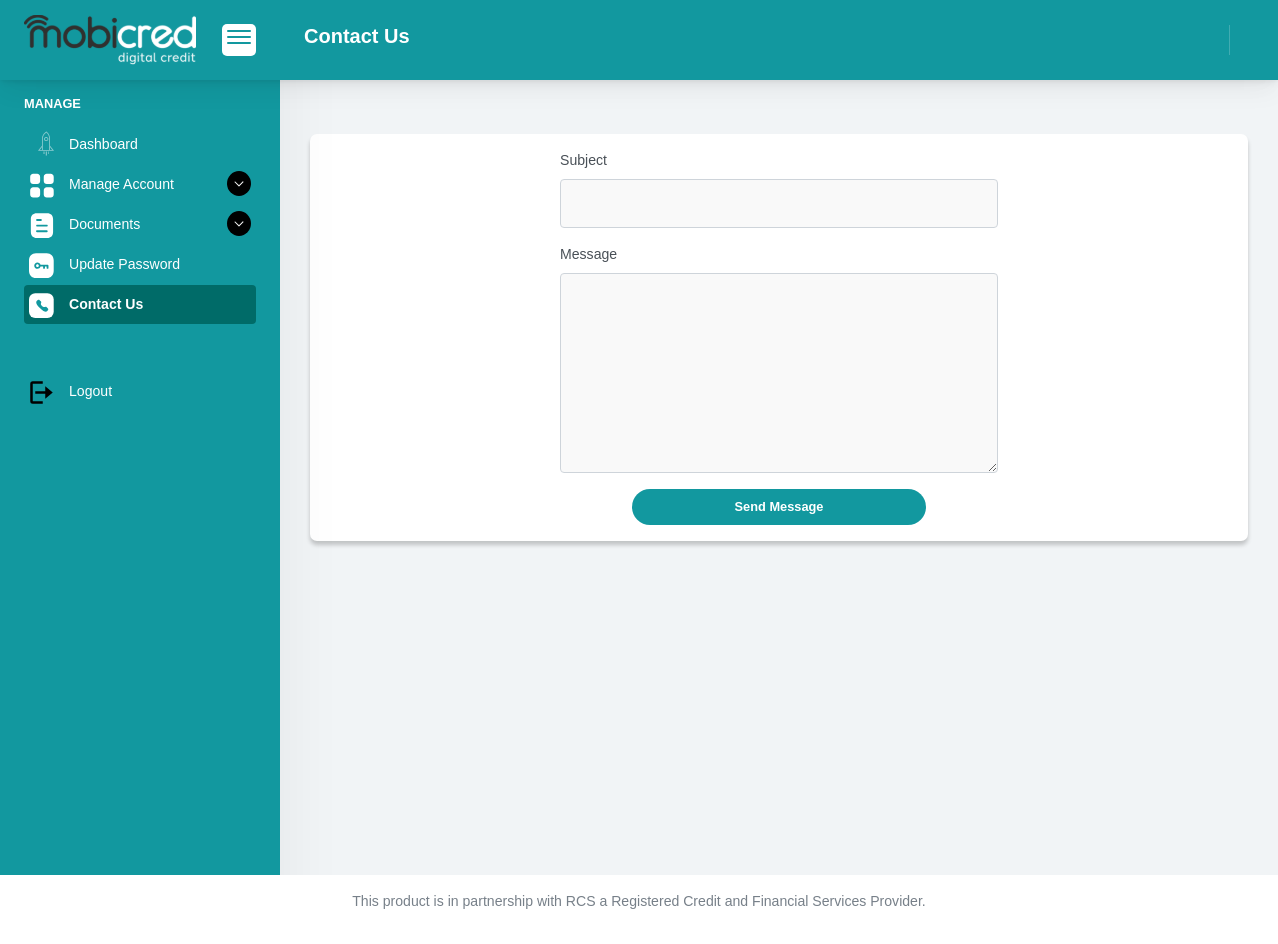 scroll, scrollTop: 0, scrollLeft: 0, axis: both 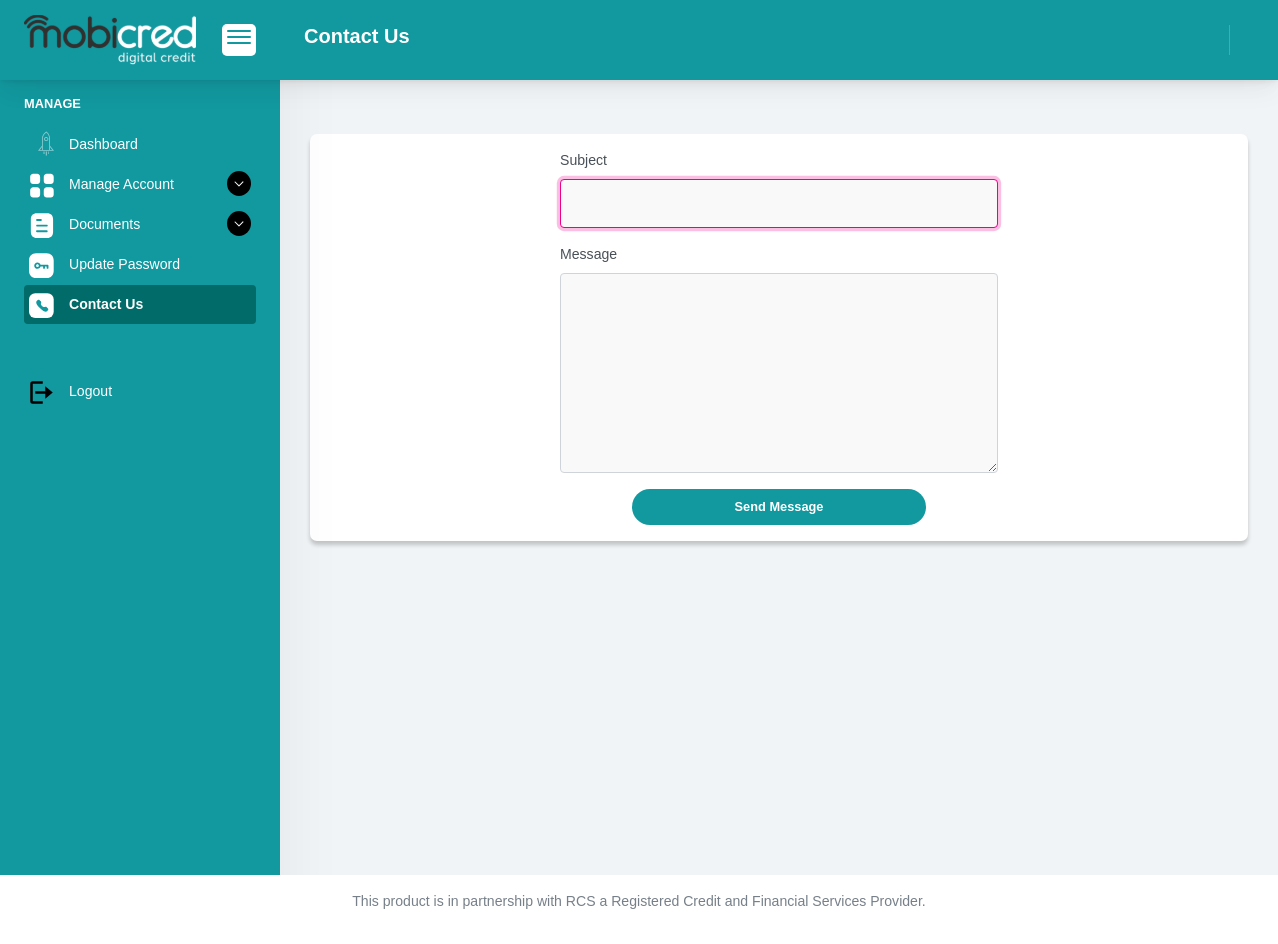 click on "Subject" at bounding box center [779, 203] 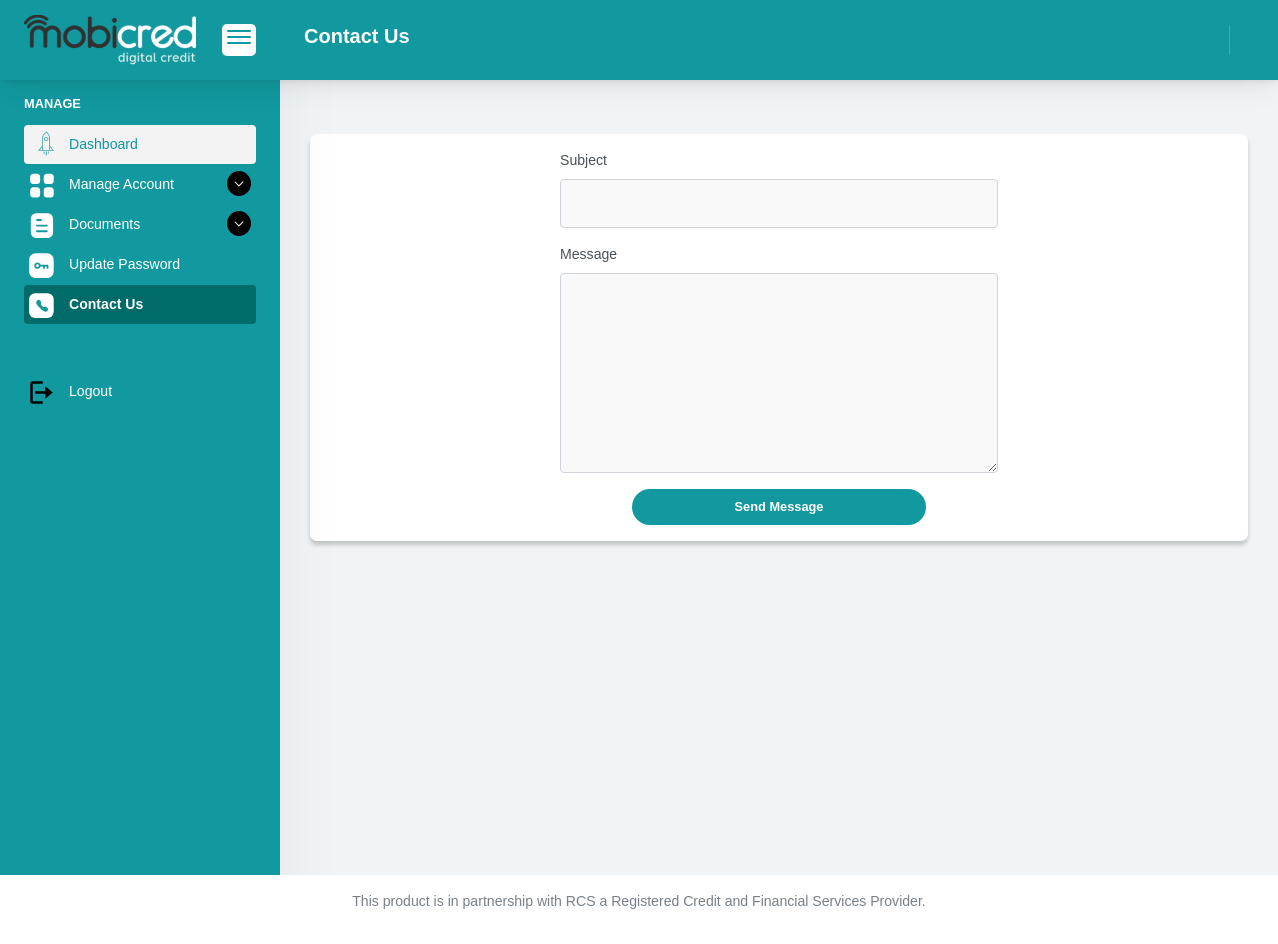 click on "Dashboard" at bounding box center (140, 144) 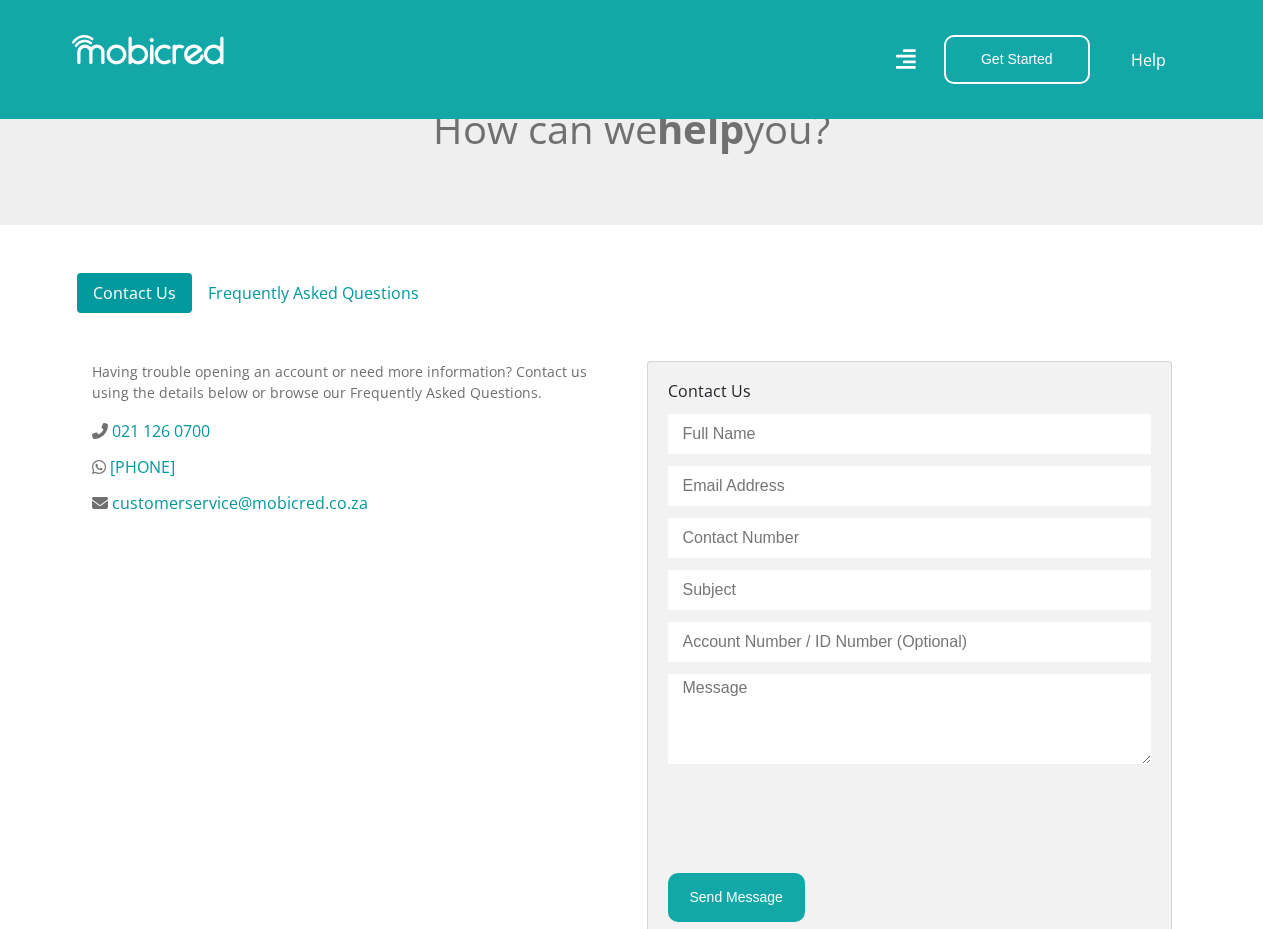 scroll, scrollTop: 0, scrollLeft: 0, axis: both 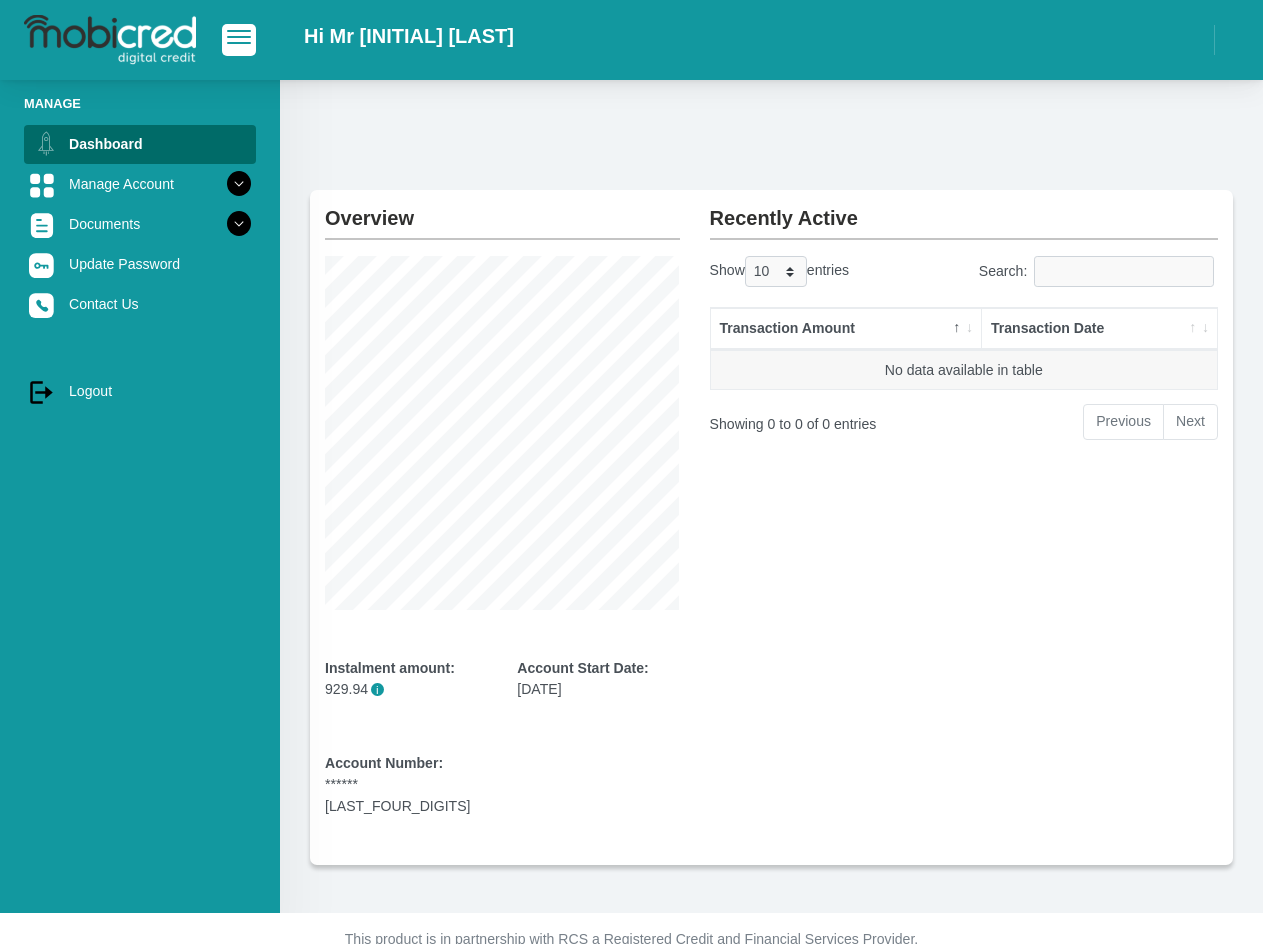 drag, startPoint x: 571, startPoint y: 153, endPoint x: 550, endPoint y: 138, distance: 25.806976 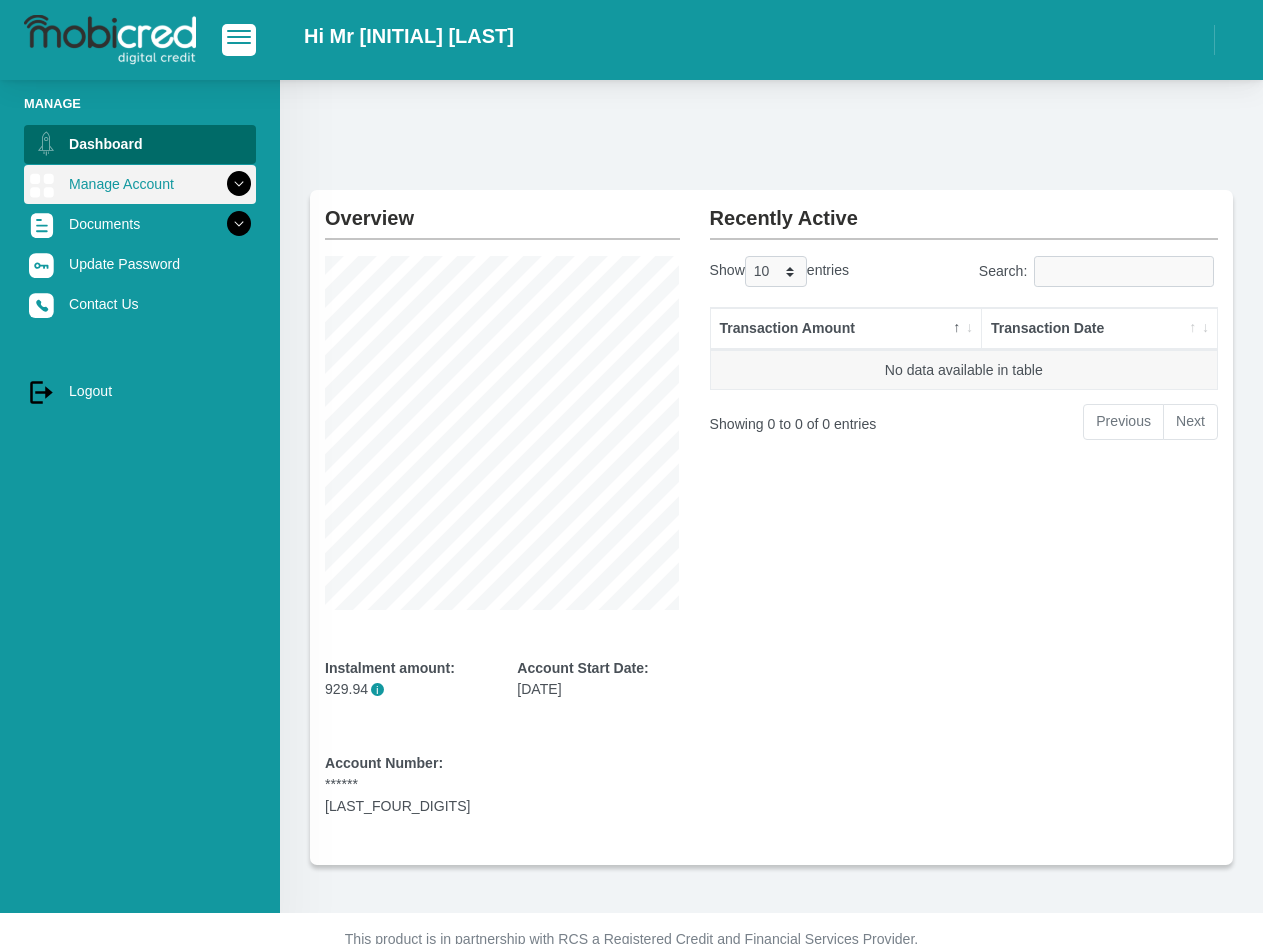 click at bounding box center [239, 184] 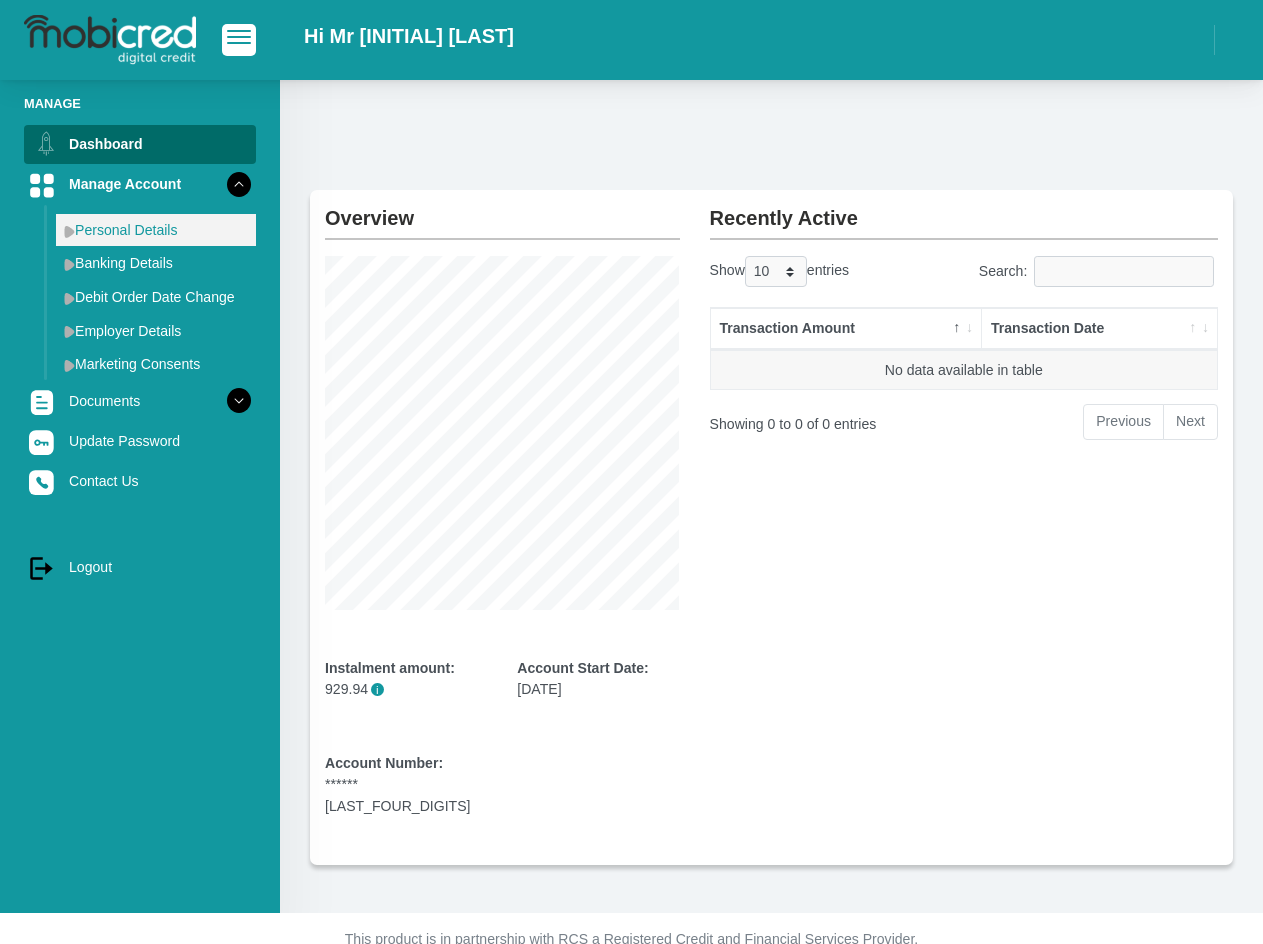 click on "Personal Details" at bounding box center (156, 230) 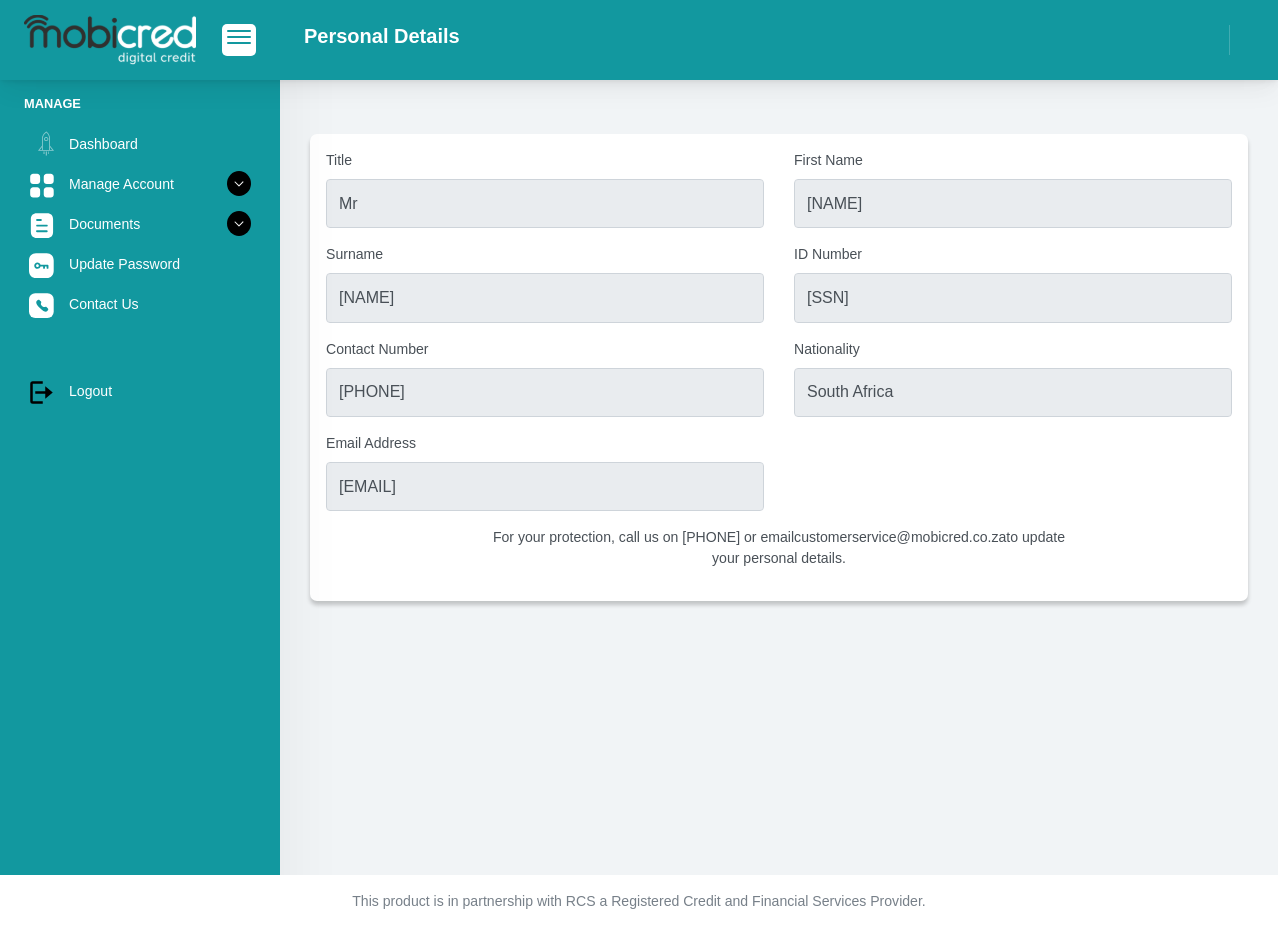 scroll, scrollTop: 0, scrollLeft: 0, axis: both 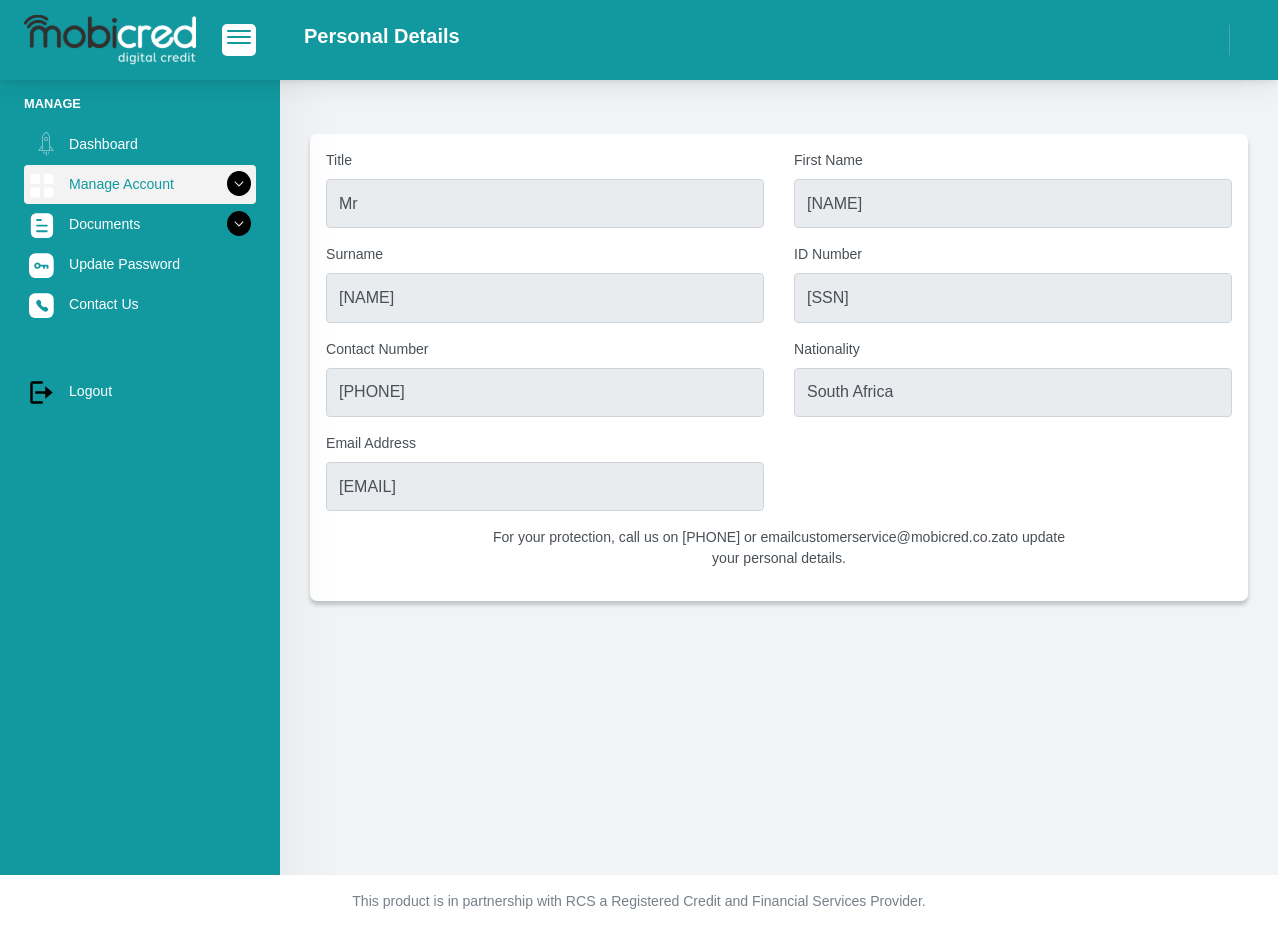 click at bounding box center (239, 184) 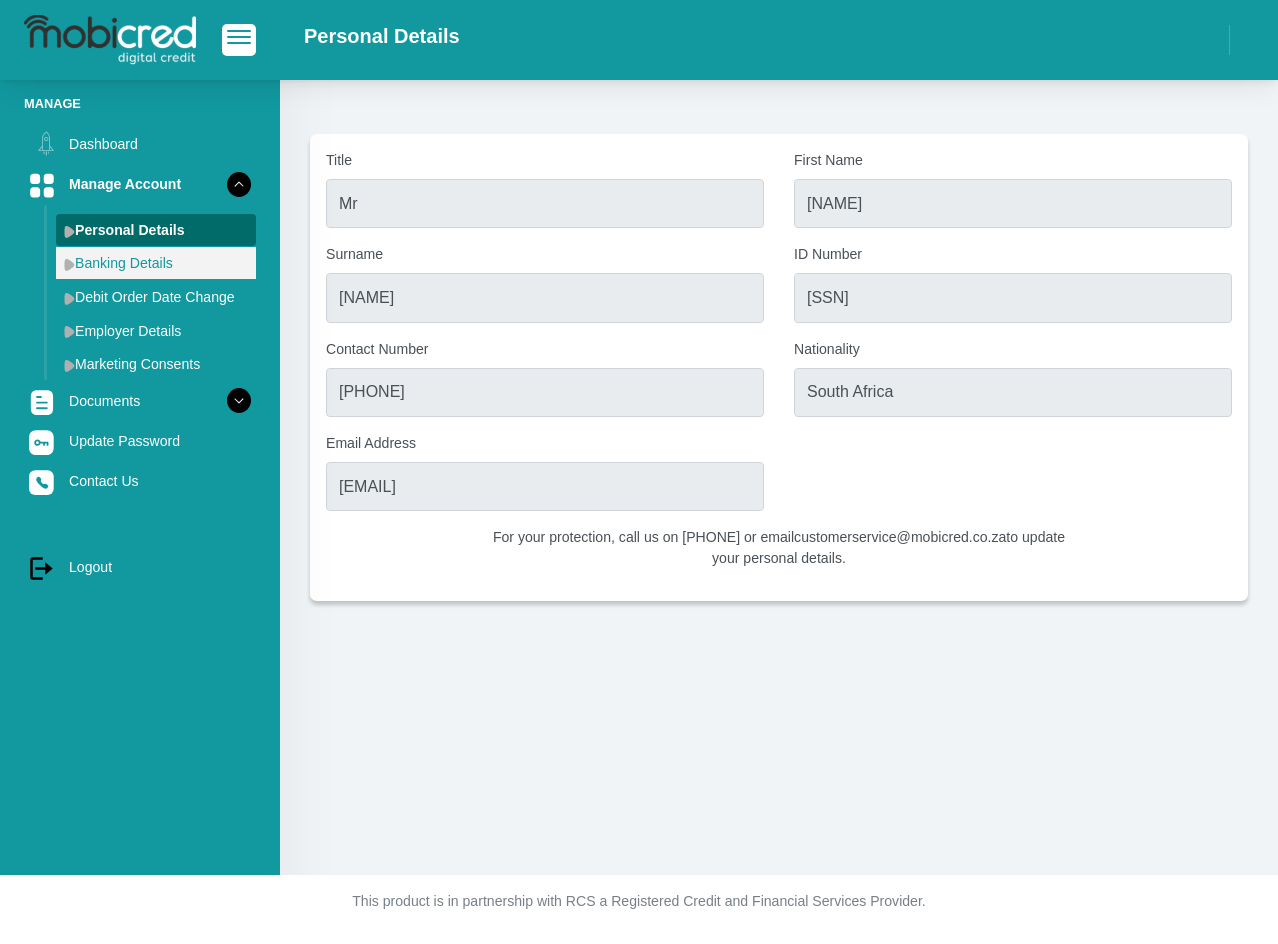 click on "Banking Details" at bounding box center (156, 263) 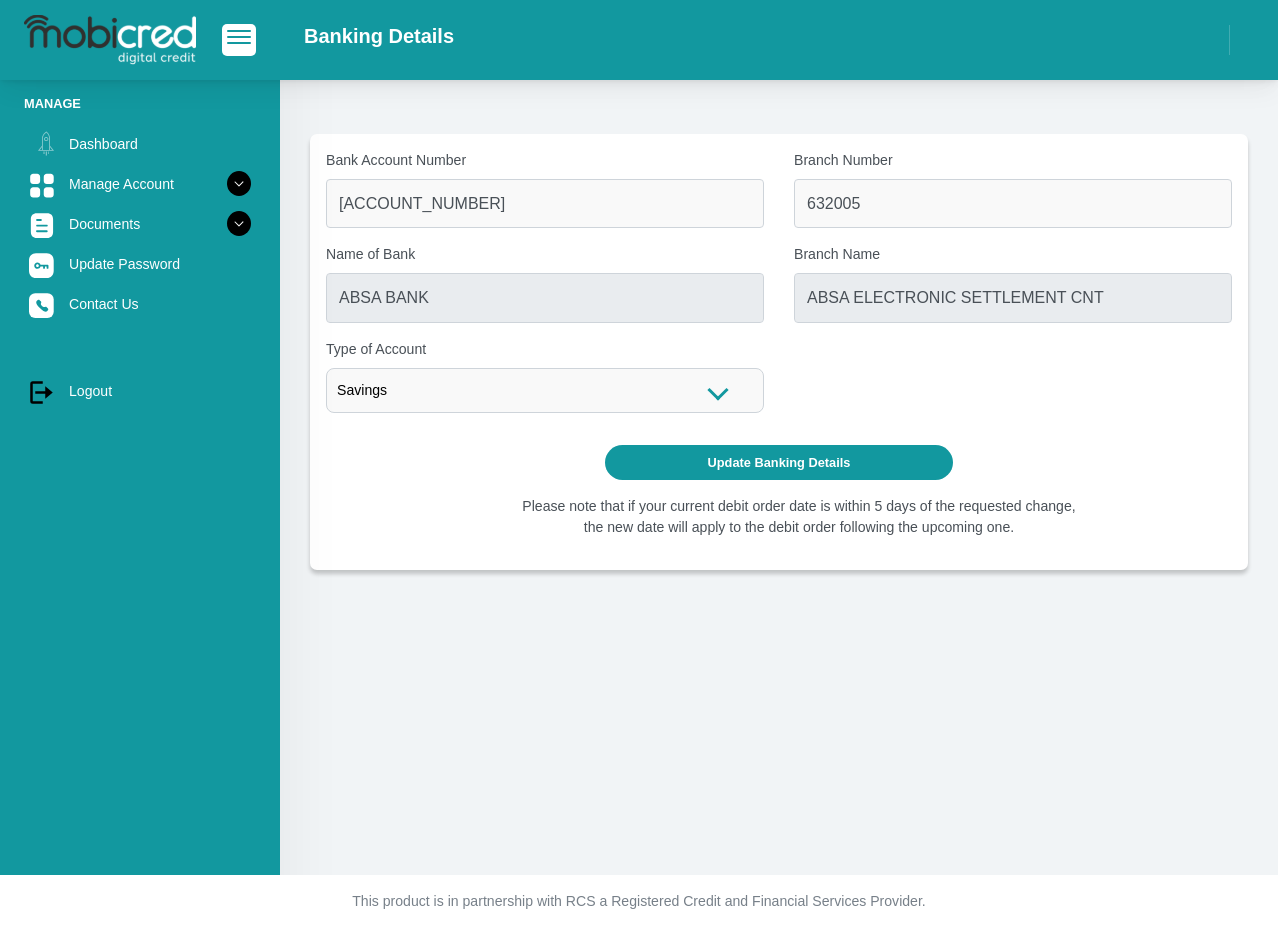 scroll, scrollTop: 0, scrollLeft: 0, axis: both 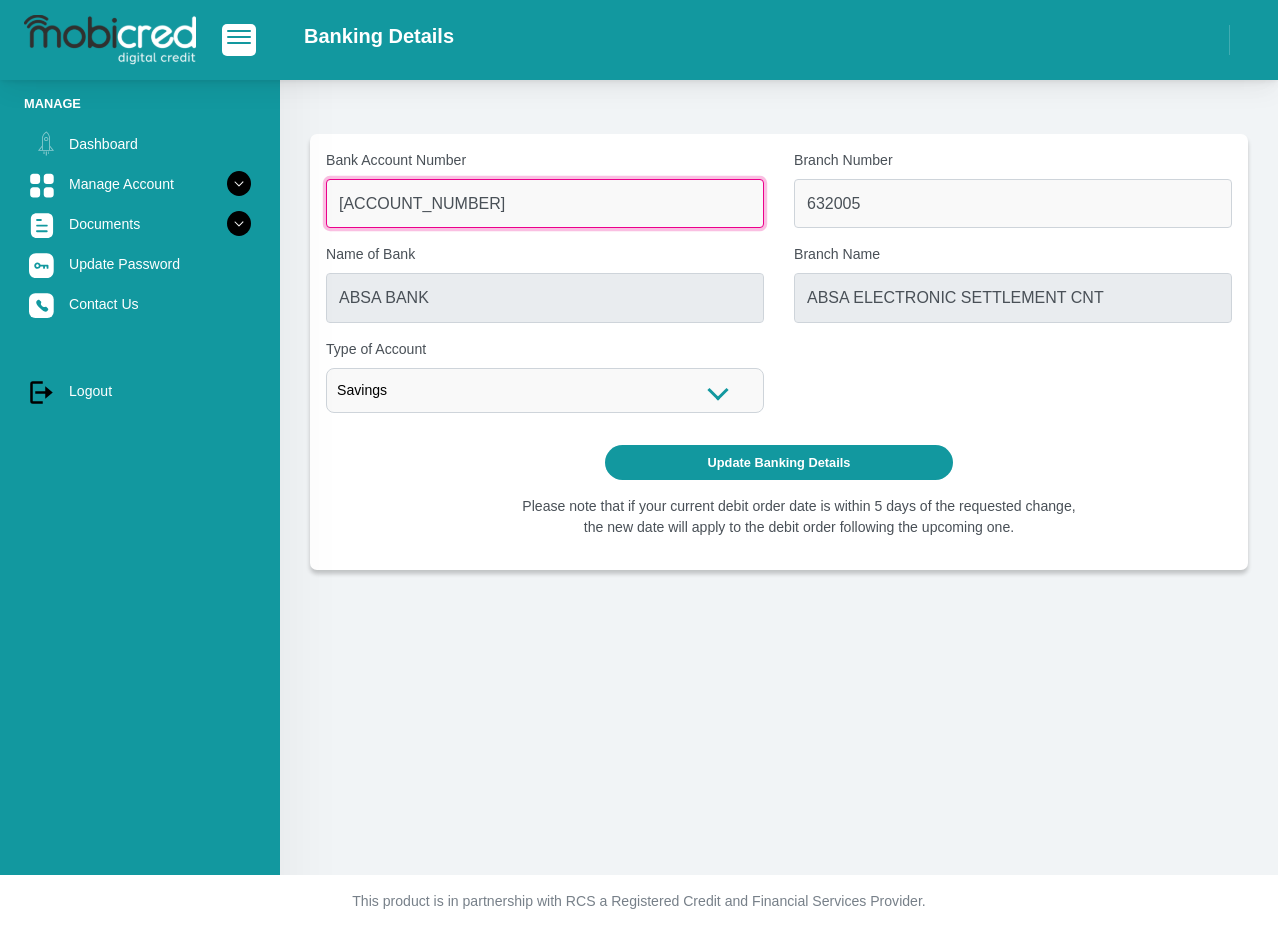 click on "[PHONE]" at bounding box center (545, 203) 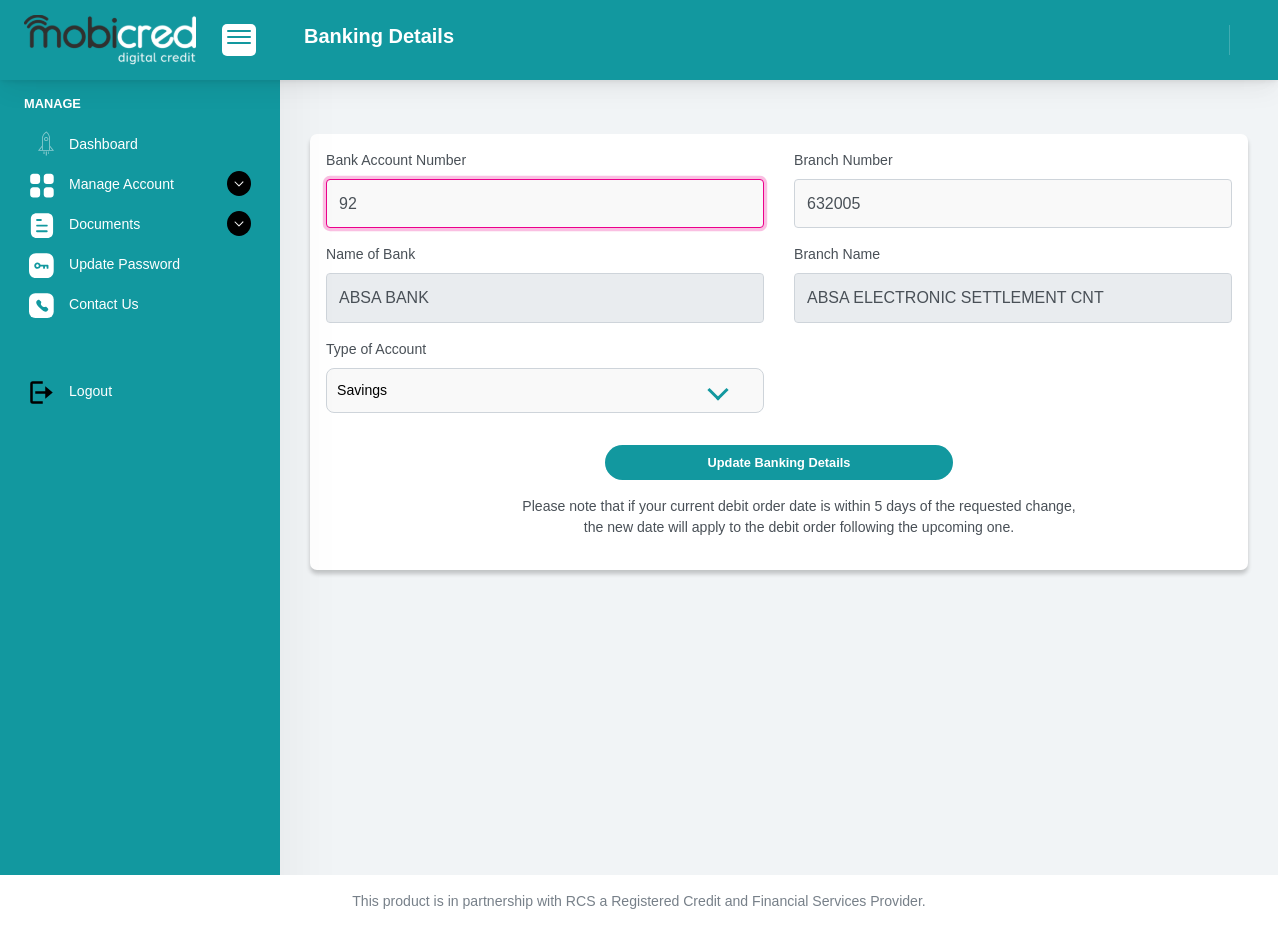 type on "9" 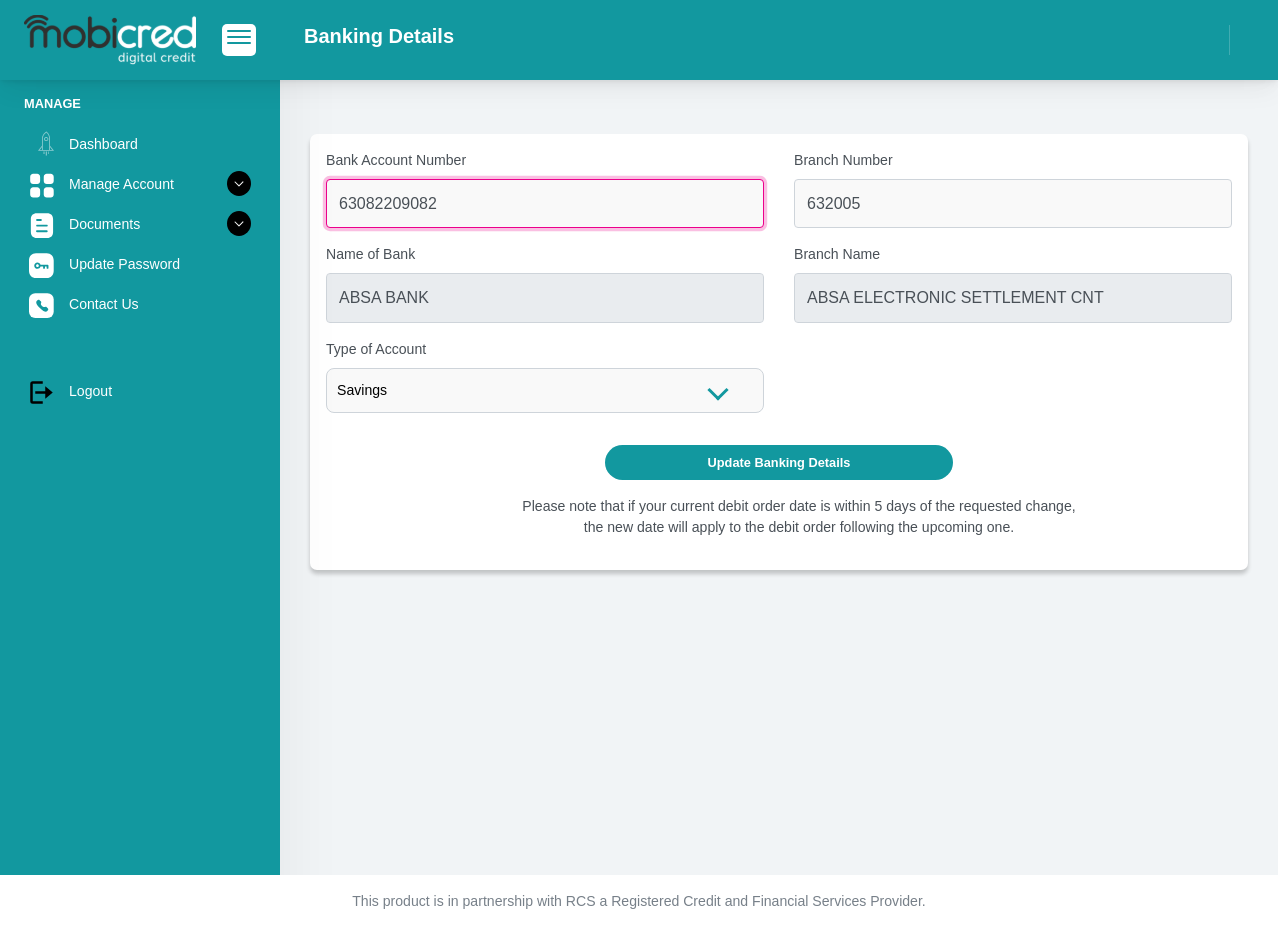 type on "63082209082" 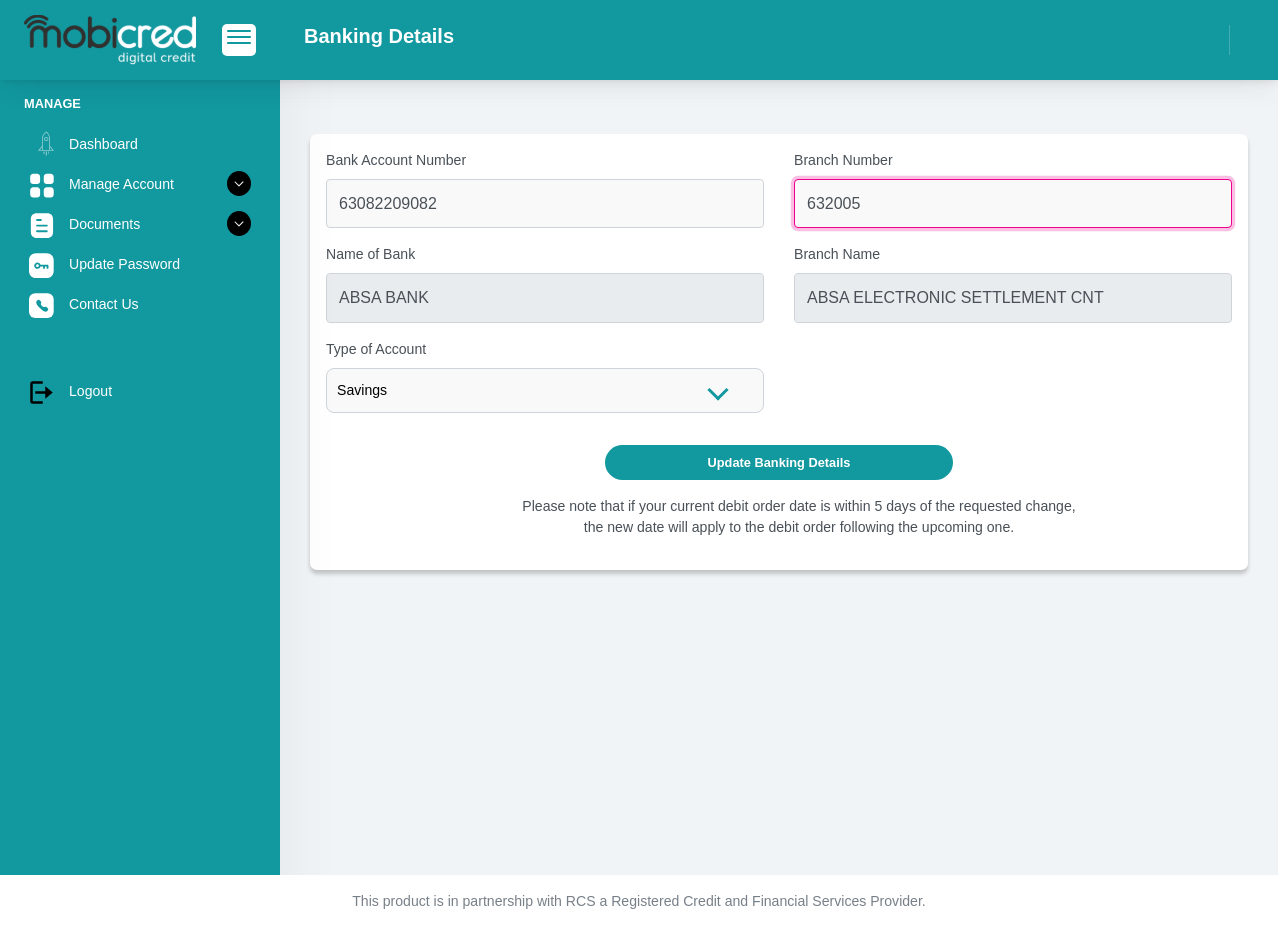click on "632005" at bounding box center [1013, 203] 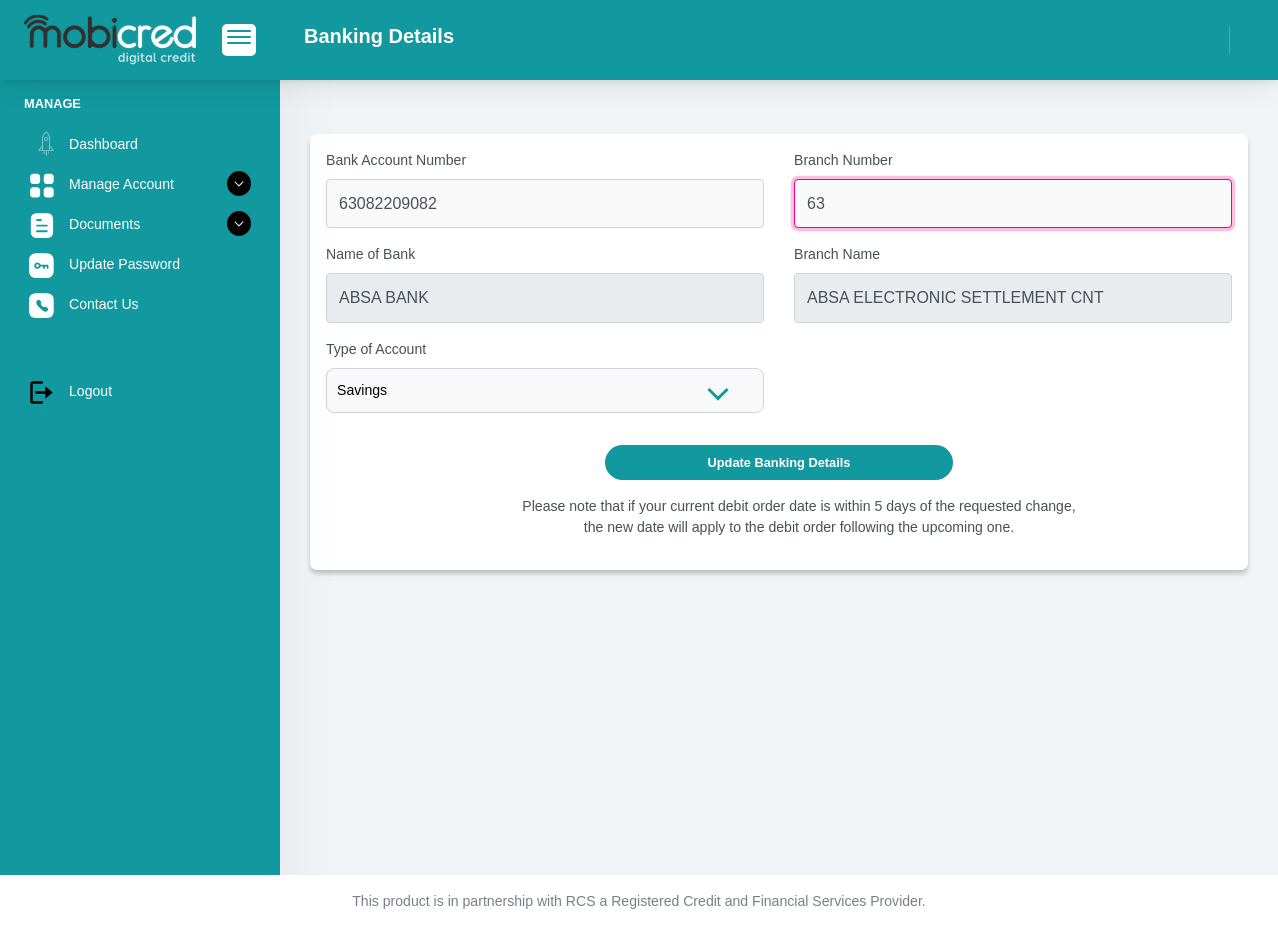 type on "6" 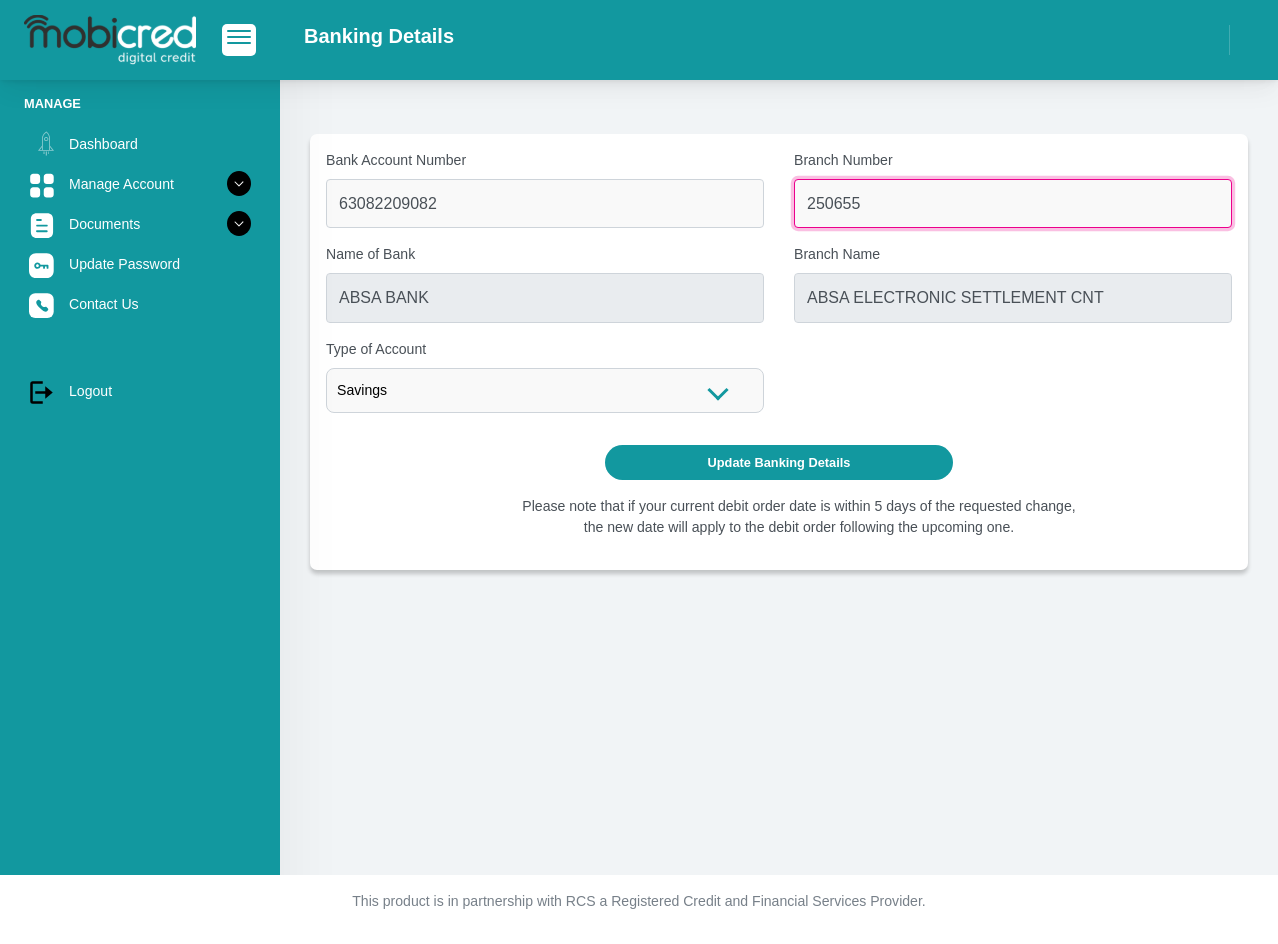 type on "250655" 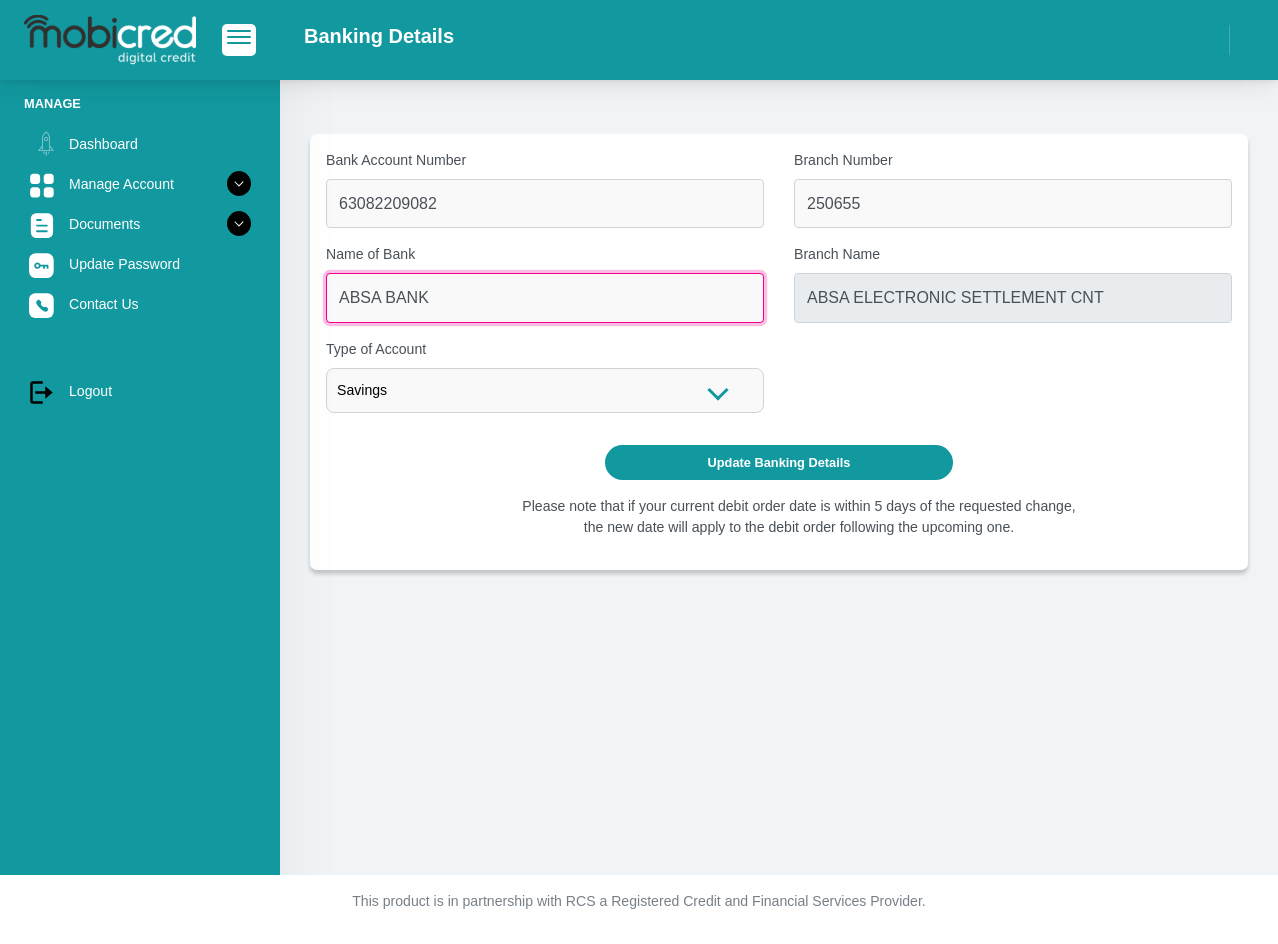 click on "ABSA BANK" at bounding box center [545, 297] 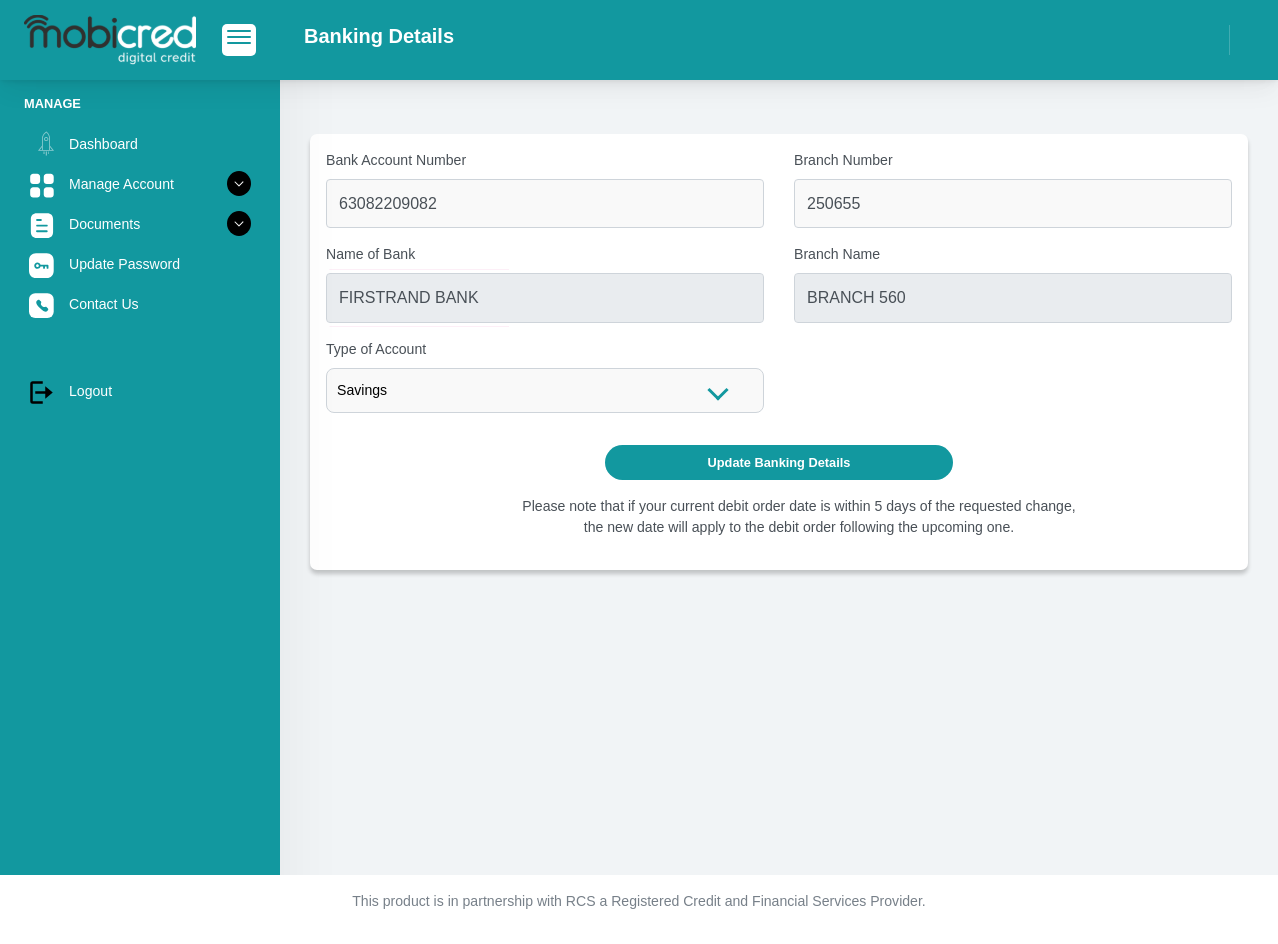 click on "Savings" at bounding box center (545, 390) 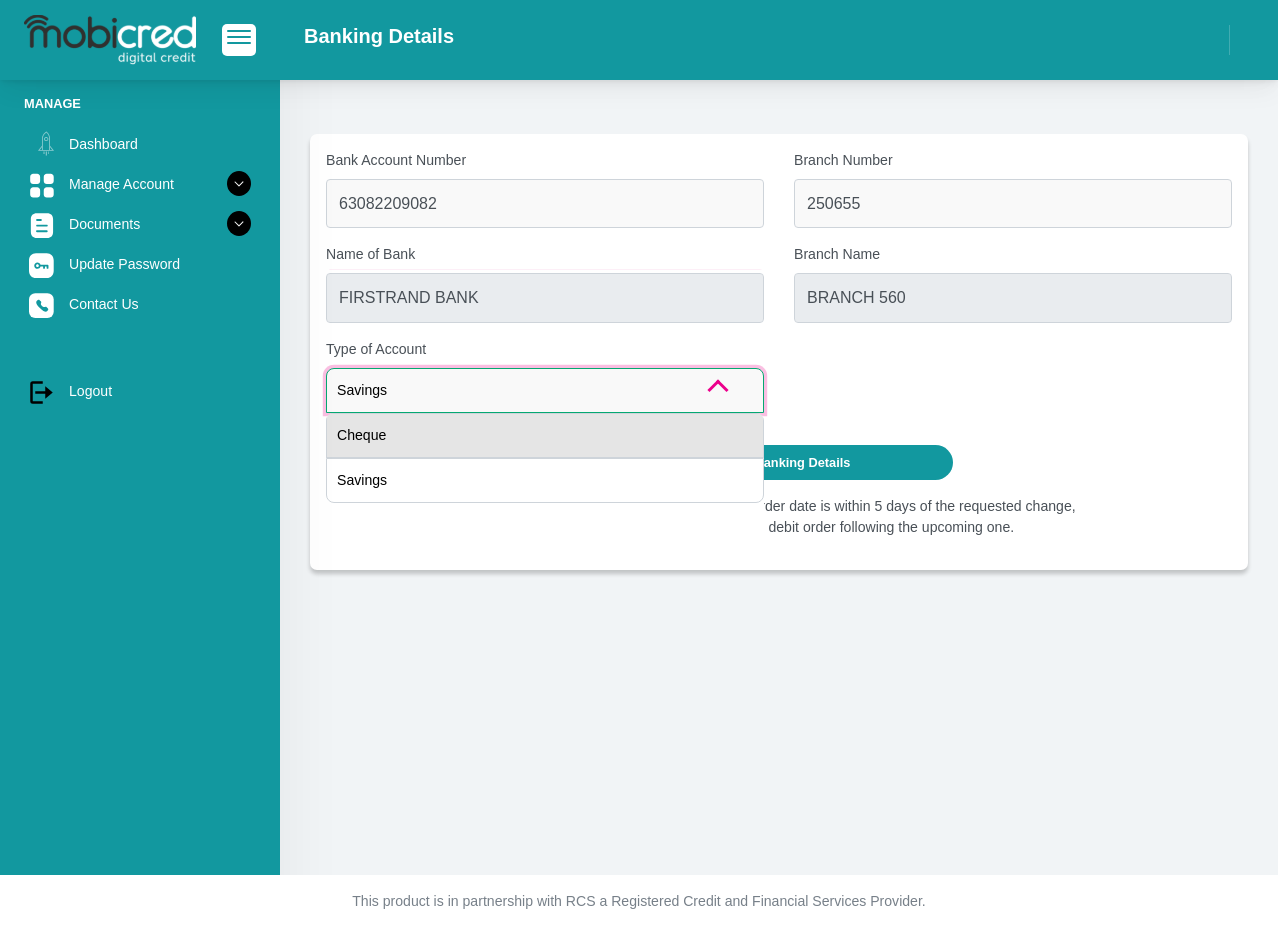click on "Cheque" at bounding box center [545, 435] 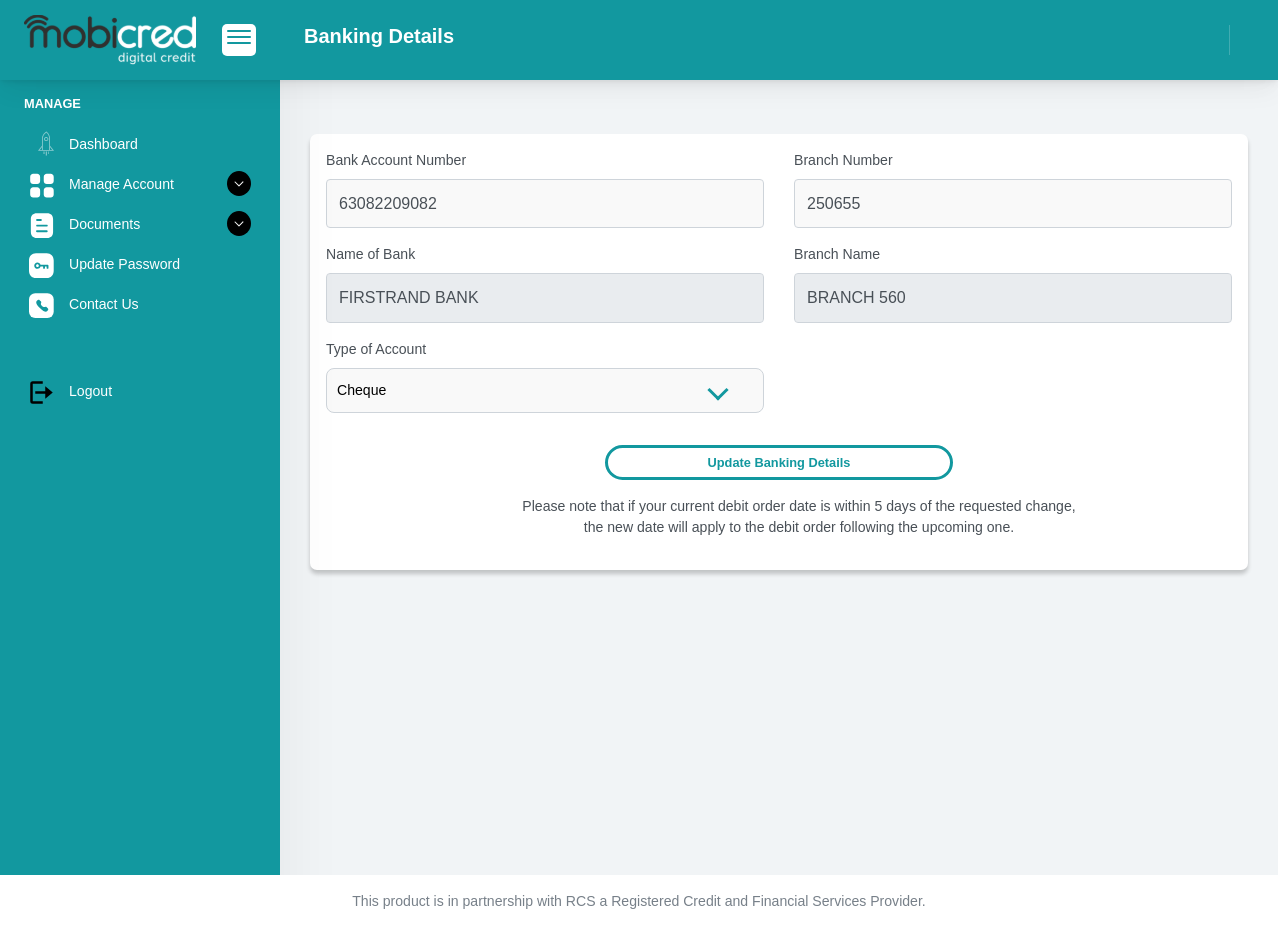 click on "Update Banking Details" at bounding box center [779, 462] 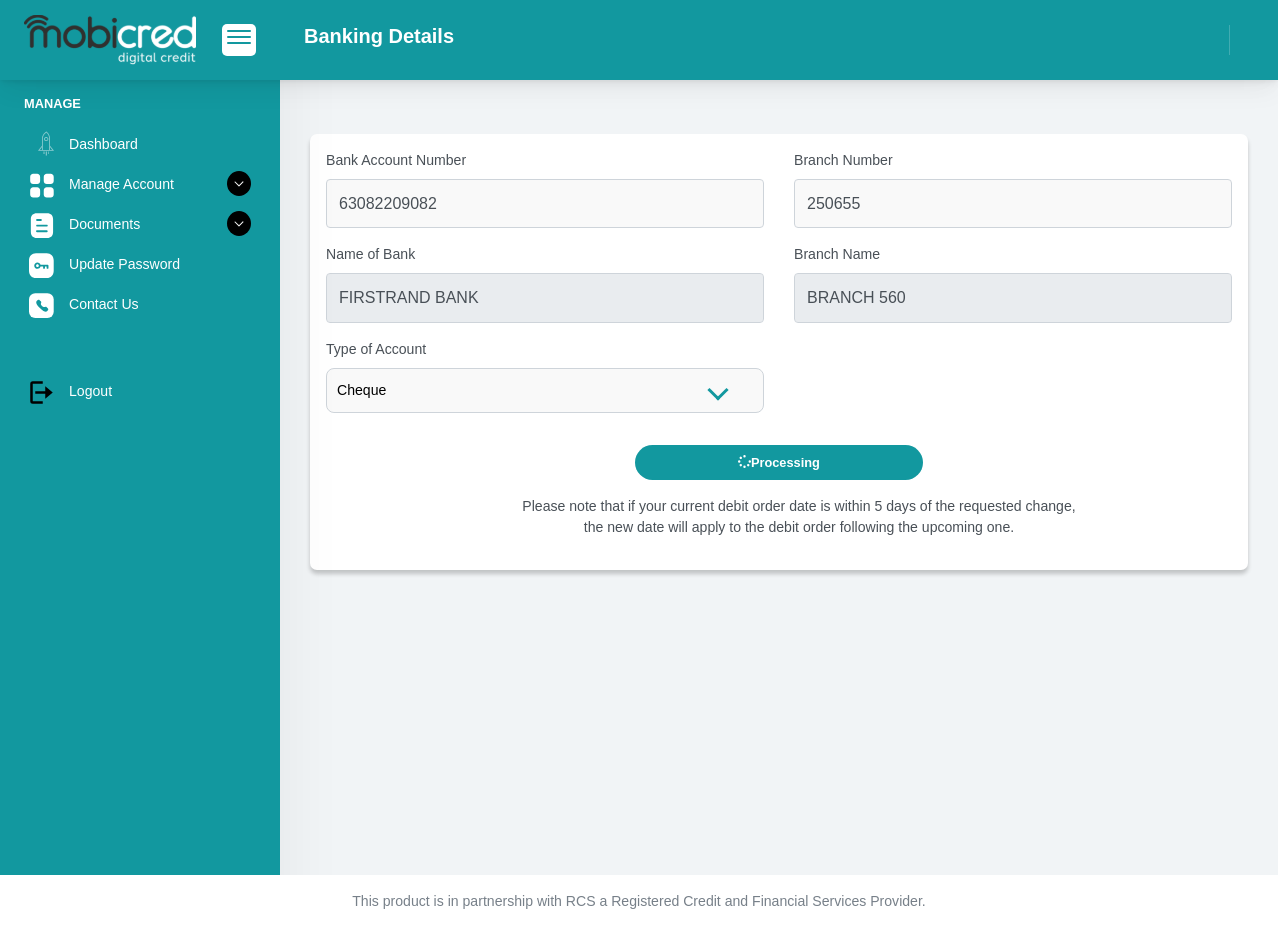 scroll, scrollTop: 0, scrollLeft: 0, axis: both 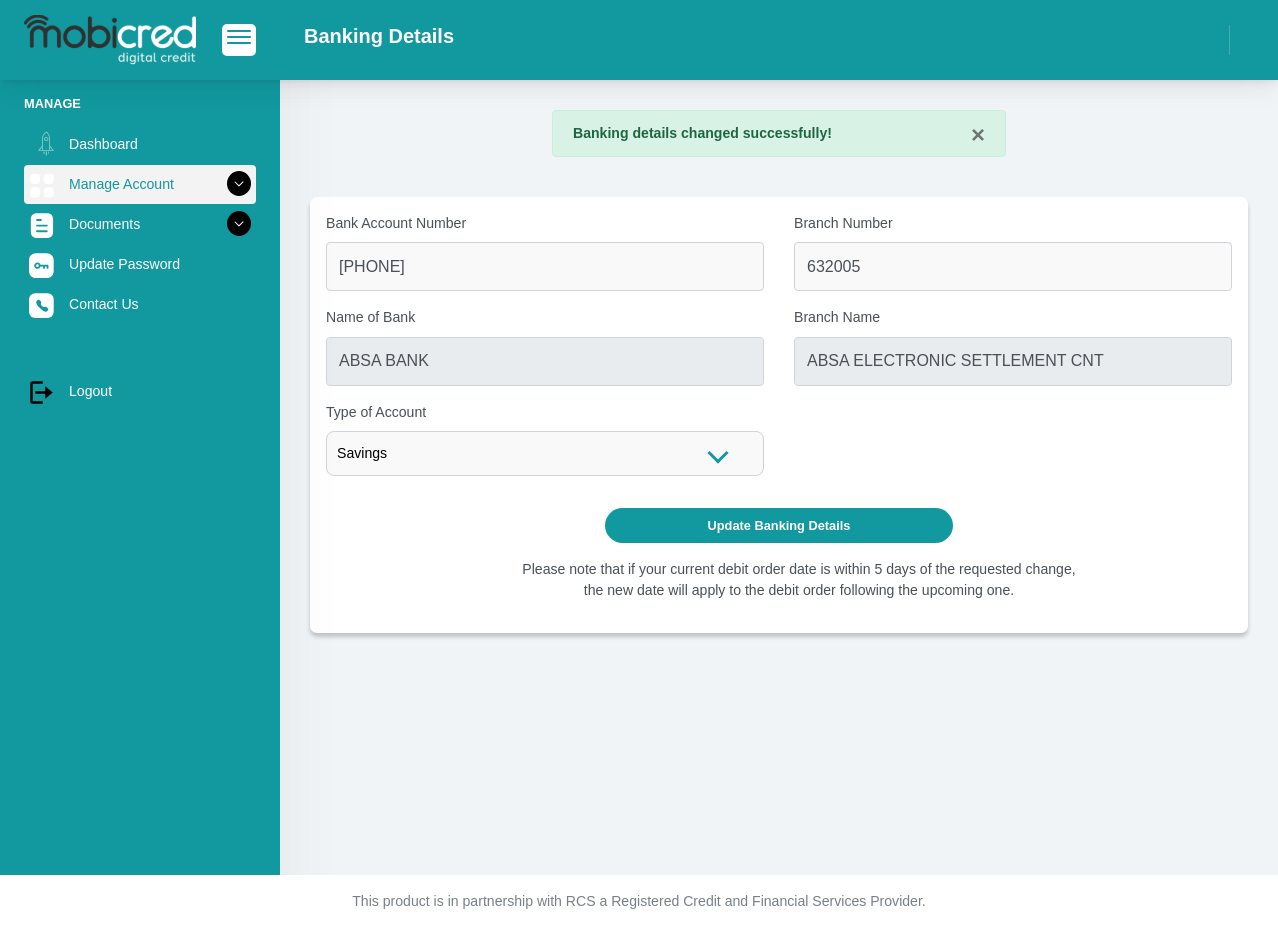 click at bounding box center [239, 184] 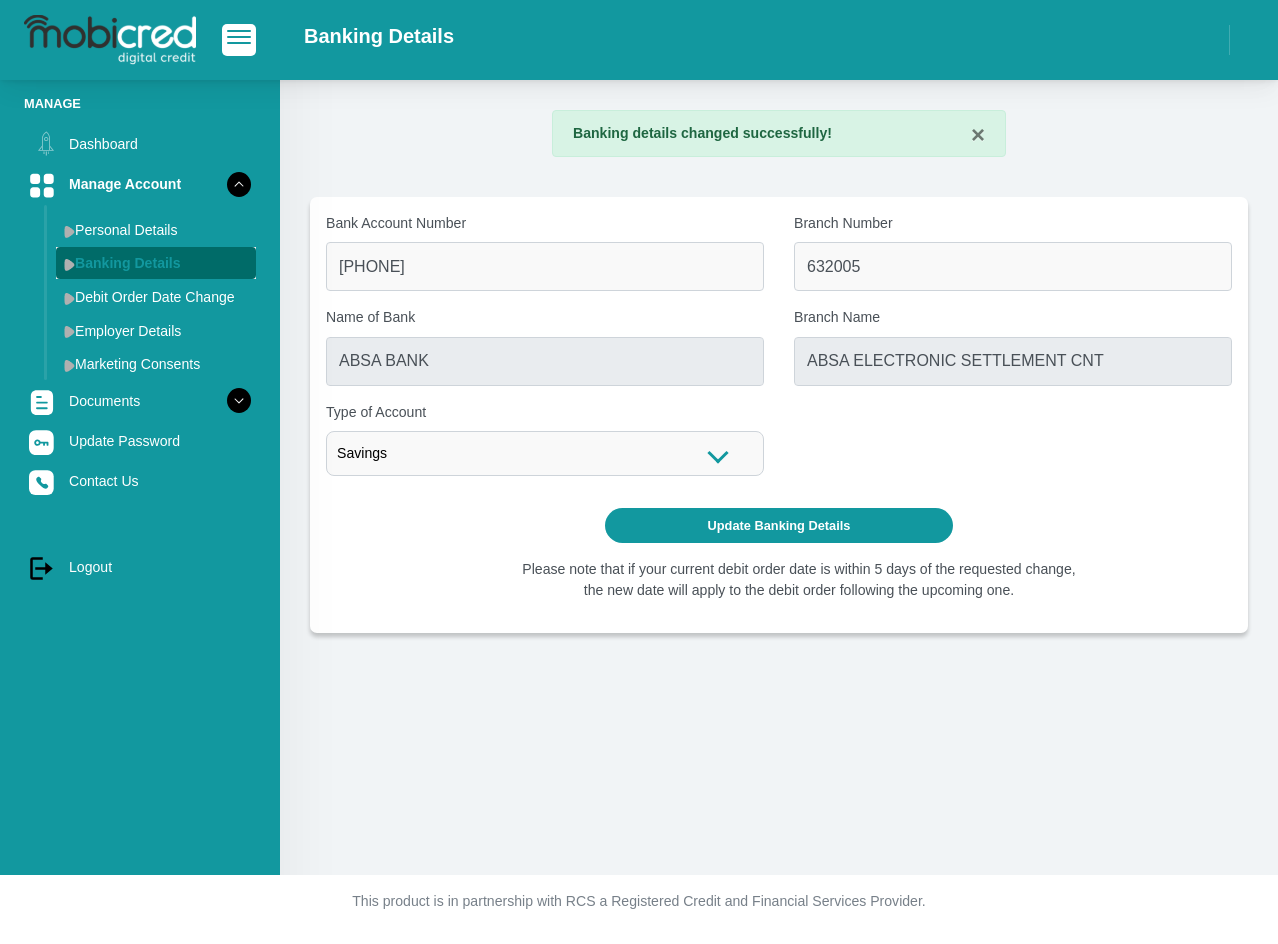 click on "Banking Details" at bounding box center [156, 263] 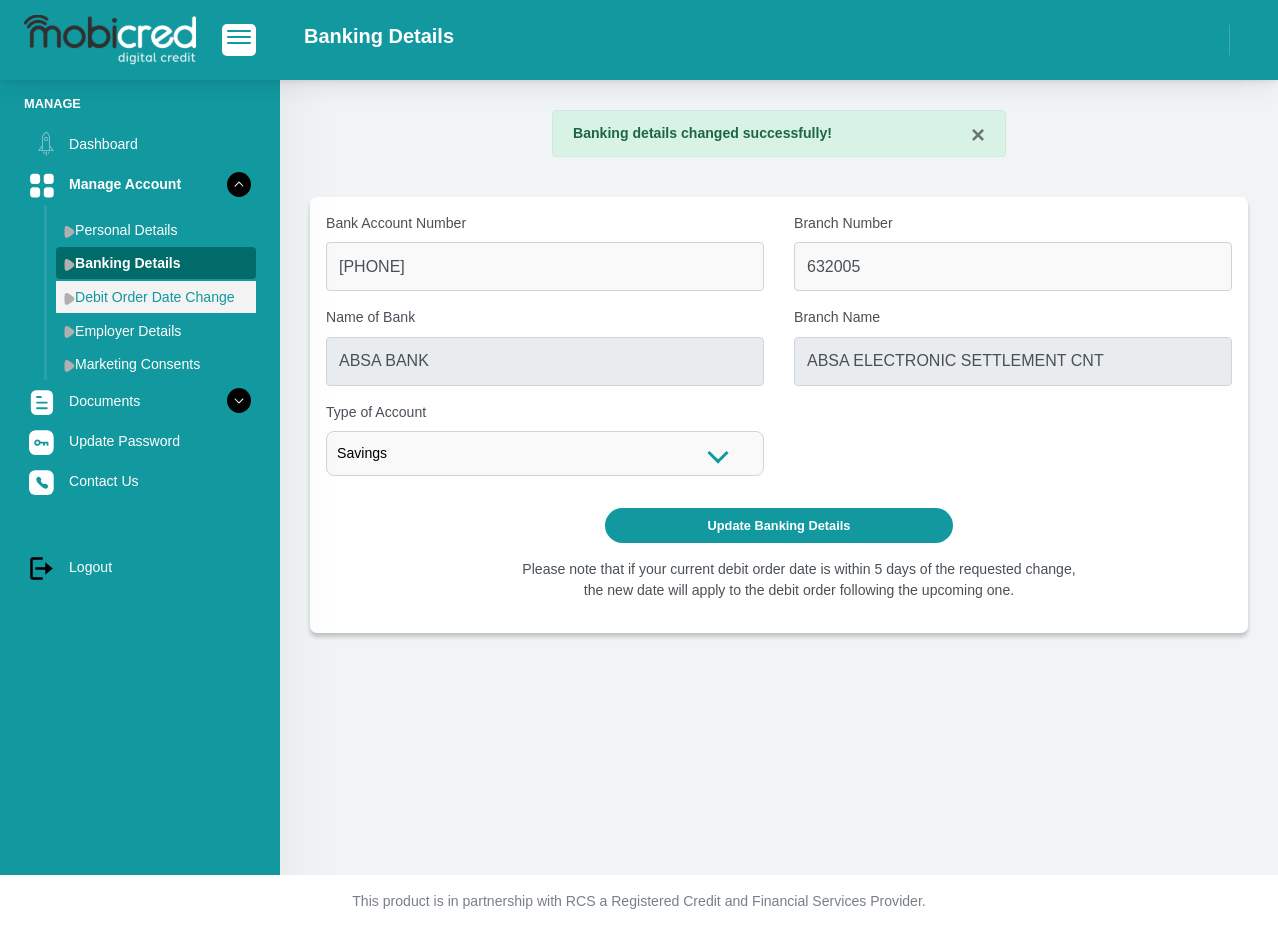 click on "Debit Order Date Change" at bounding box center [156, 297] 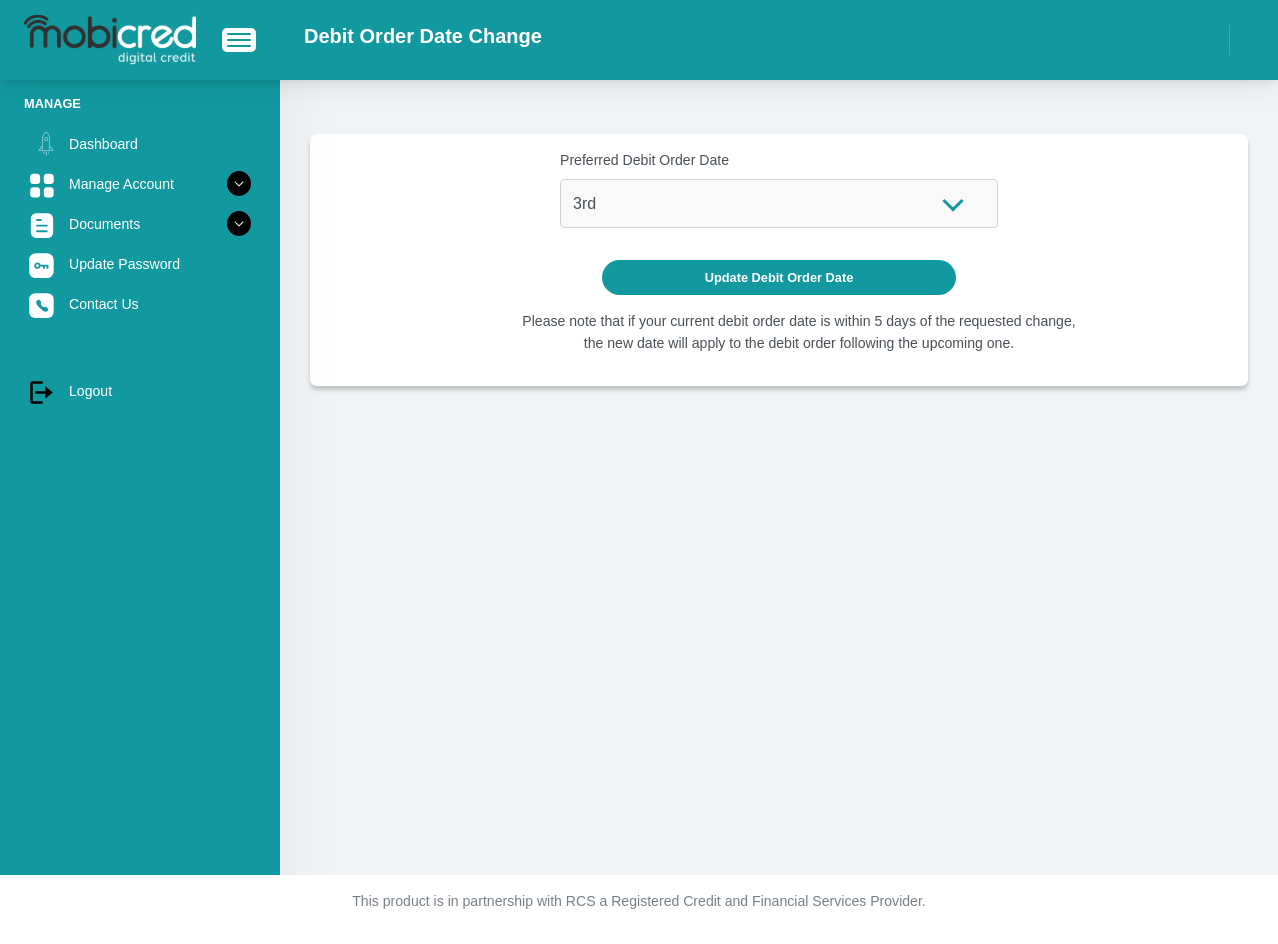 scroll, scrollTop: 0, scrollLeft: 0, axis: both 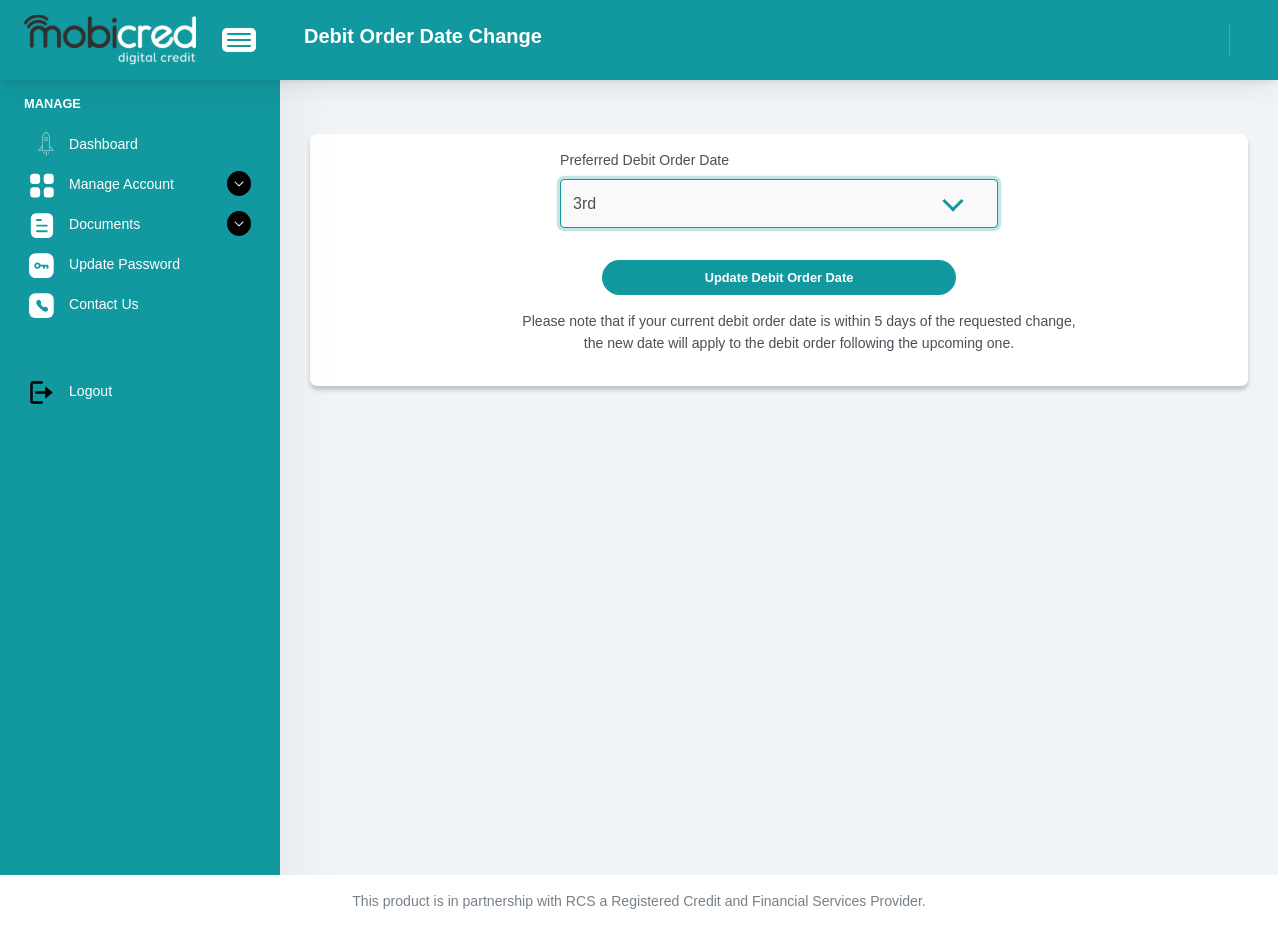 click on "1st
2nd
3rd
4th
5th
7th
18th
19th
20th
21st
22nd
23rd
24th
25th
26th
27th
28th
29th
30th" at bounding box center (779, 203) 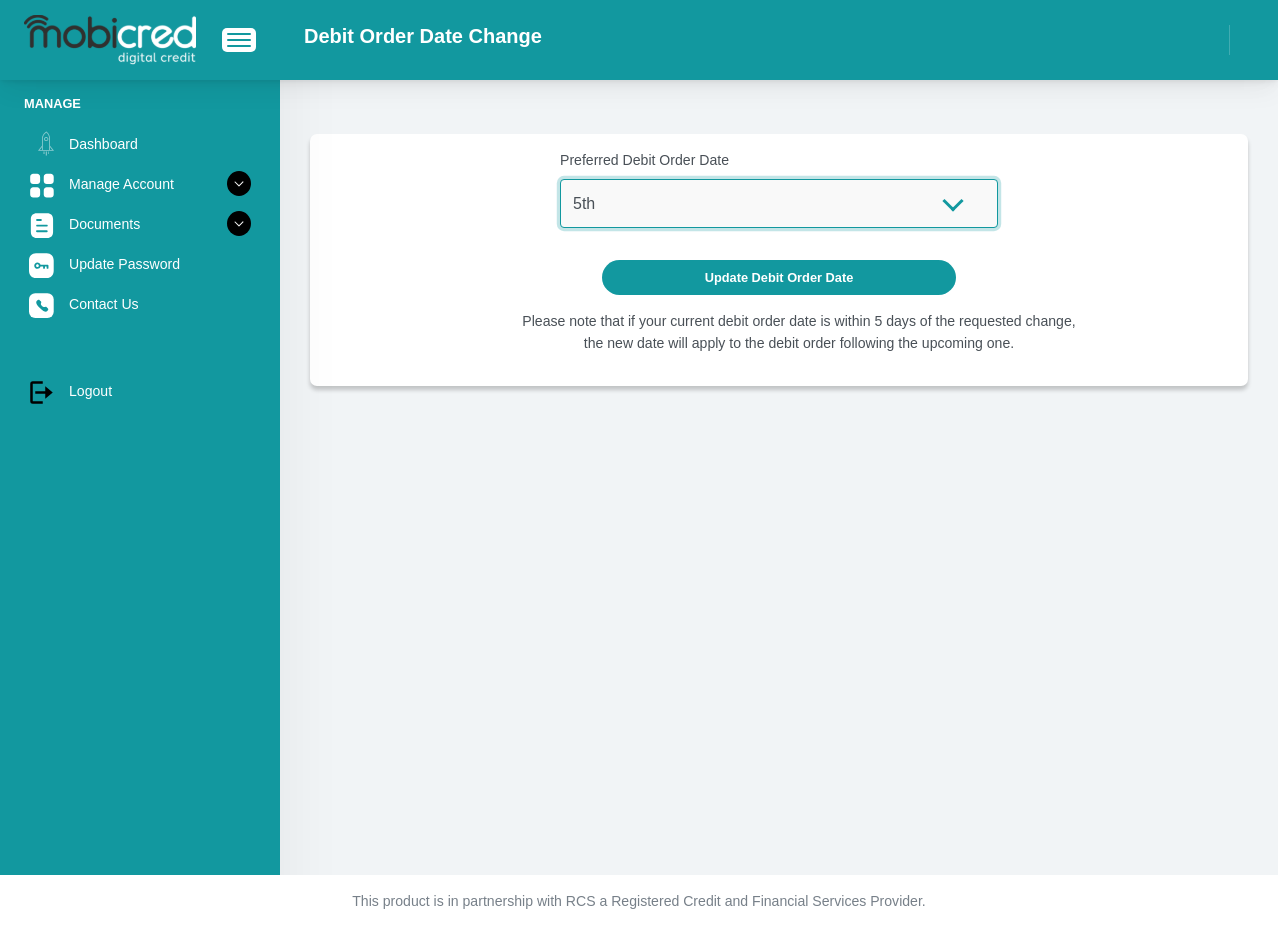 click on "1st
2nd
3rd
4th
5th
7th
18th
19th
20th
21st
22nd
23rd
24th
25th
26th
27th
28th
29th
30th" at bounding box center (779, 203) 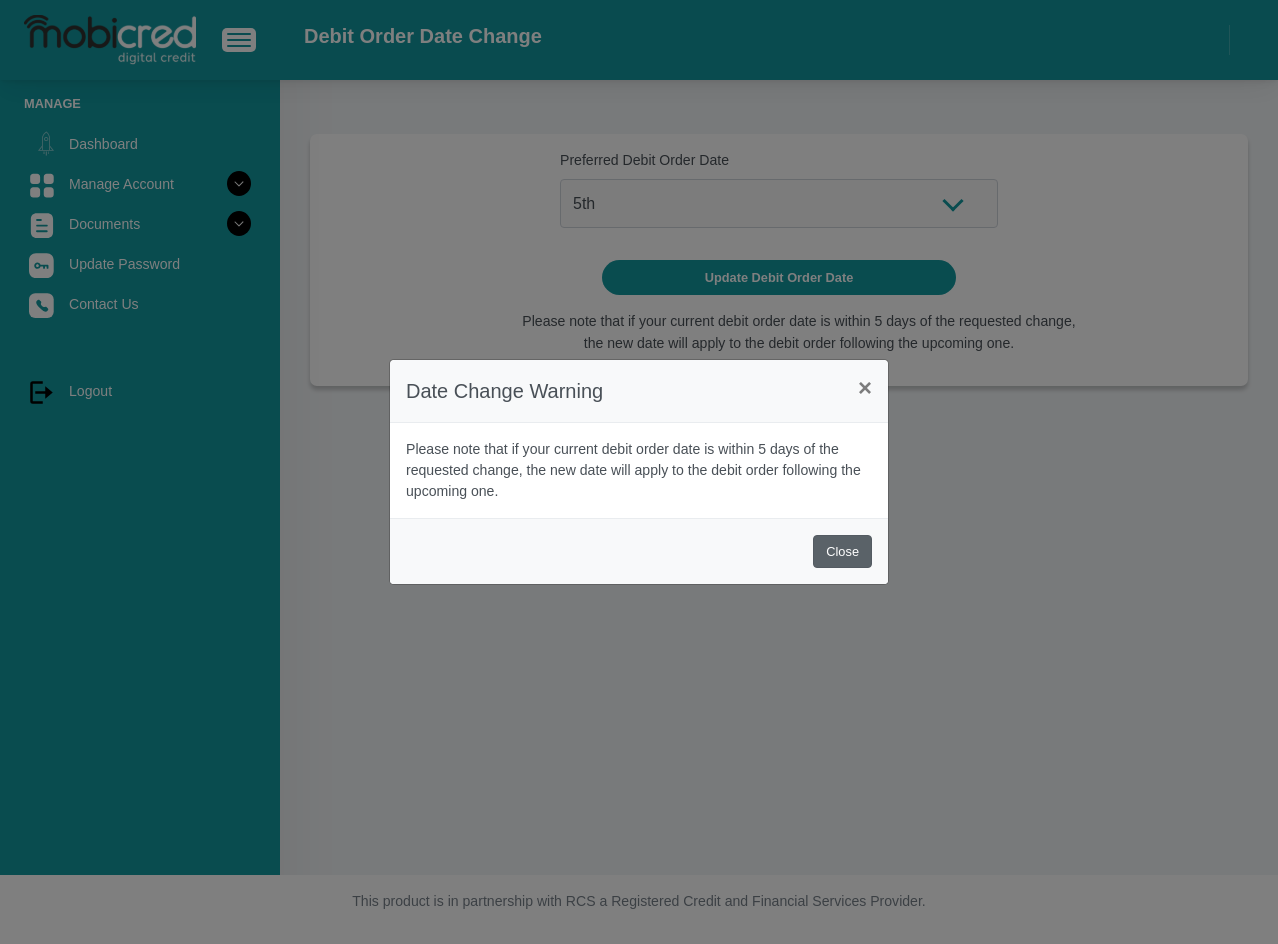 click on "Close" at bounding box center [842, 551] 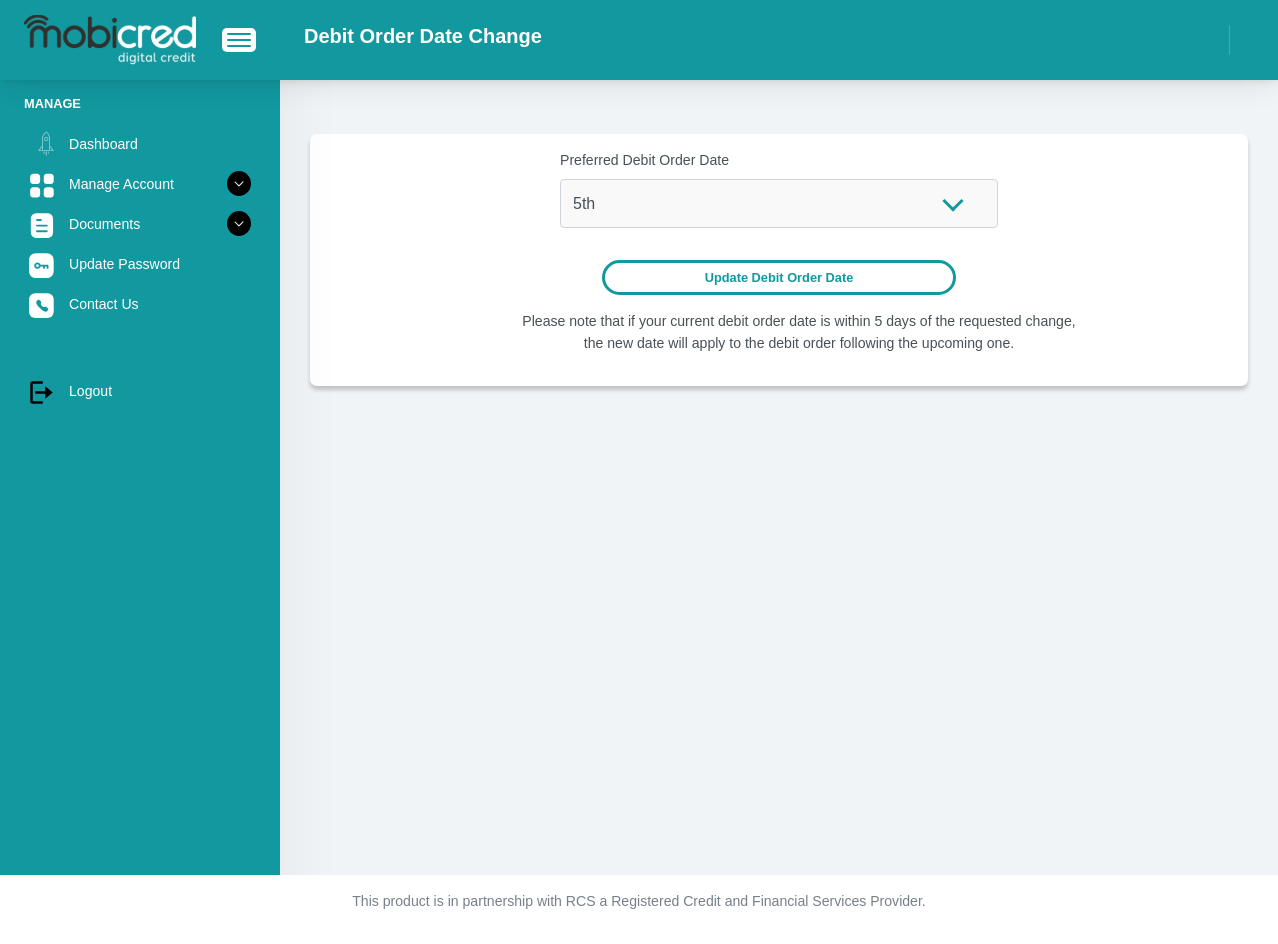click on "Update Debit Order Date" at bounding box center (779, 277) 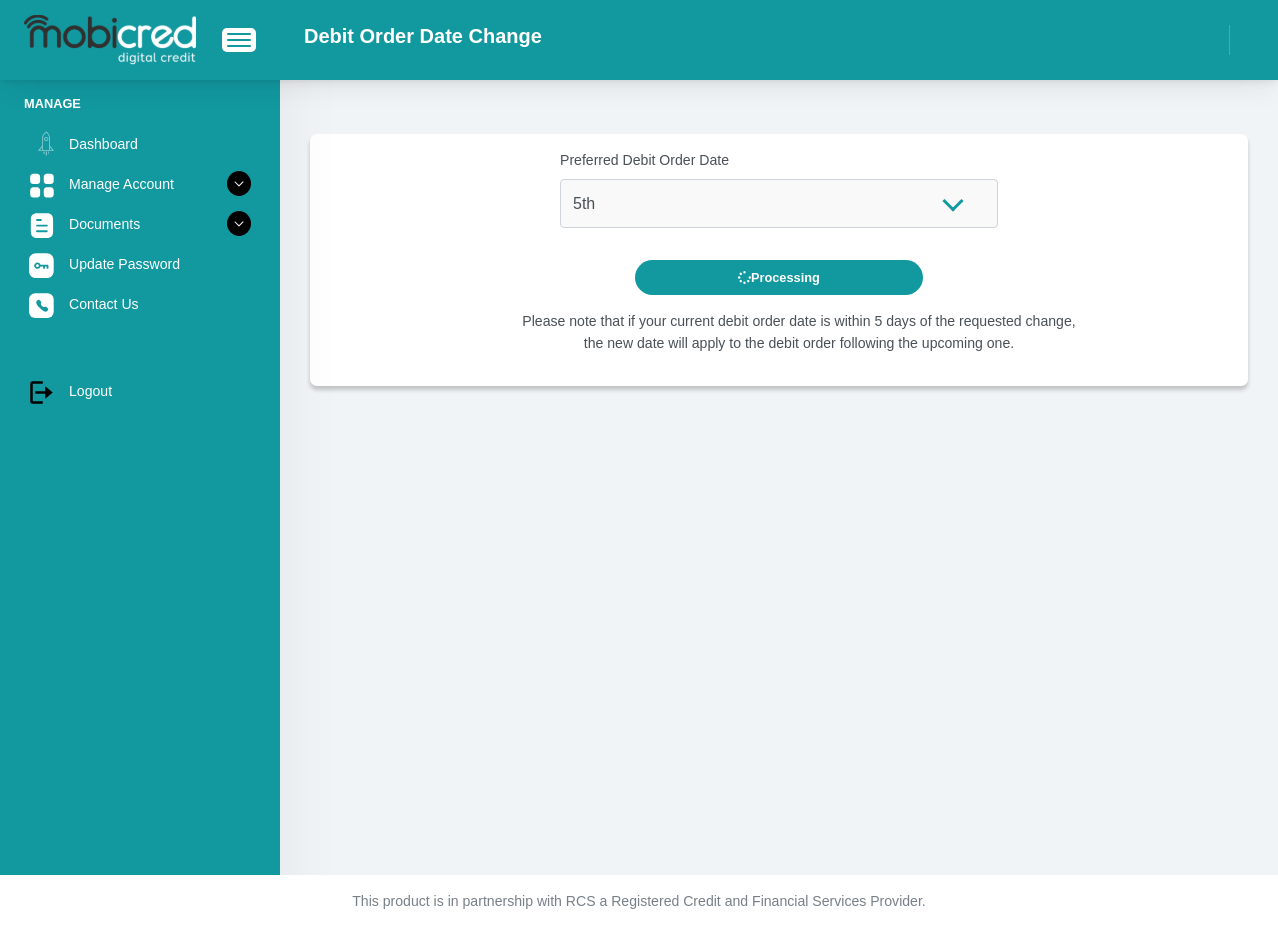 scroll, scrollTop: 0, scrollLeft: 0, axis: both 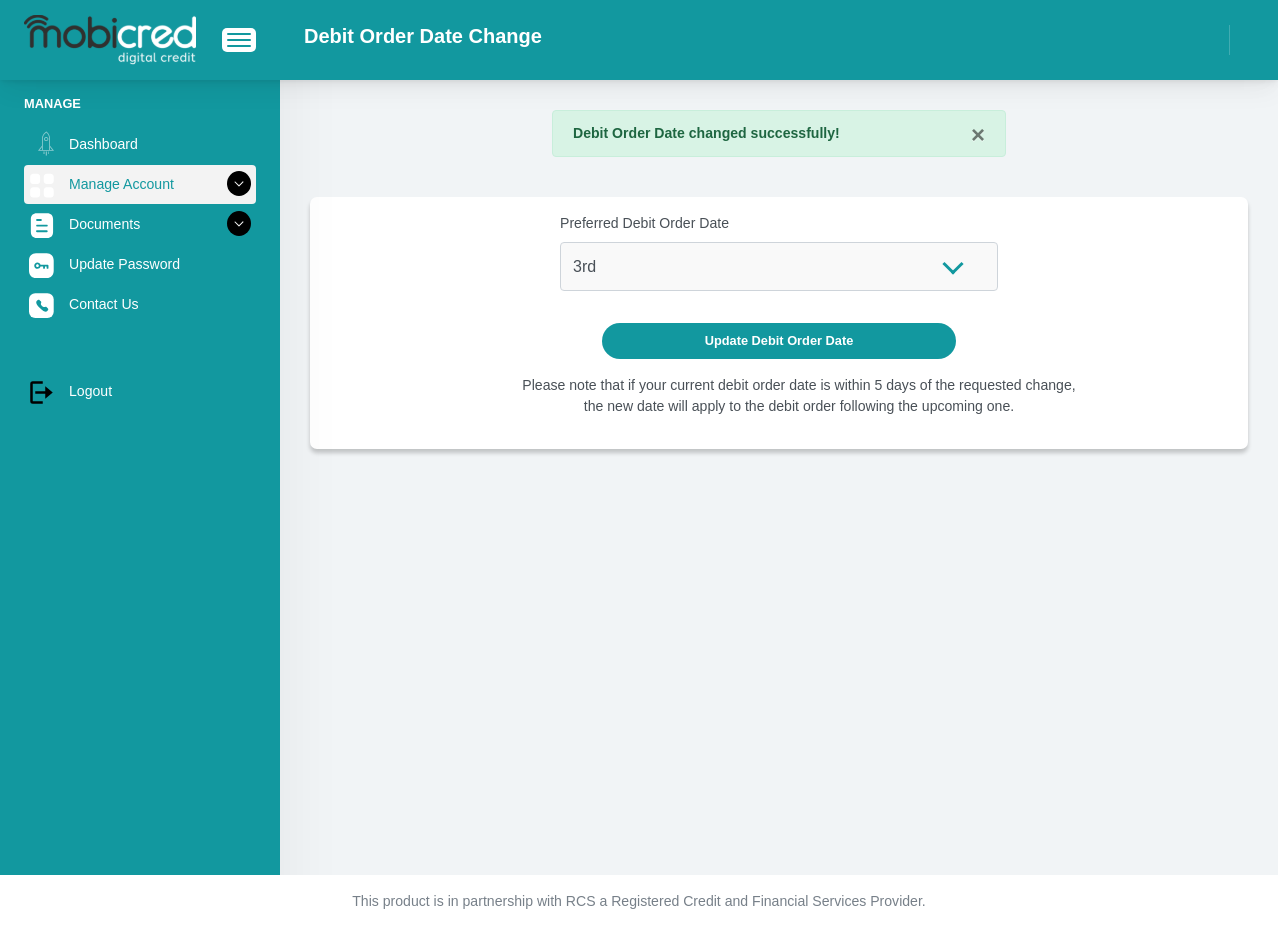 click at bounding box center [239, 184] 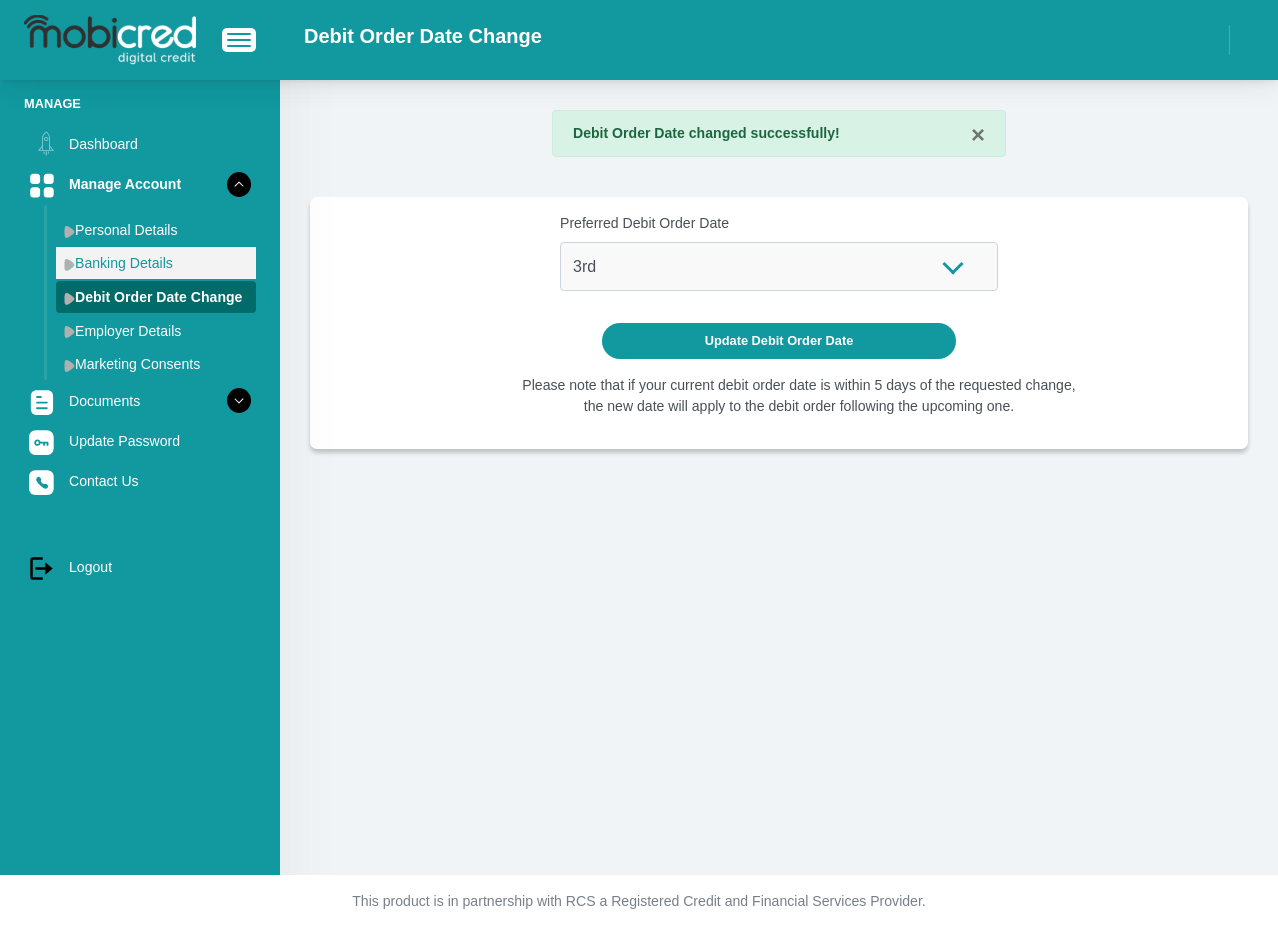 click on "Banking Details" at bounding box center (156, 263) 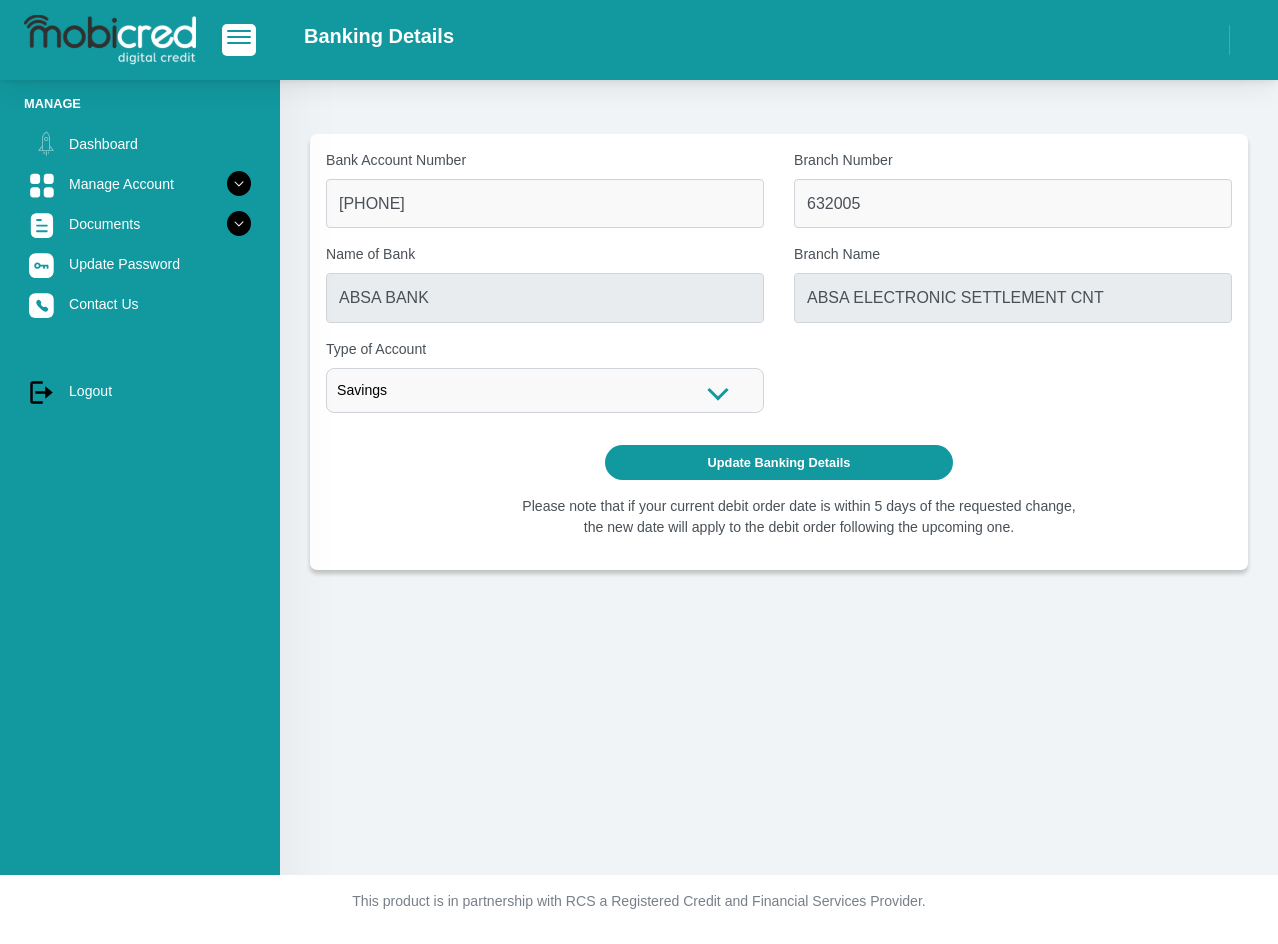 scroll, scrollTop: 0, scrollLeft: 0, axis: both 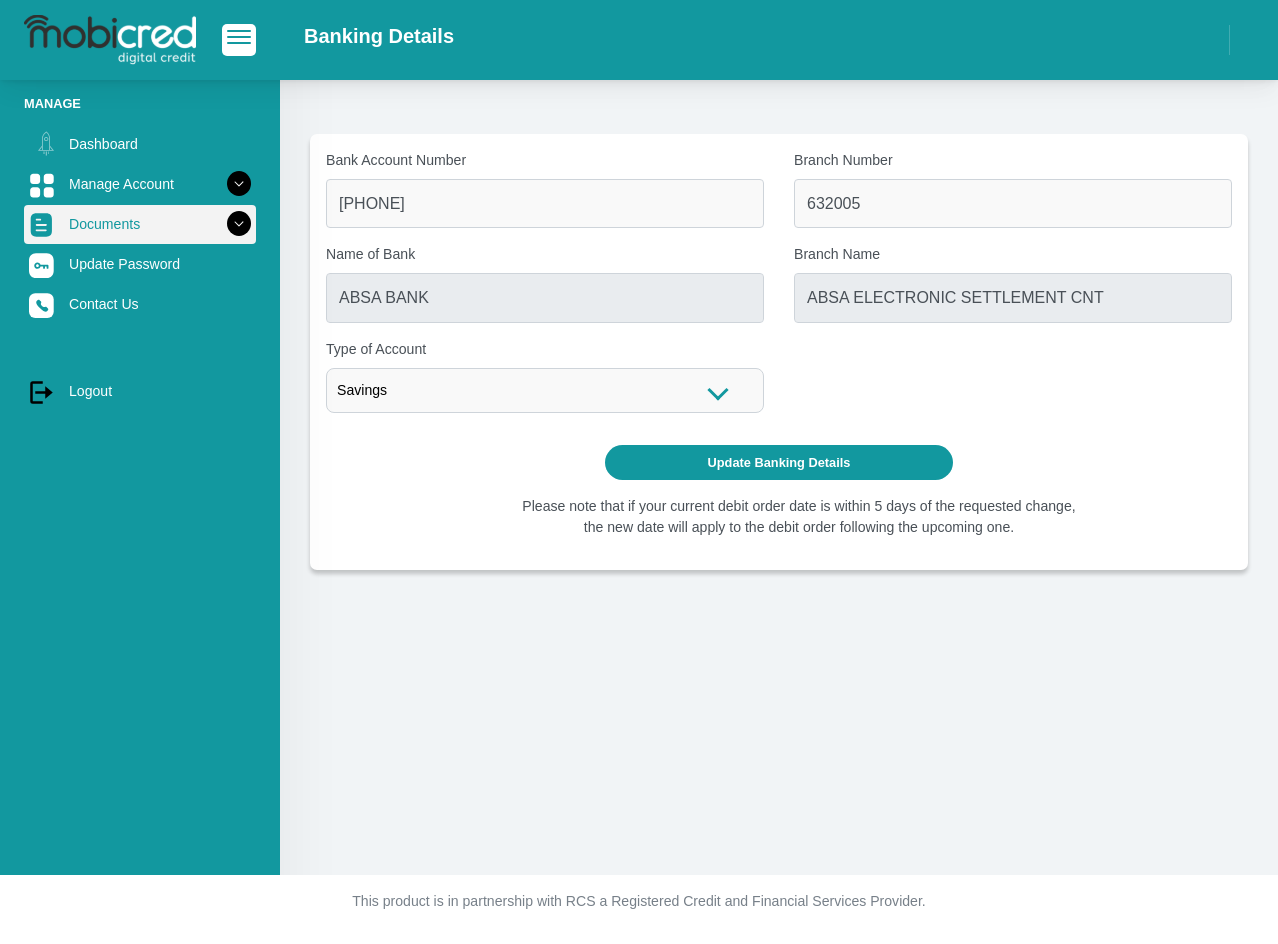 click at bounding box center [239, 224] 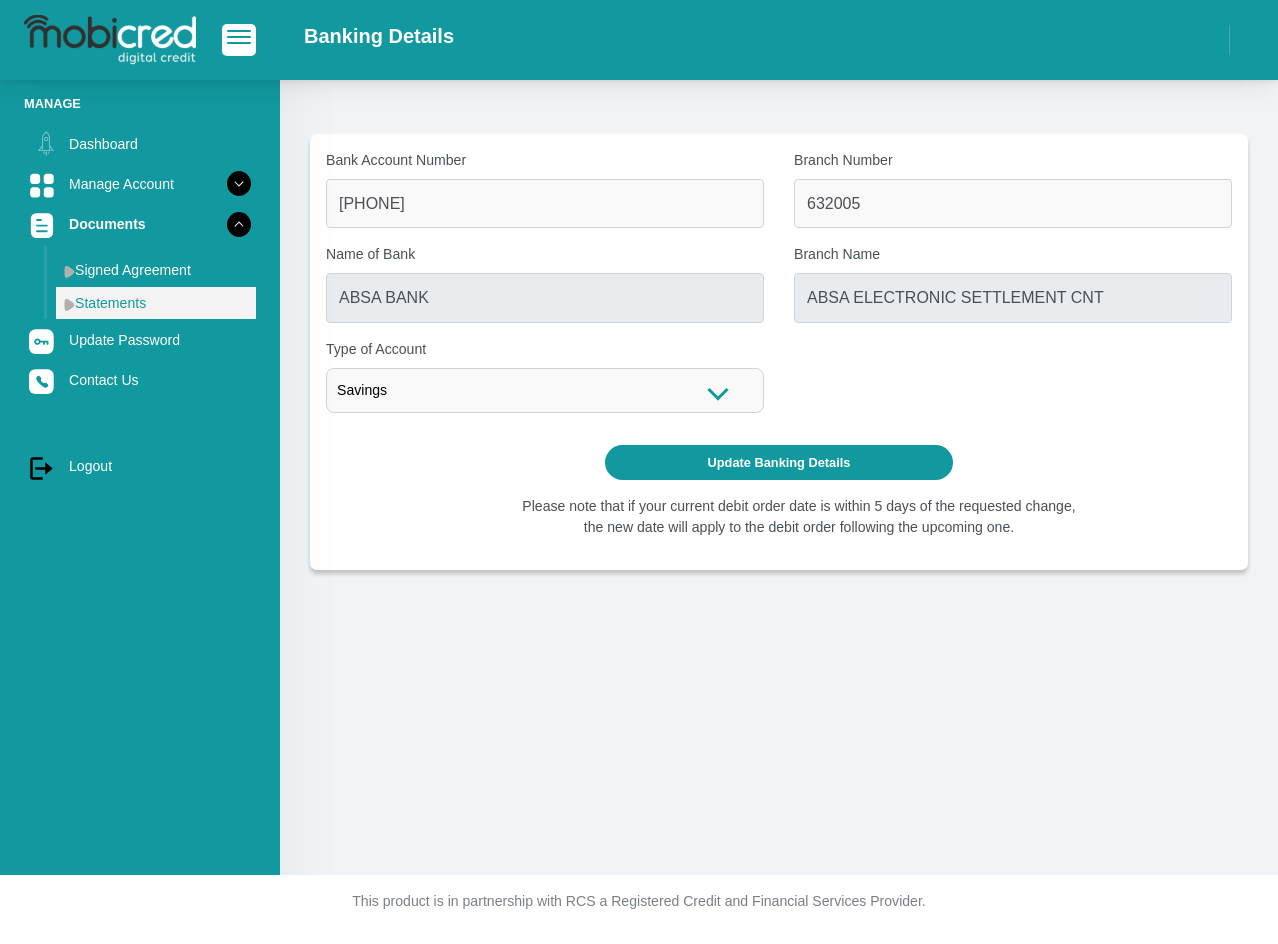 click on "Statements" at bounding box center [156, 303] 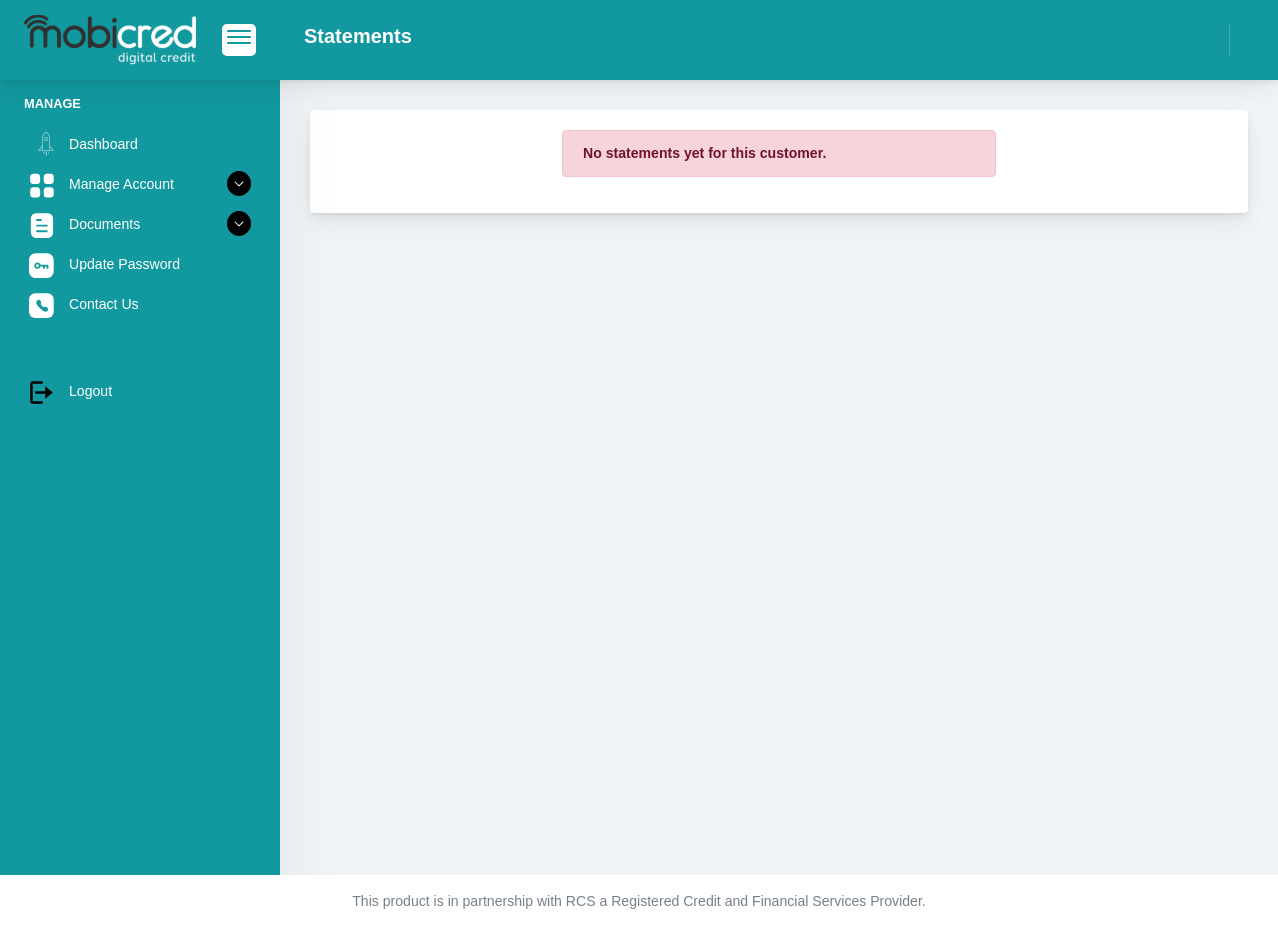 scroll, scrollTop: 0, scrollLeft: 0, axis: both 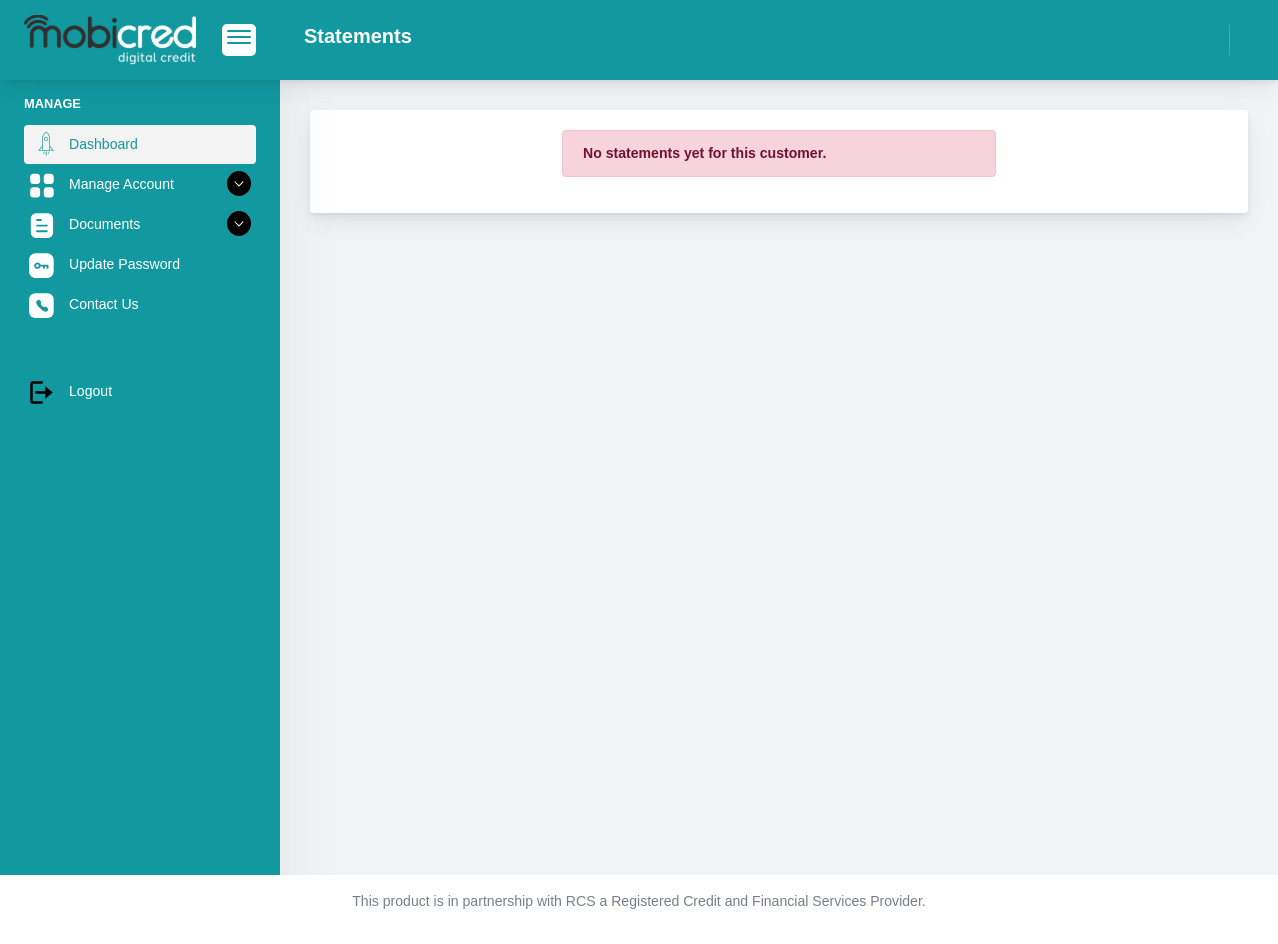 click on "Dashboard" at bounding box center [140, 144] 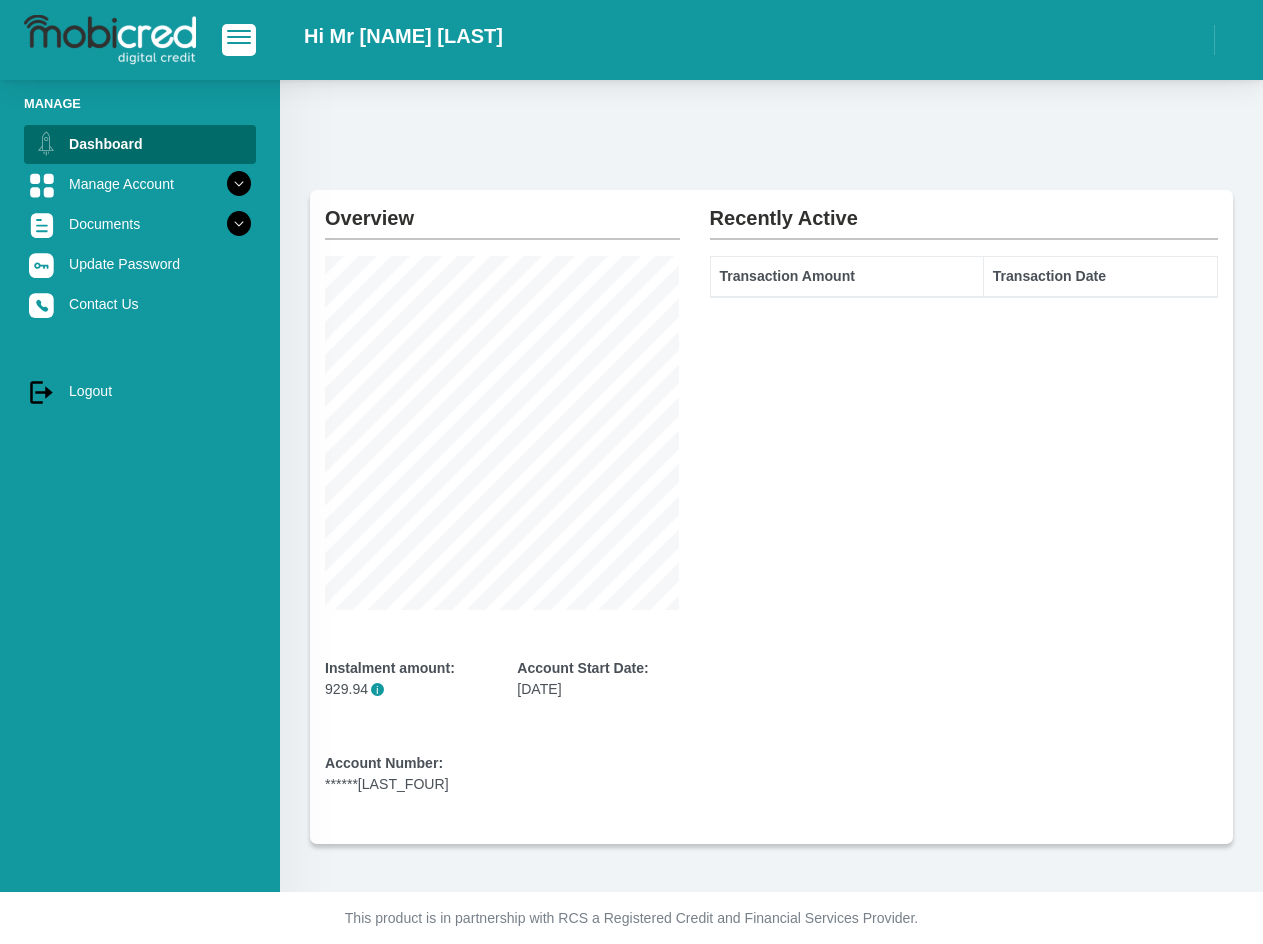 scroll, scrollTop: 0, scrollLeft: 0, axis: both 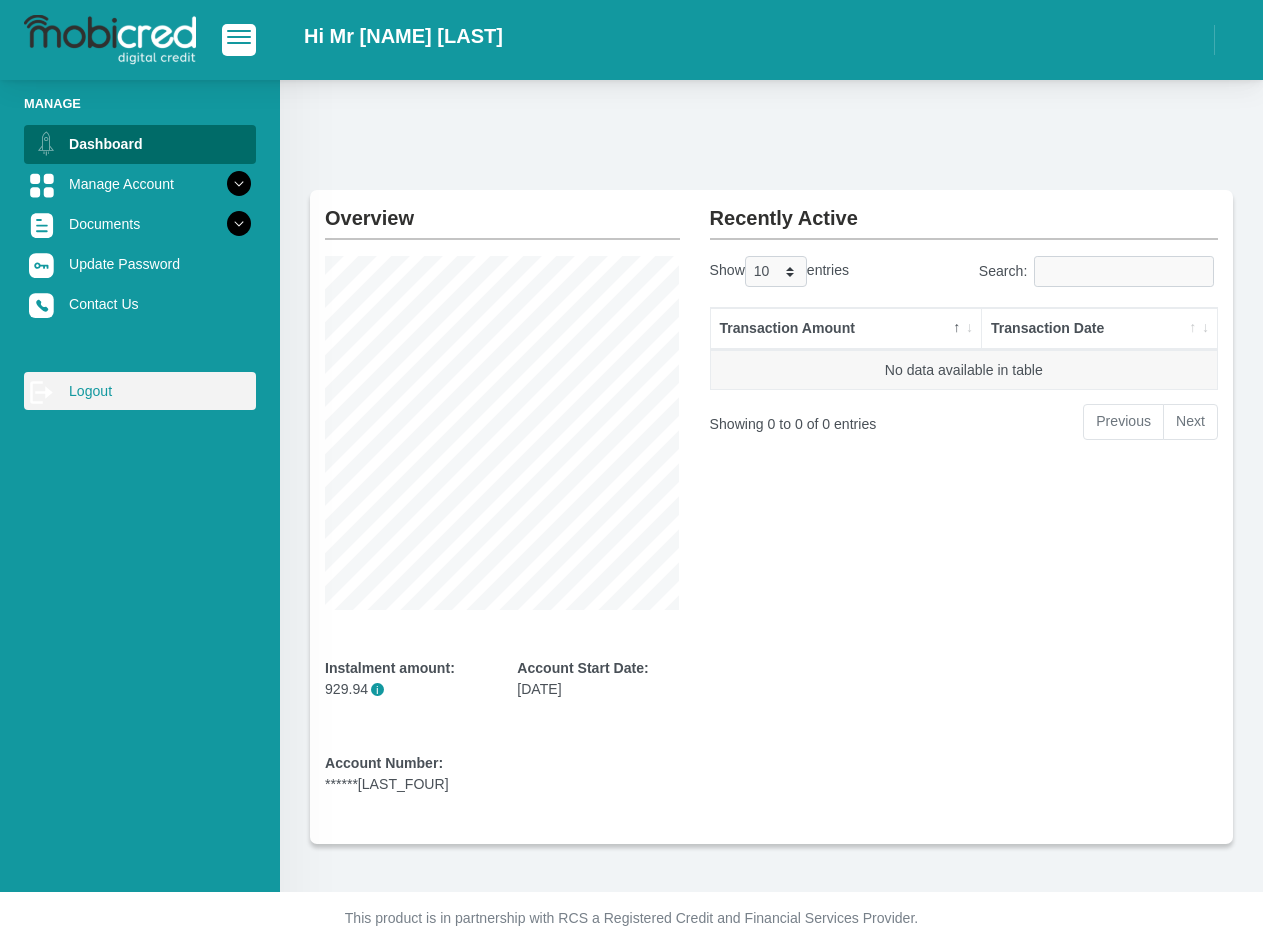 click on "log out
Logout" at bounding box center (140, 391) 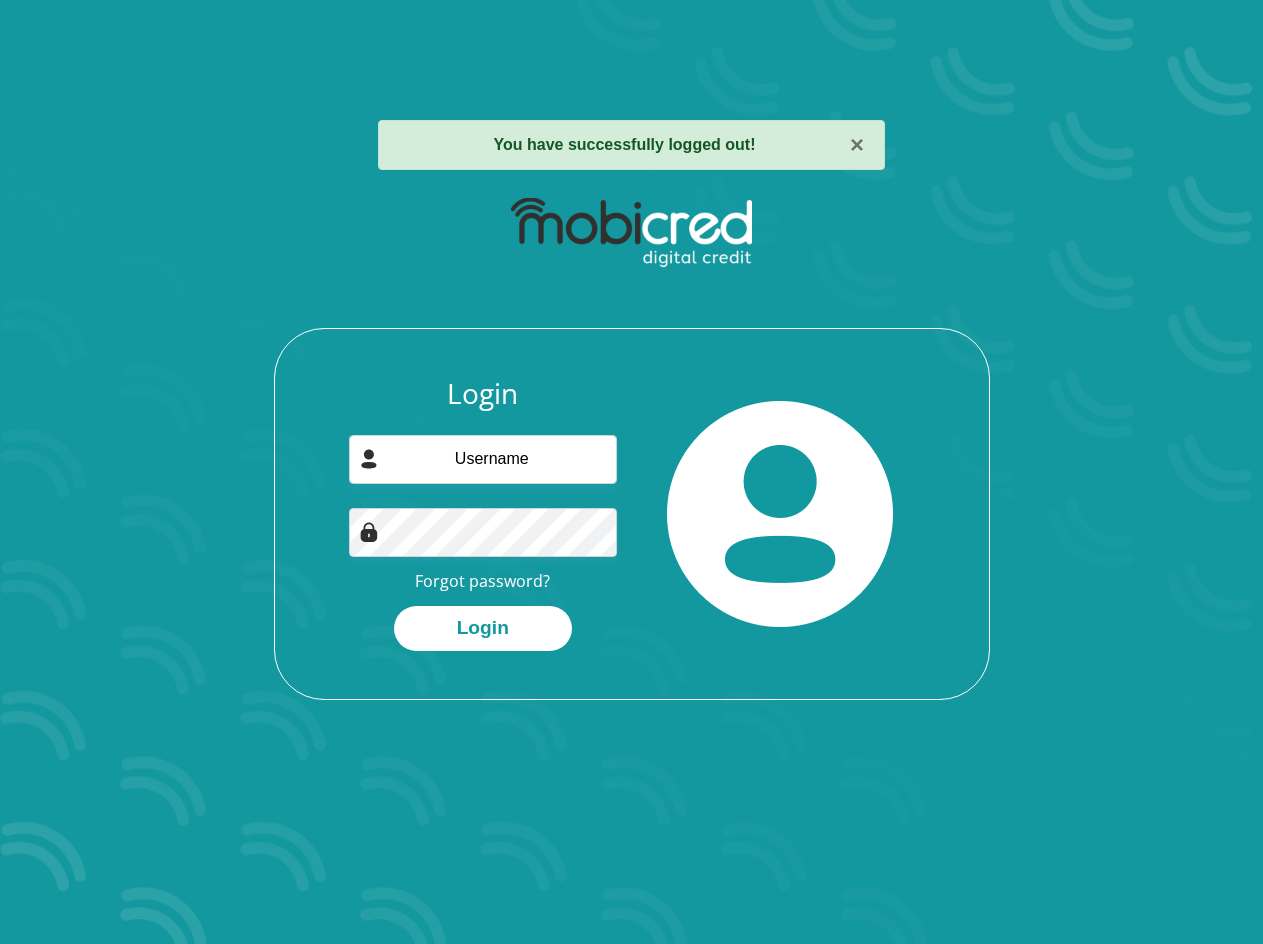 scroll, scrollTop: 0, scrollLeft: 0, axis: both 